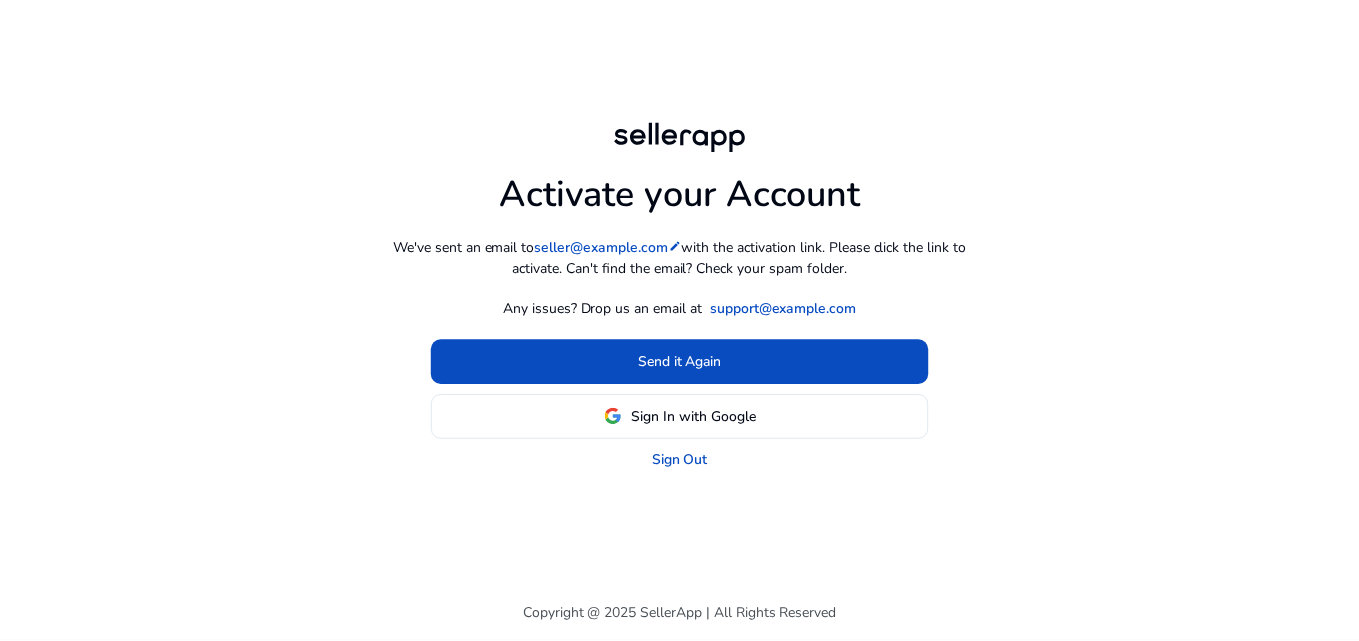 scroll, scrollTop: 0, scrollLeft: 0, axis: both 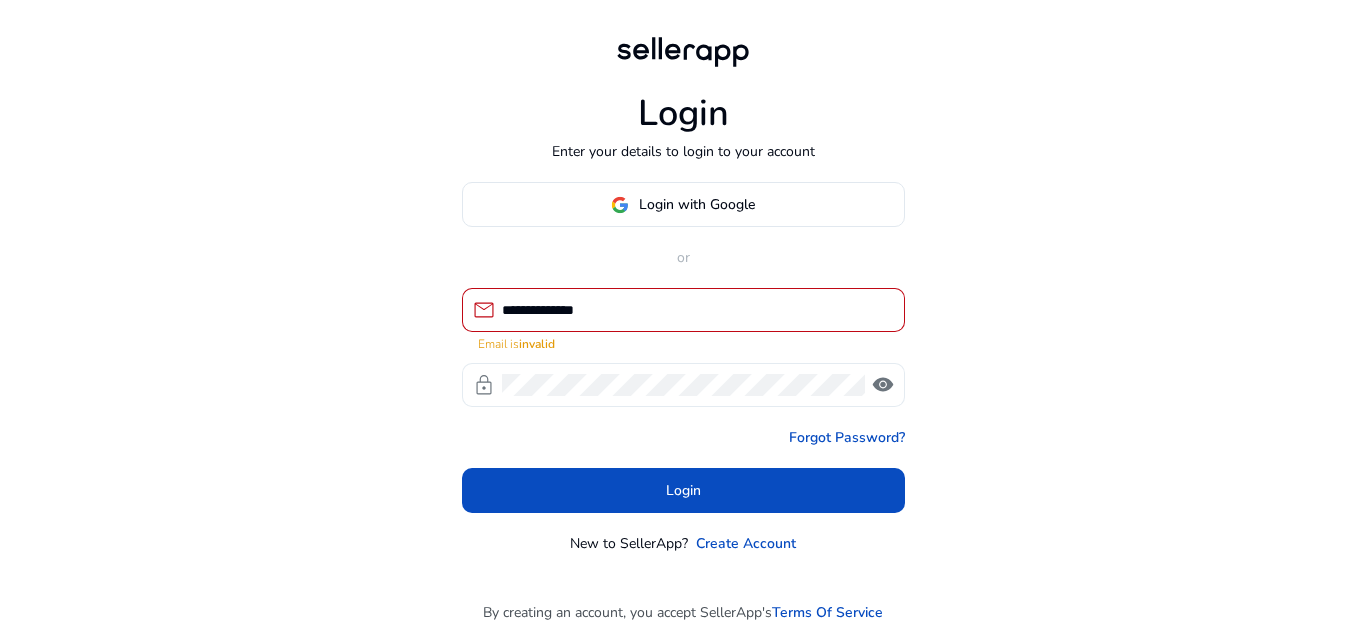 click on "visibility" 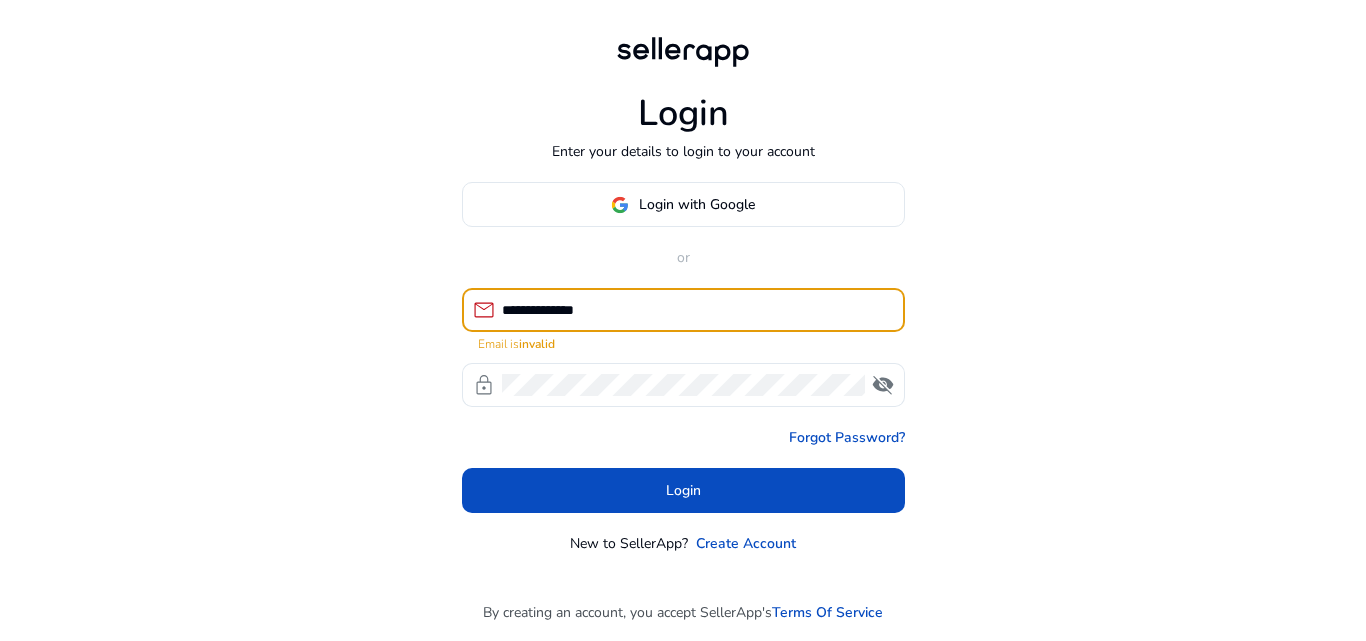 click on "**********" at bounding box center [695, 310] 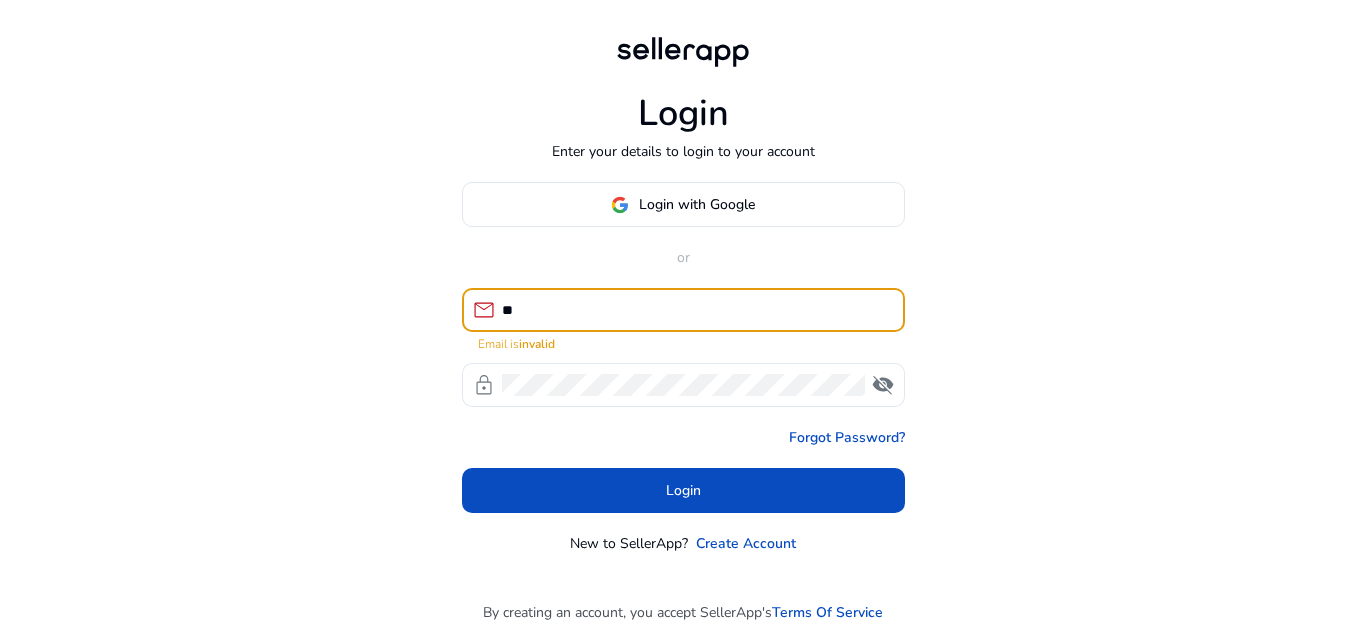 type on "*" 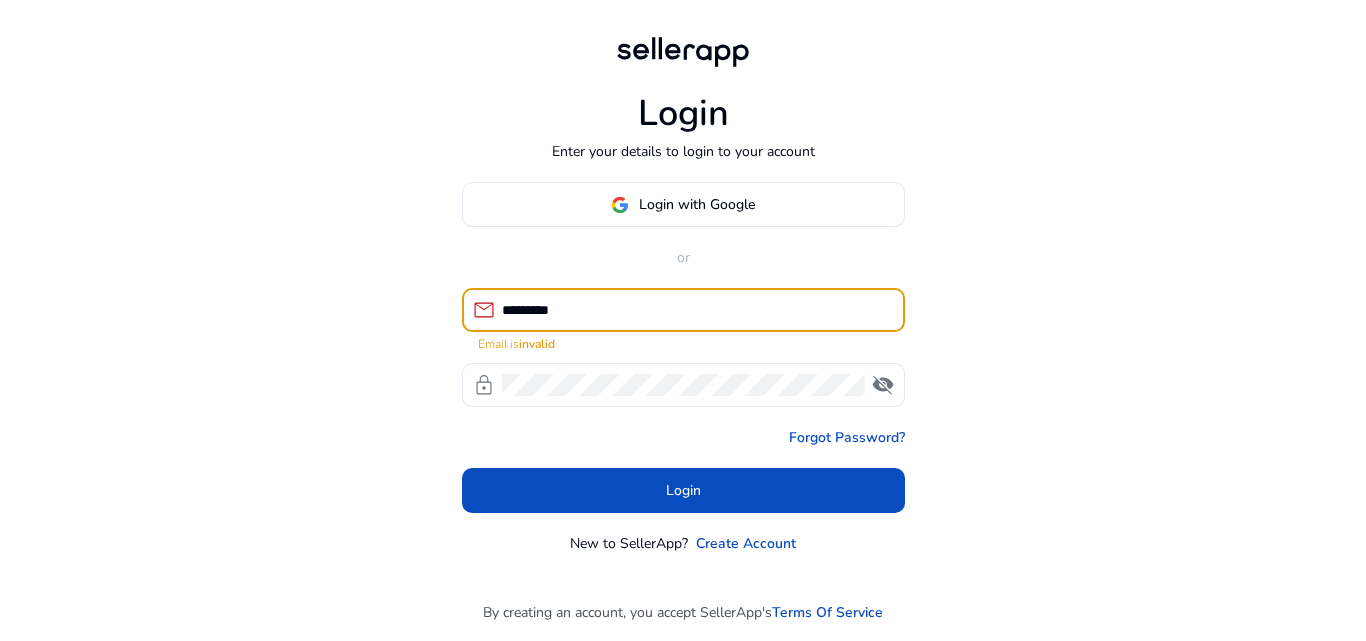 click on "*********" at bounding box center [695, 310] 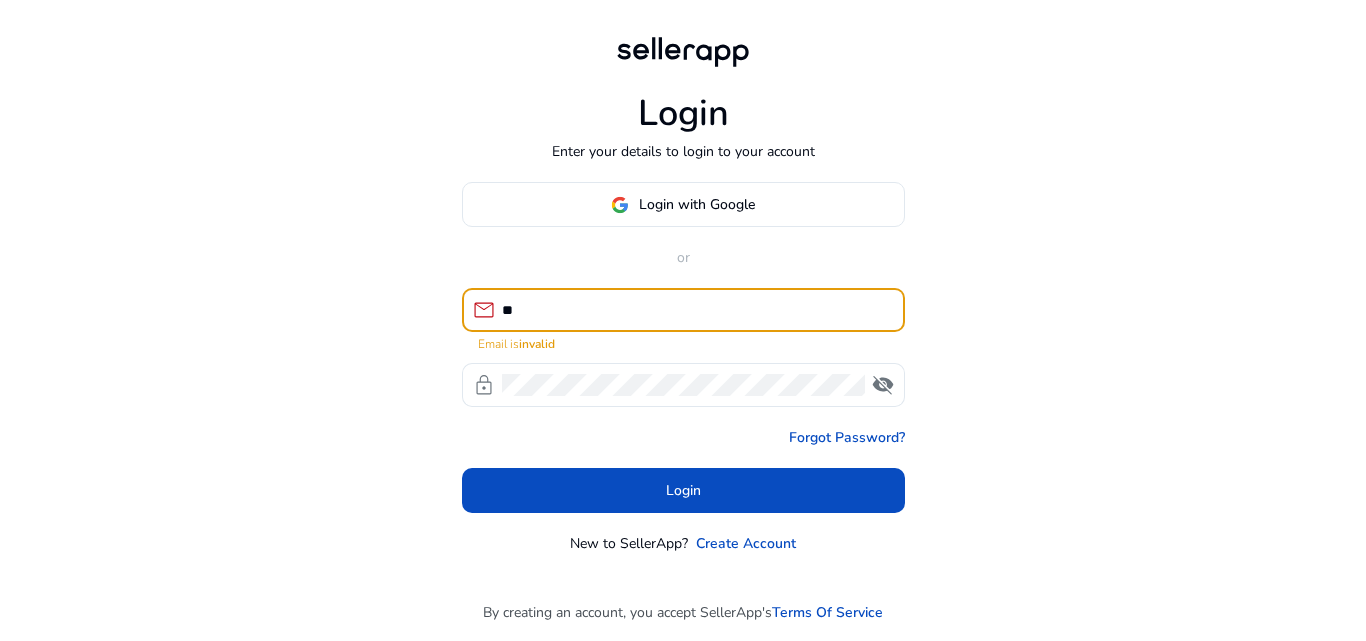 type on "*" 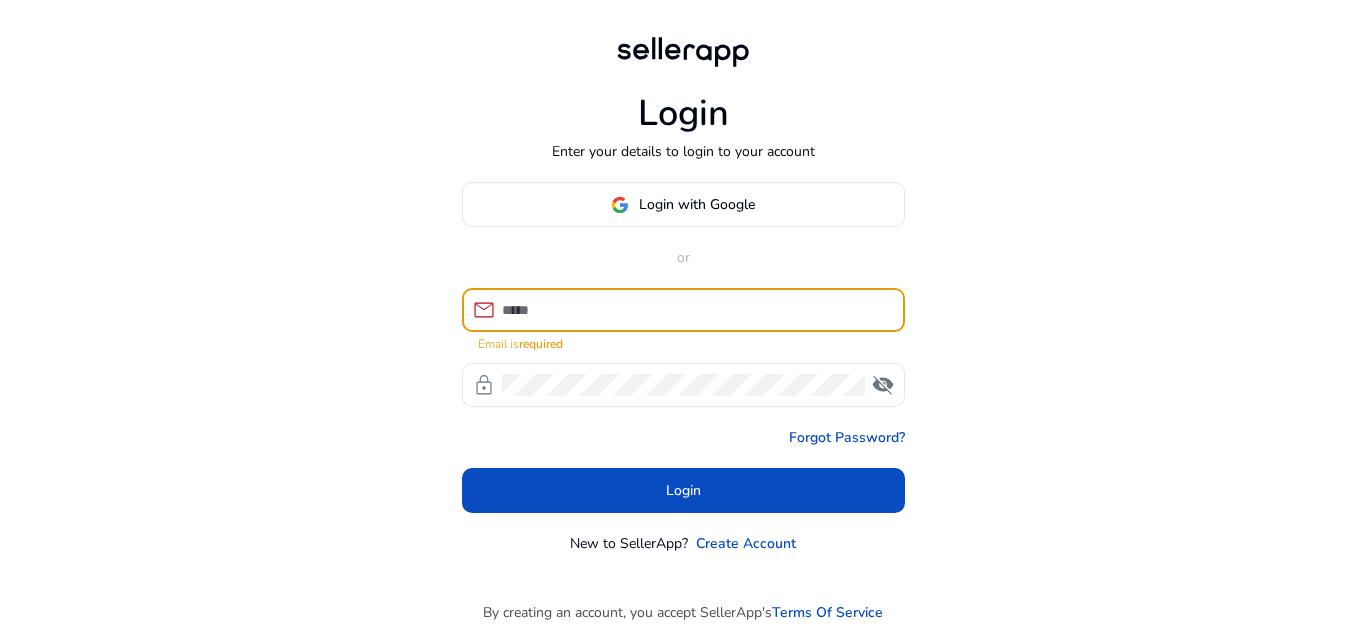 paste on "**********" 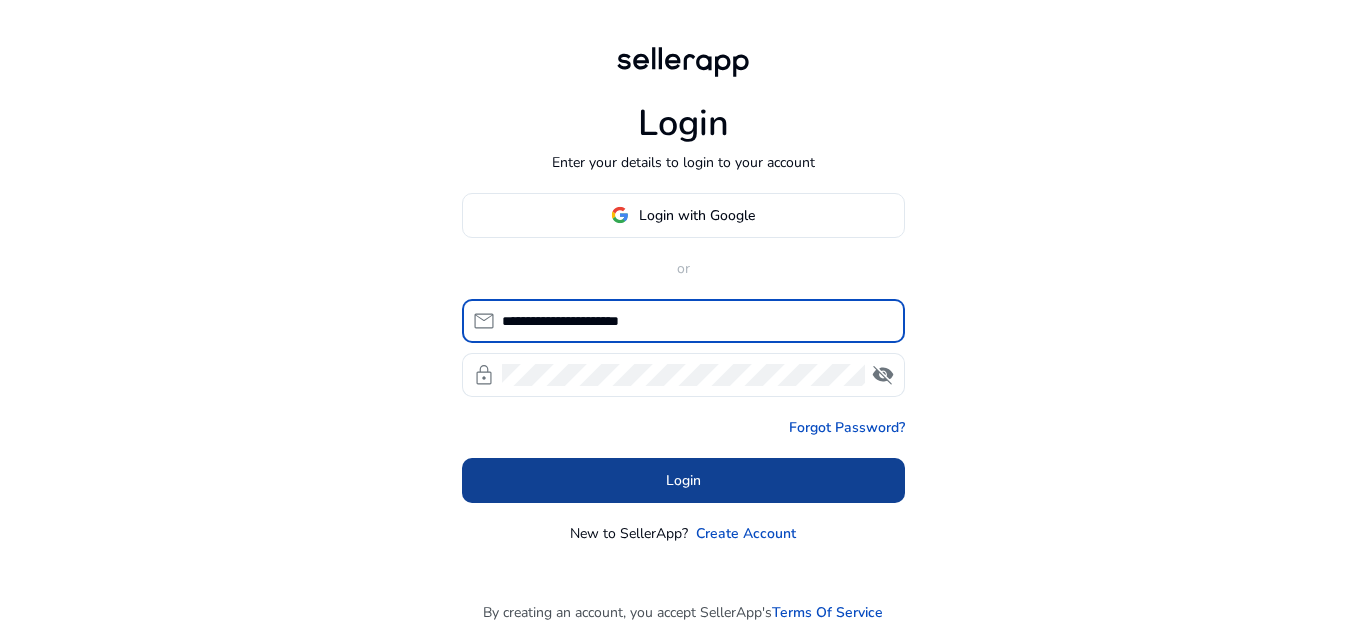 click at bounding box center (683, 480) 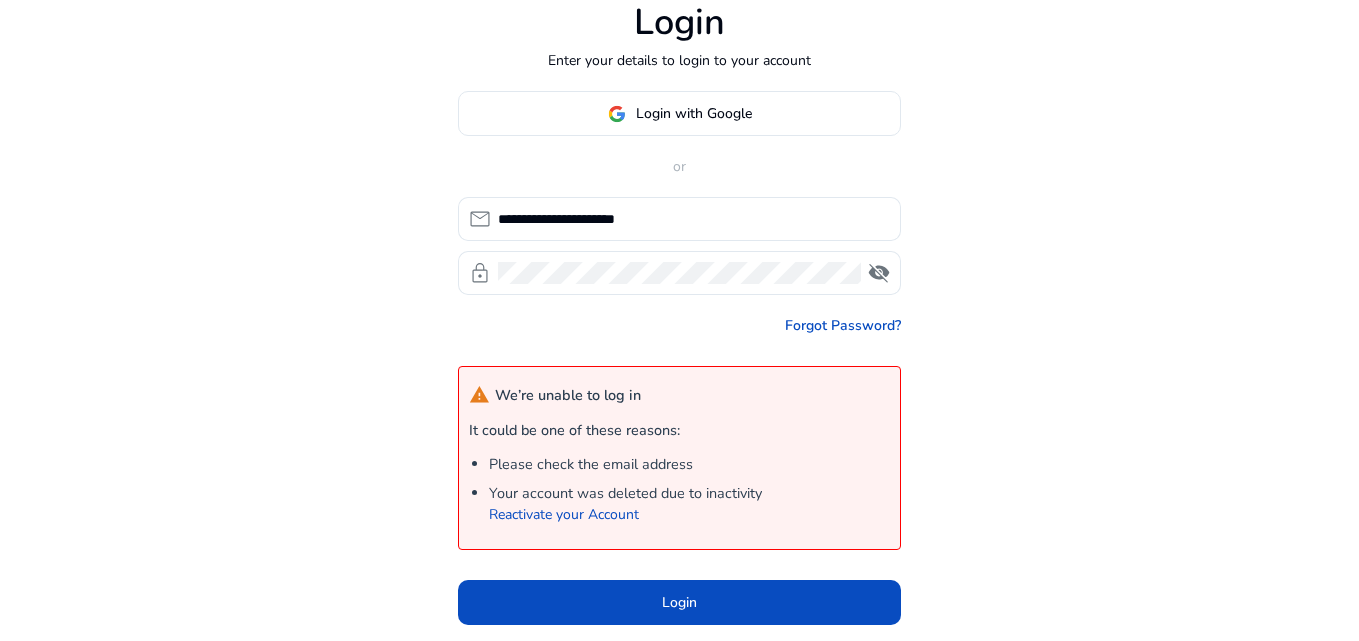scroll, scrollTop: 0, scrollLeft: 0, axis: both 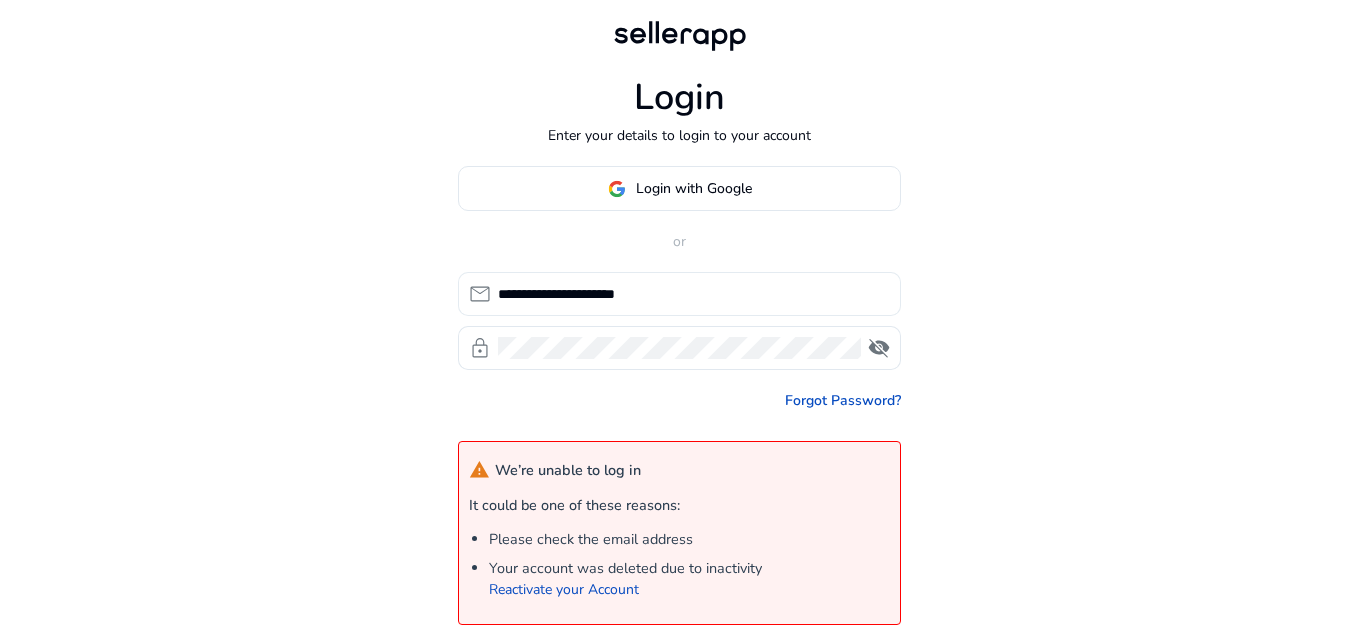 click on "**********" at bounding box center [691, 294] 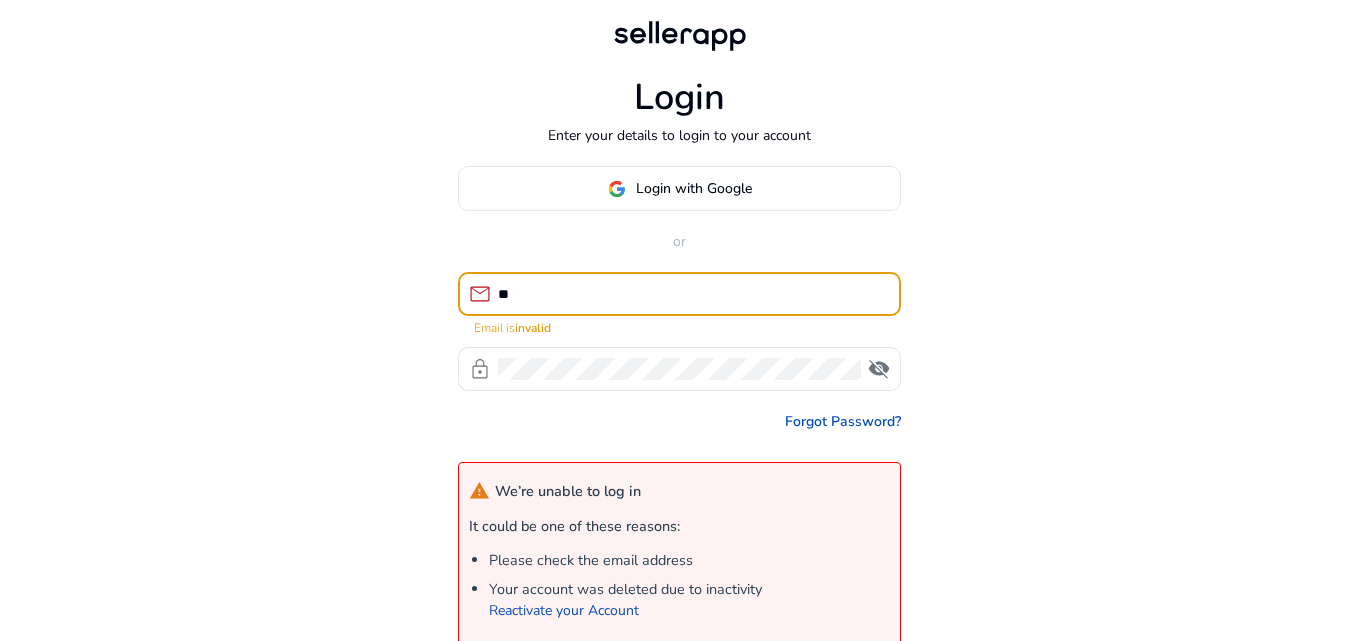 type on "*" 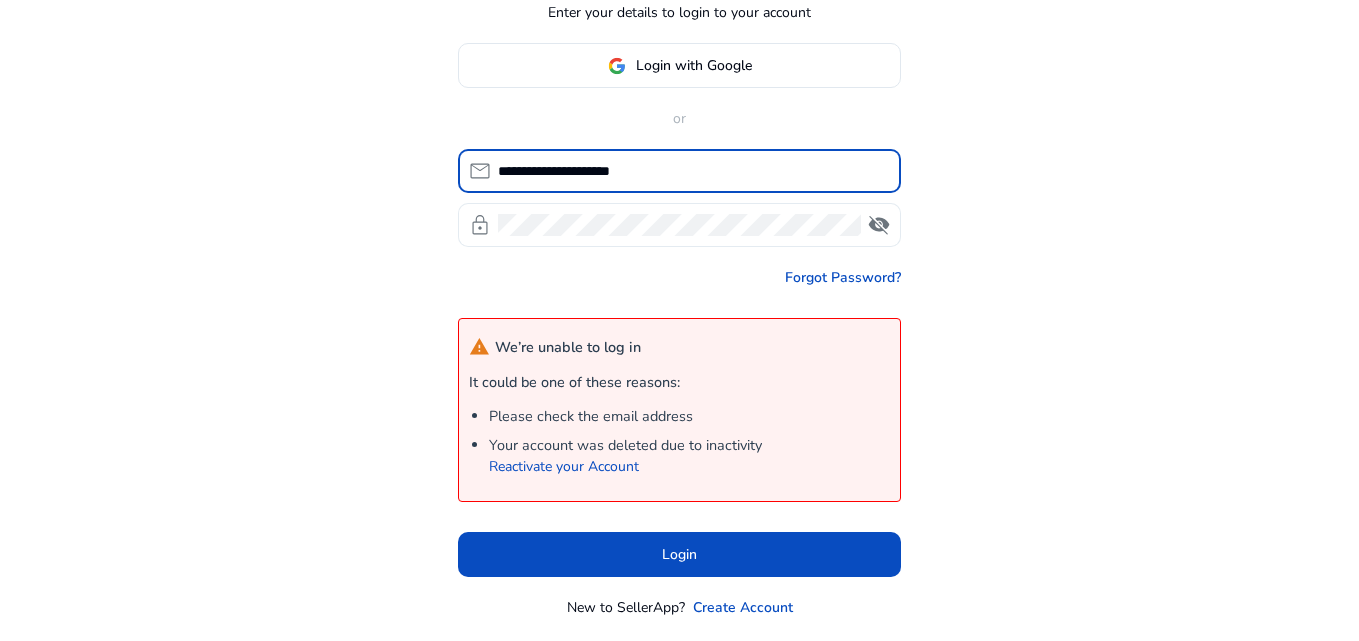 scroll, scrollTop: 156, scrollLeft: 0, axis: vertical 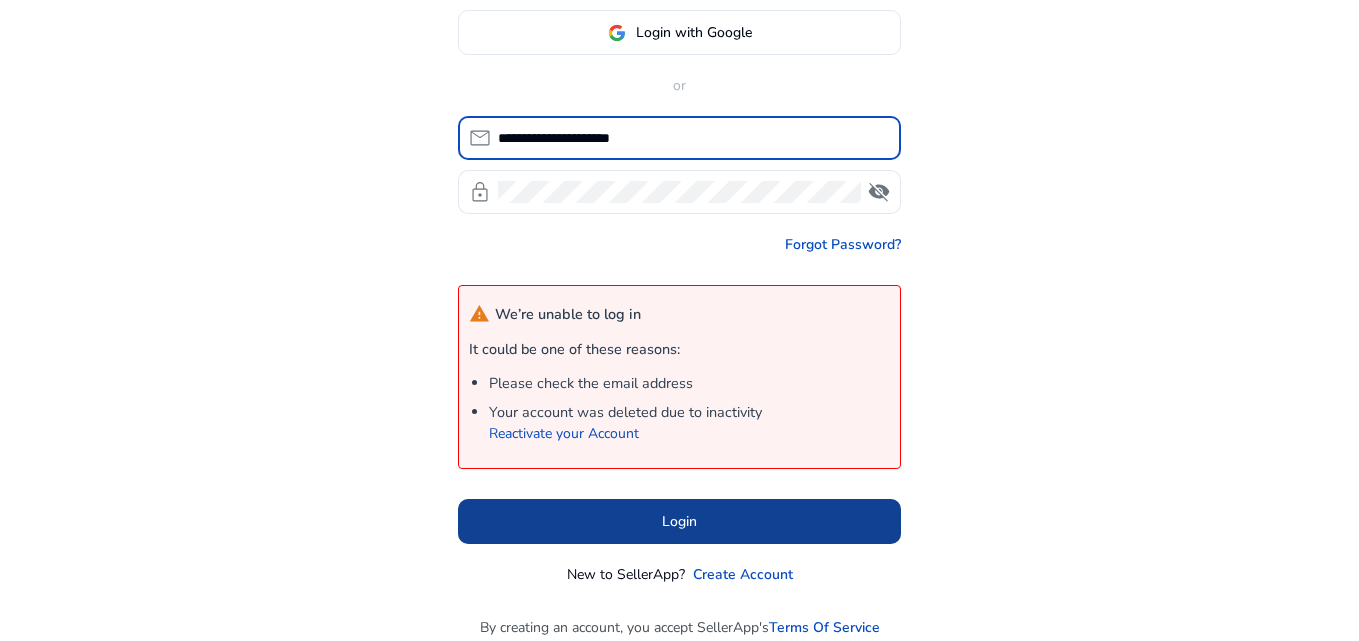 type on "**********" 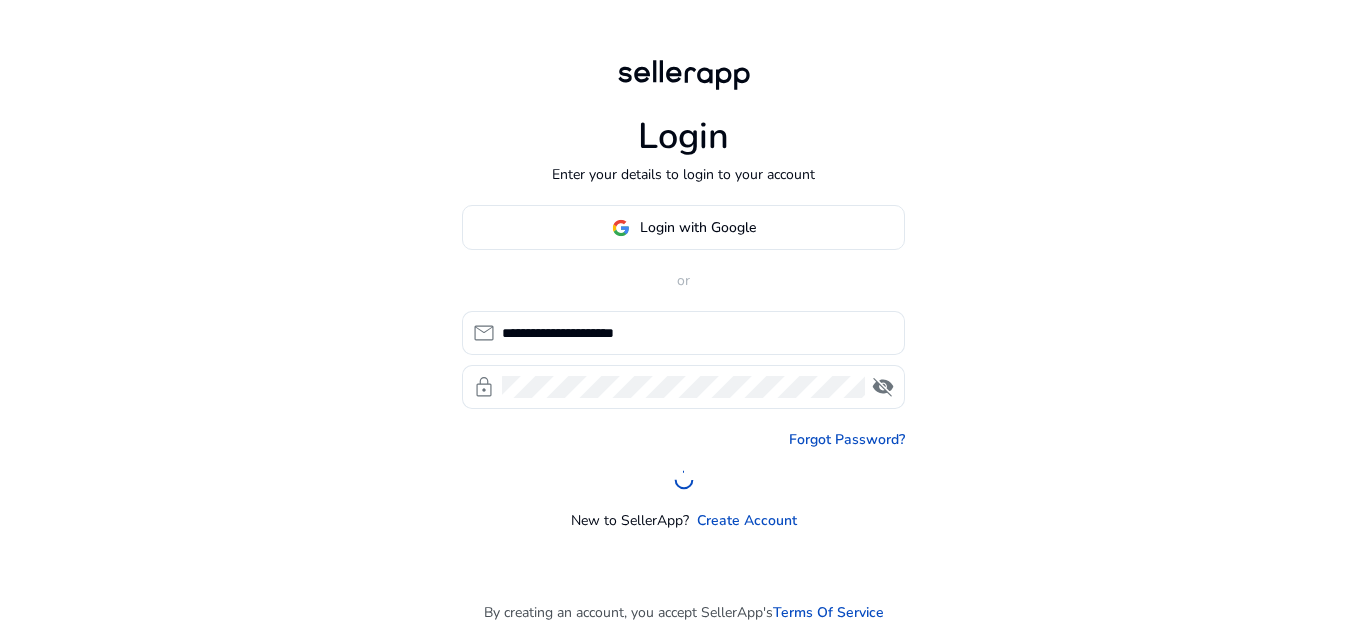 scroll, scrollTop: 0, scrollLeft: 0, axis: both 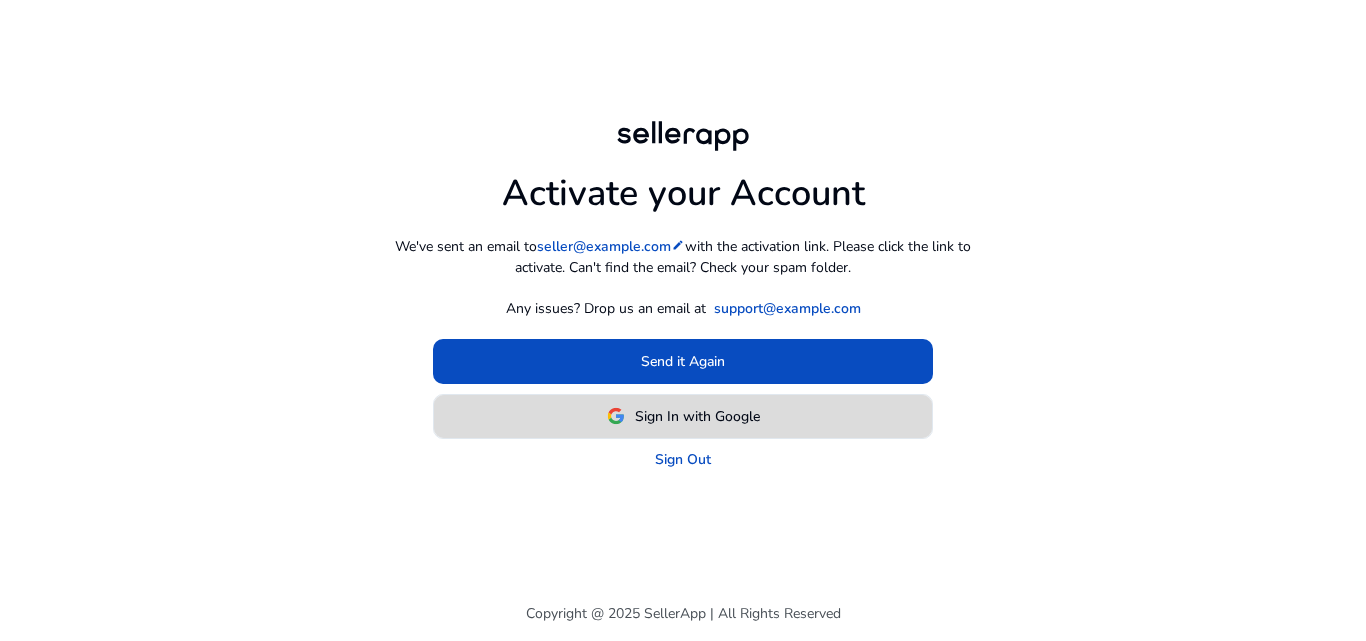 click on "Sign In with Google" 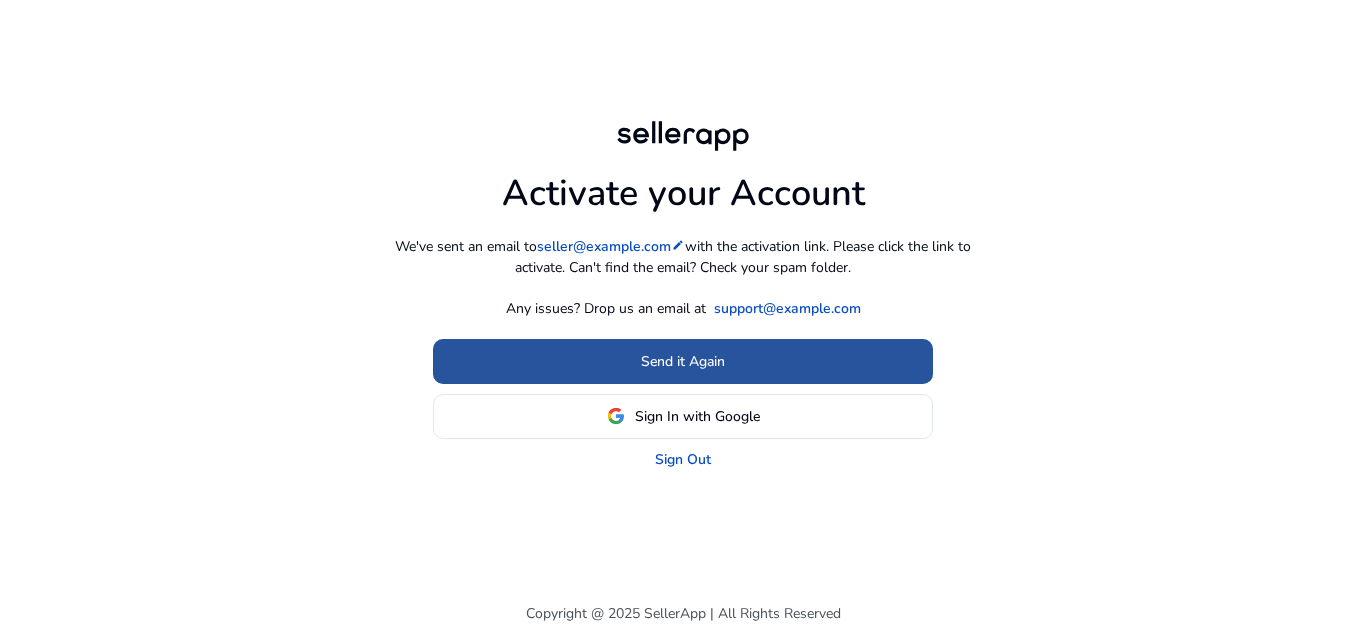 click on "Send it Again" 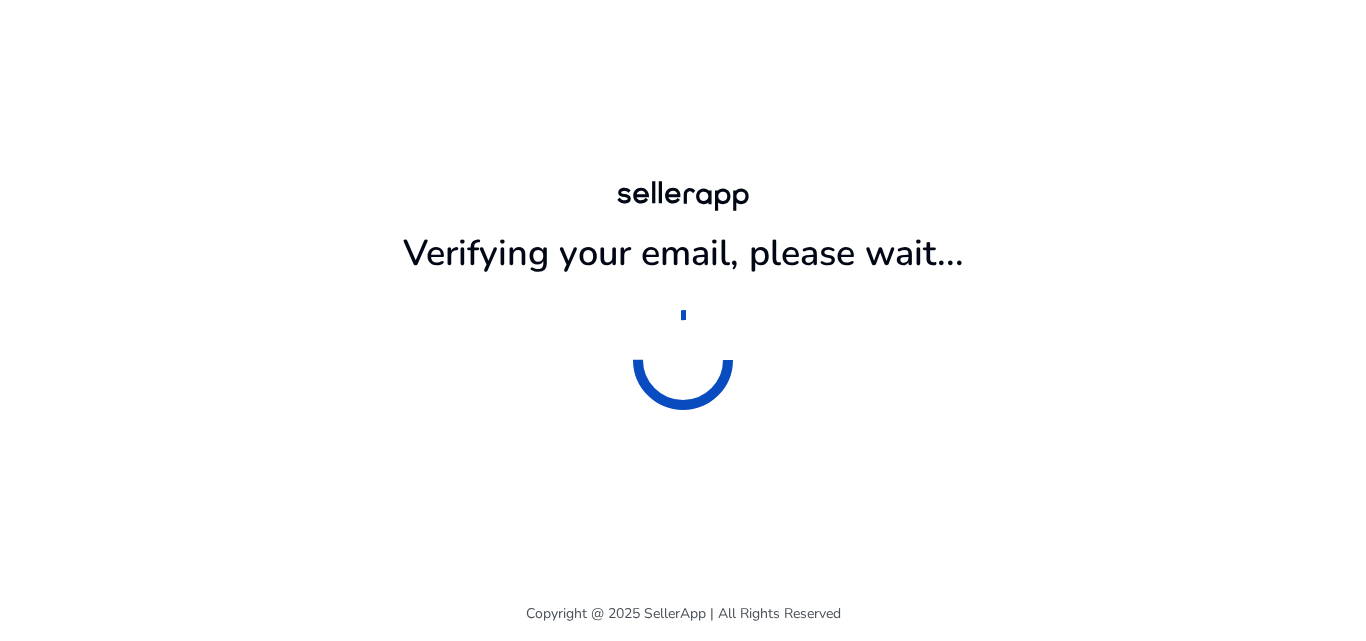 scroll, scrollTop: 0, scrollLeft: 0, axis: both 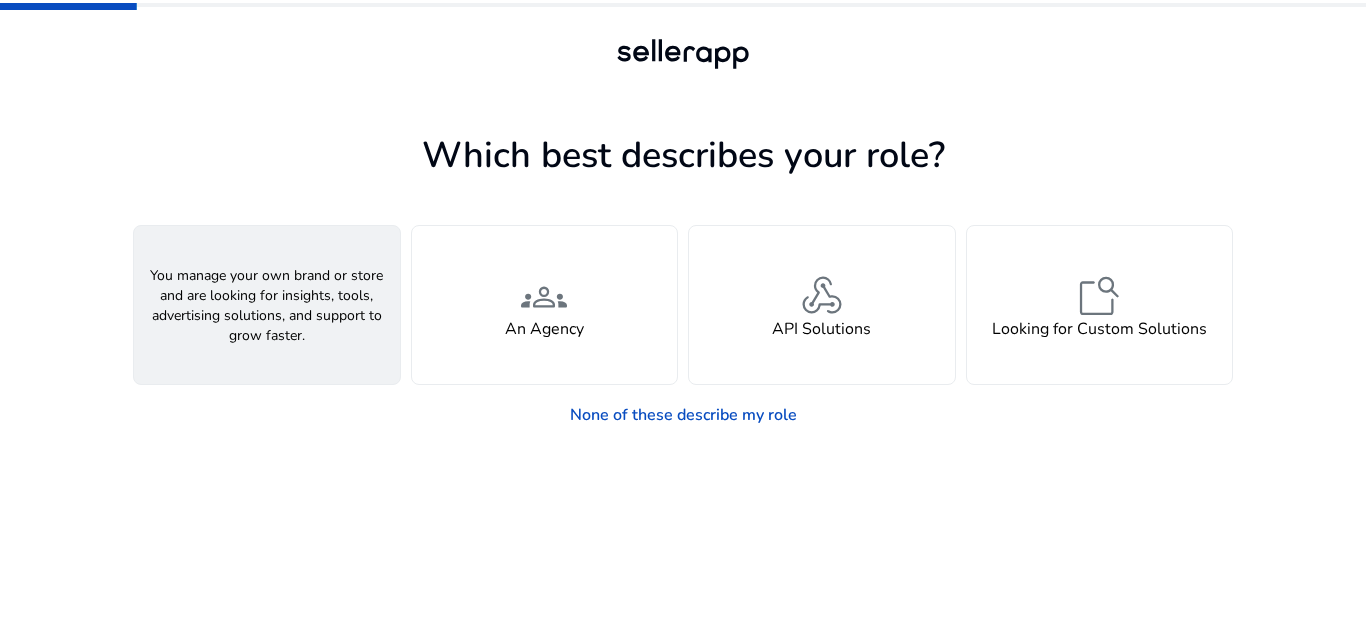 click on "person  A Seller" 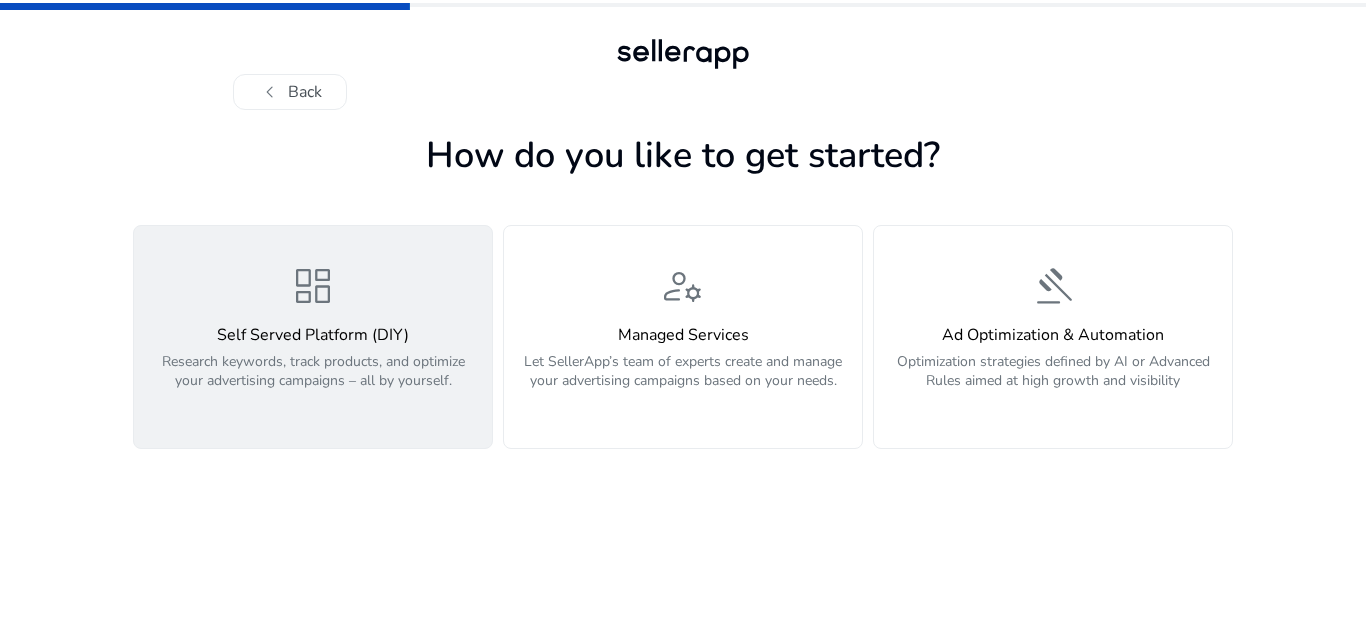 click on "Self Served Platform (DIY)" 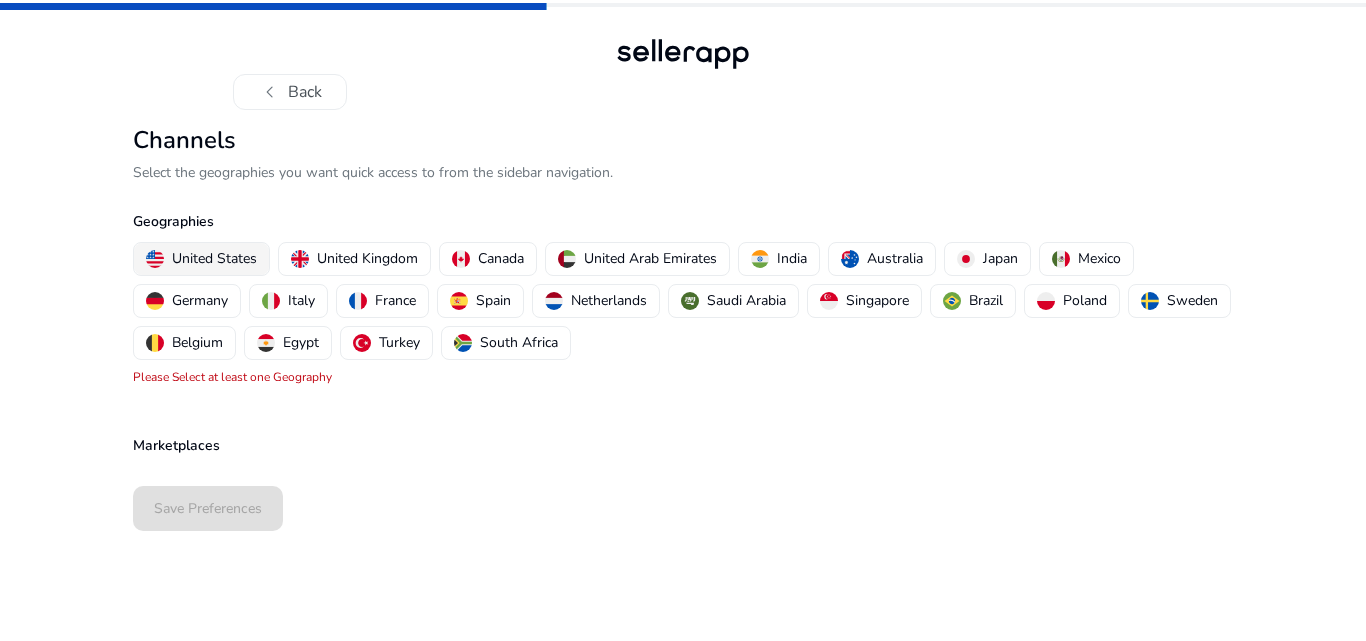 click on "United States" at bounding box center [214, 258] 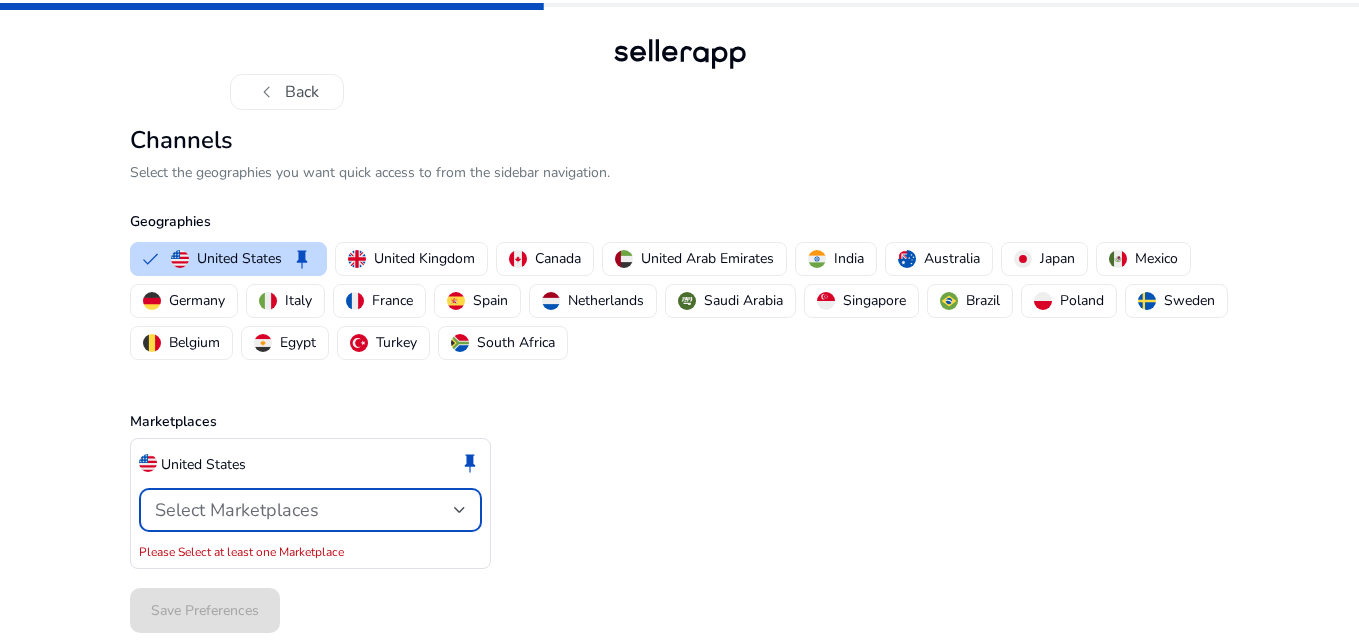 click on "Select Marketplaces" at bounding box center [304, 510] 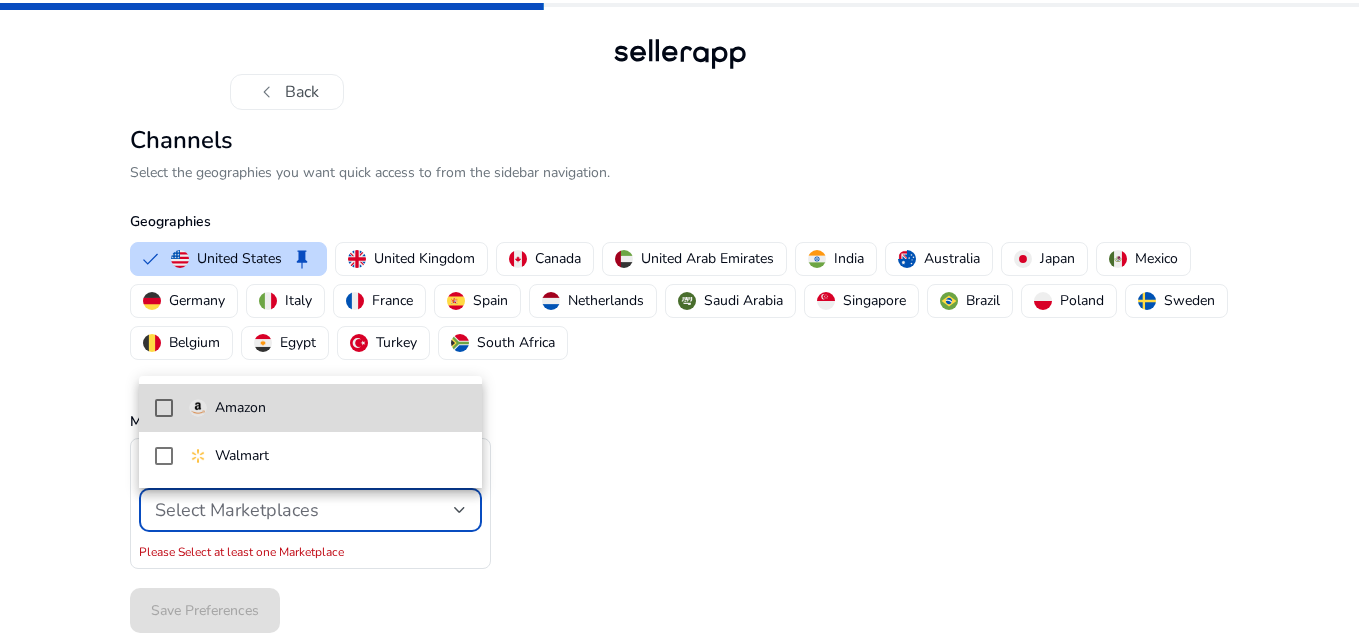 click on "Amazon" at bounding box center [310, 408] 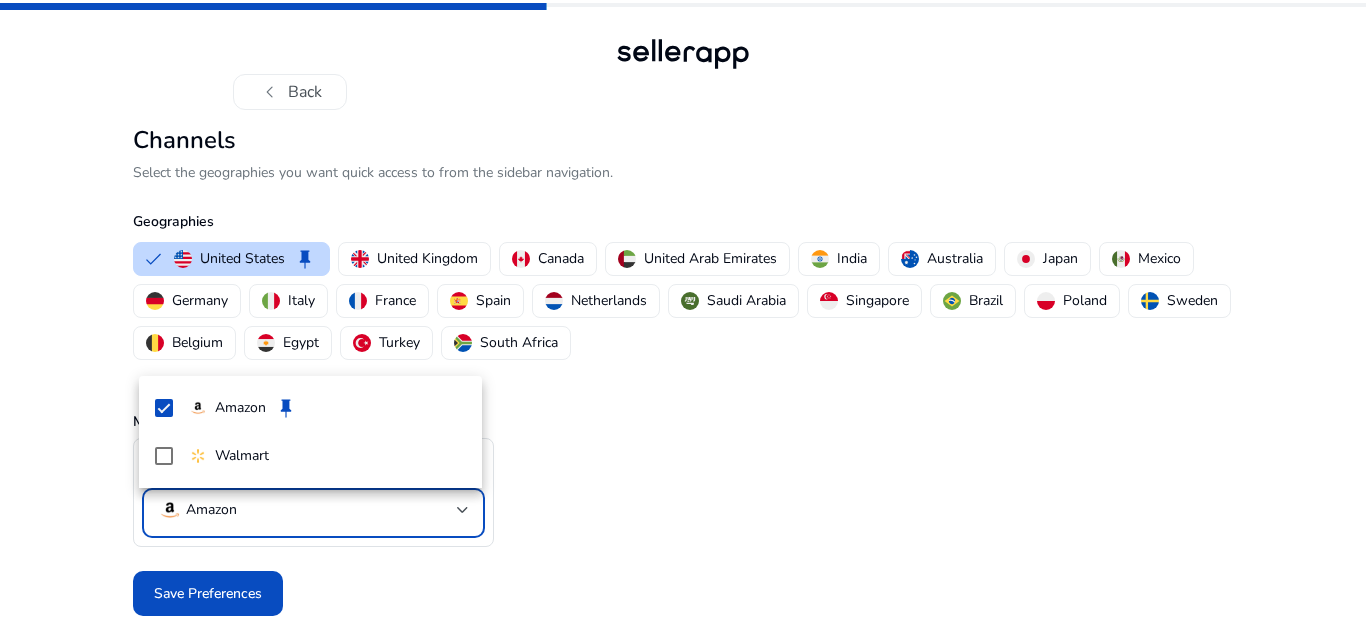 click at bounding box center [683, 320] 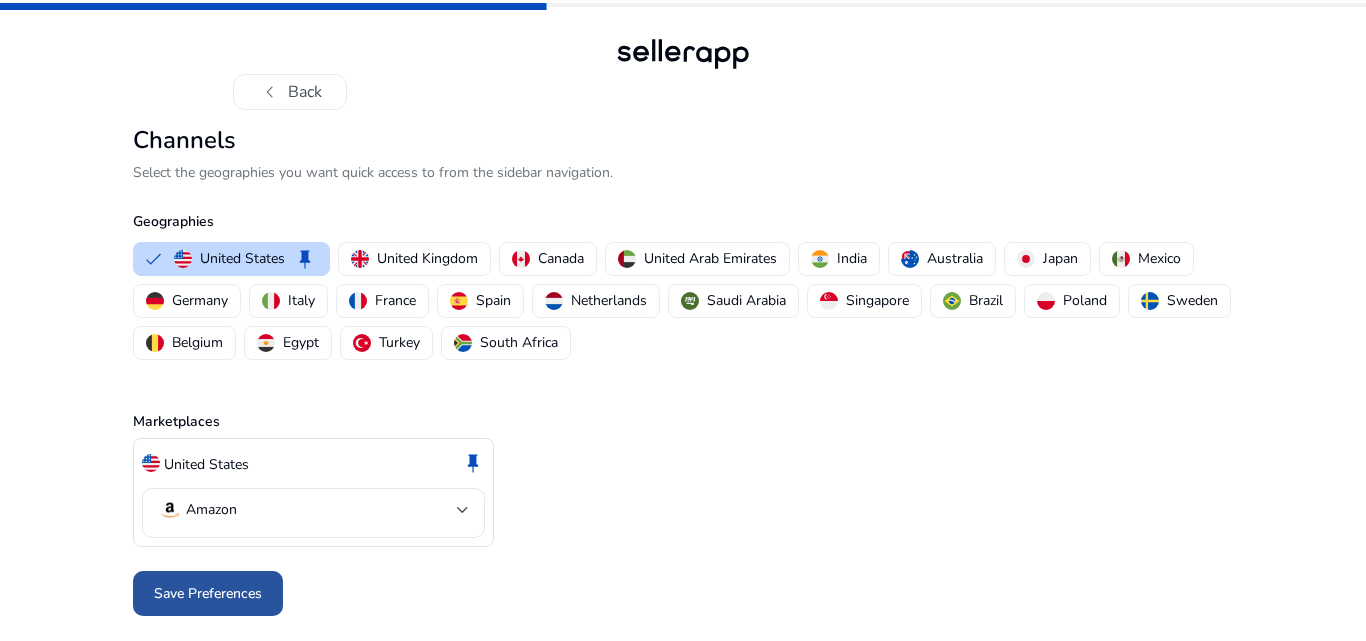 click on "Save Preferences" 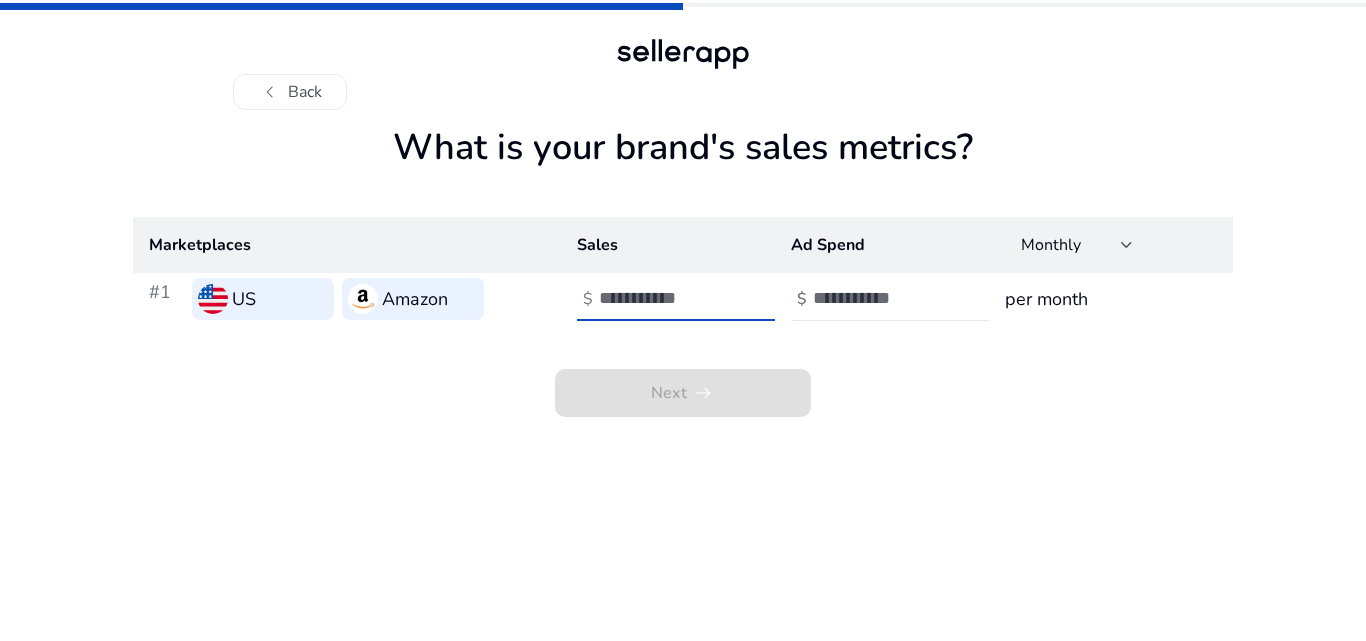 click at bounding box center (666, 298) 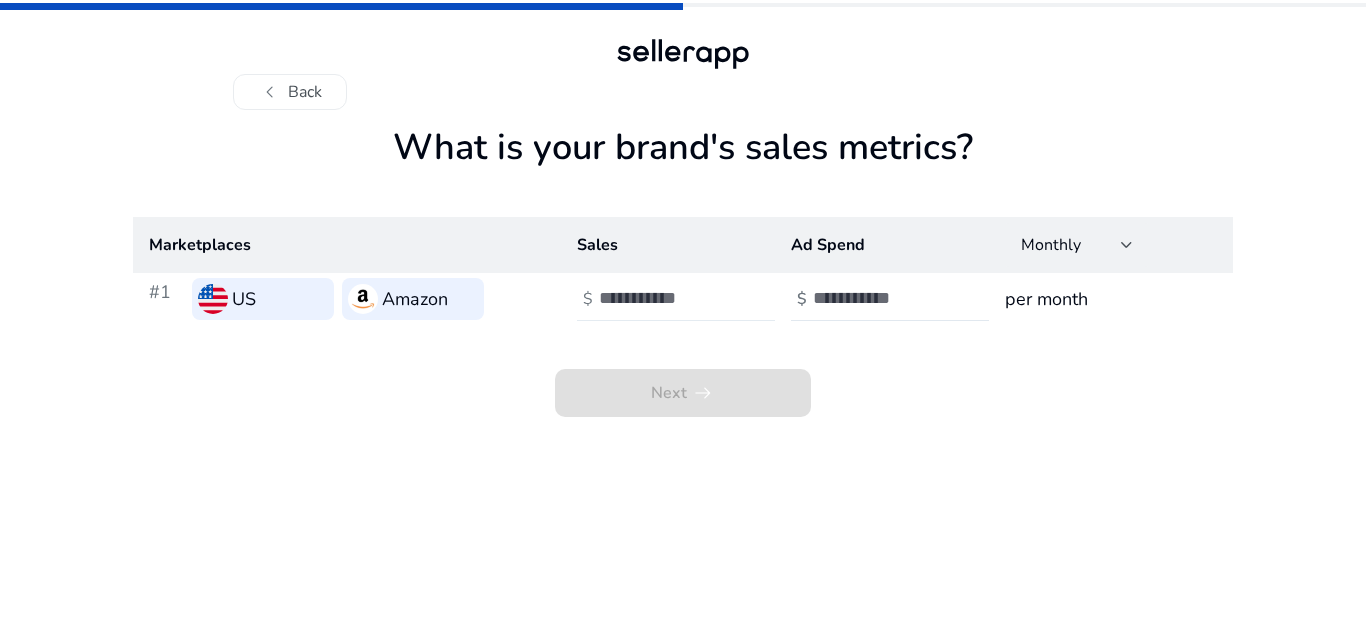 click 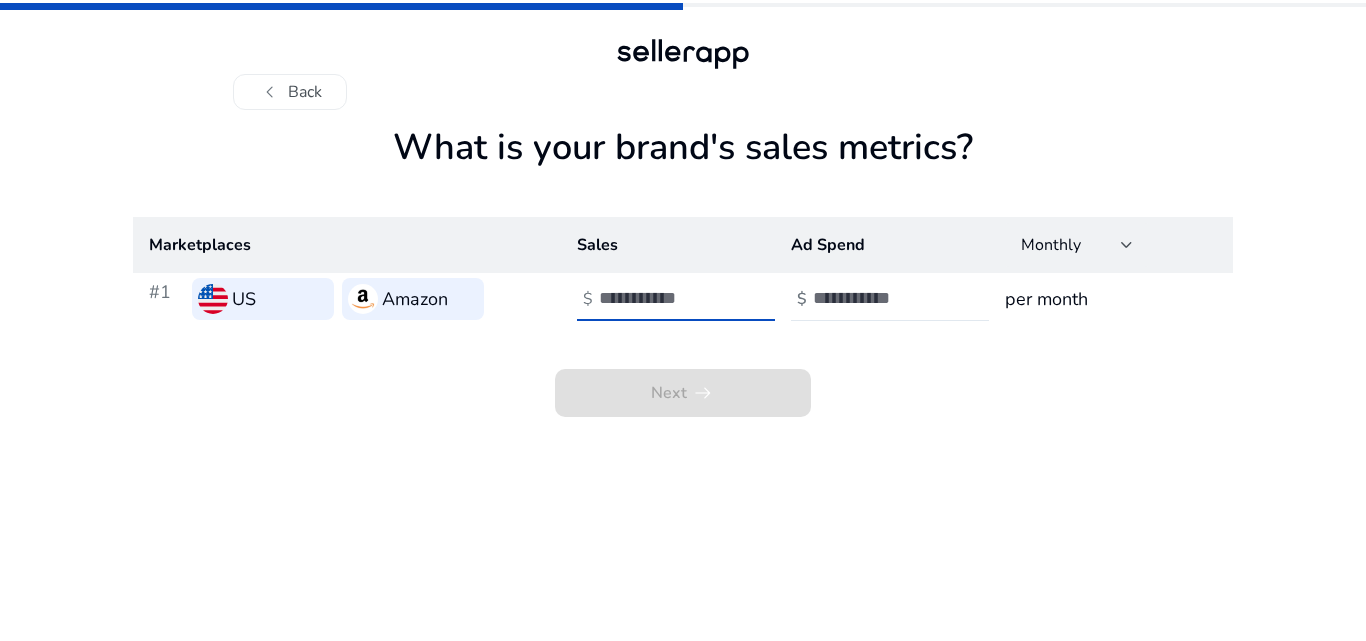 click on "*" at bounding box center (666, 298) 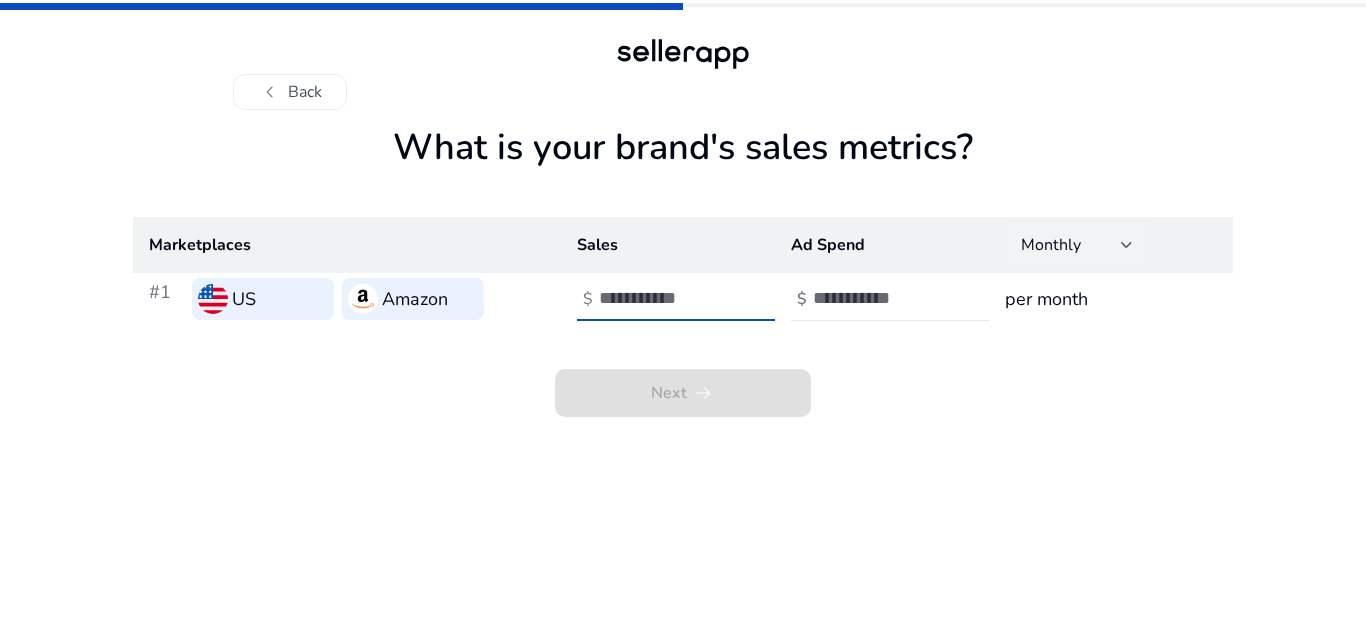 click at bounding box center [1127, 245] 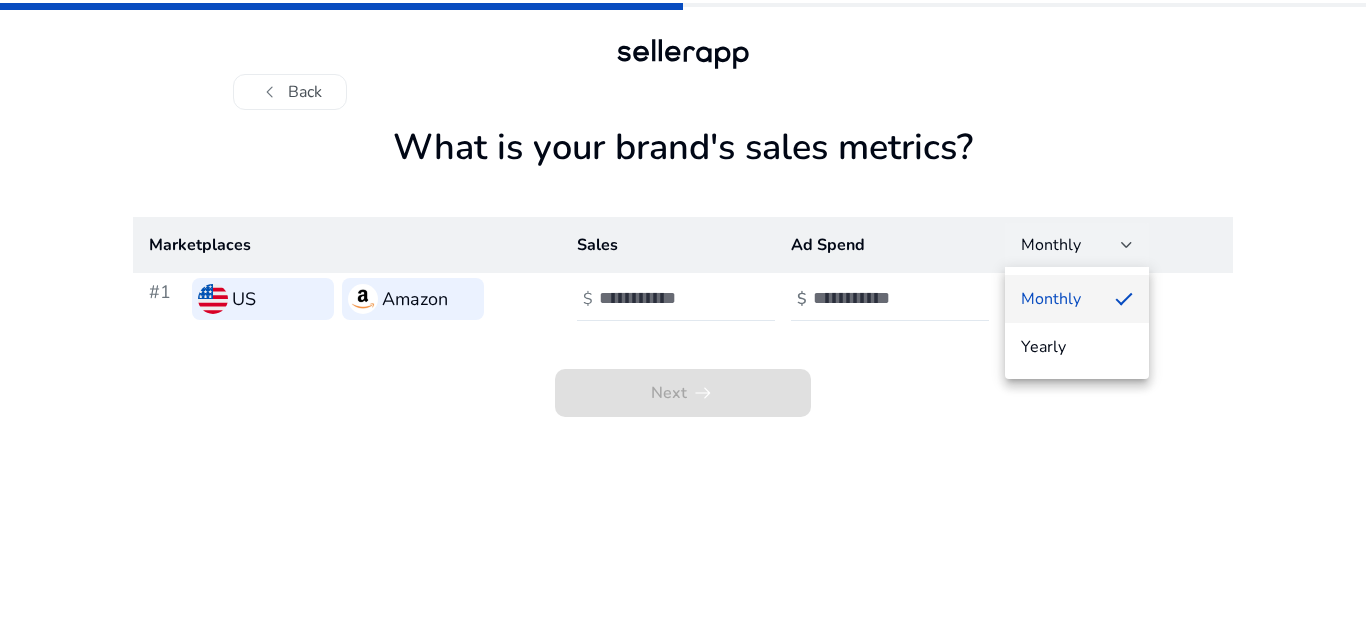 click at bounding box center [683, 320] 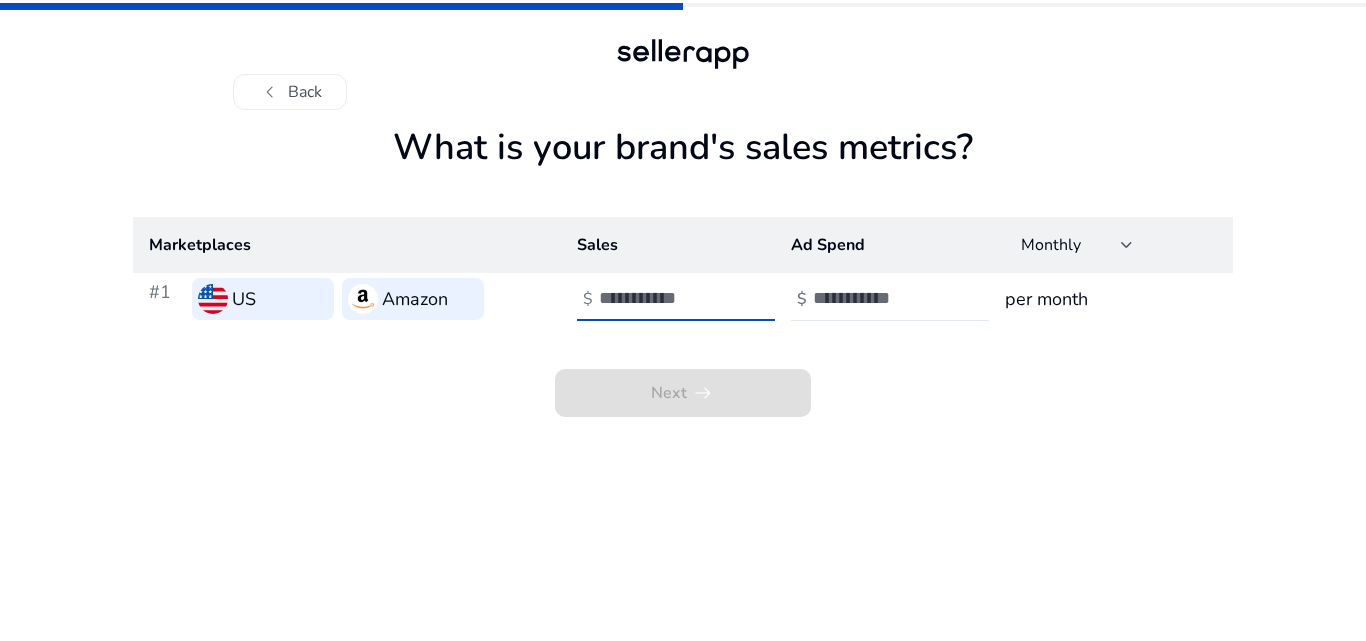 click on "*" at bounding box center (666, 298) 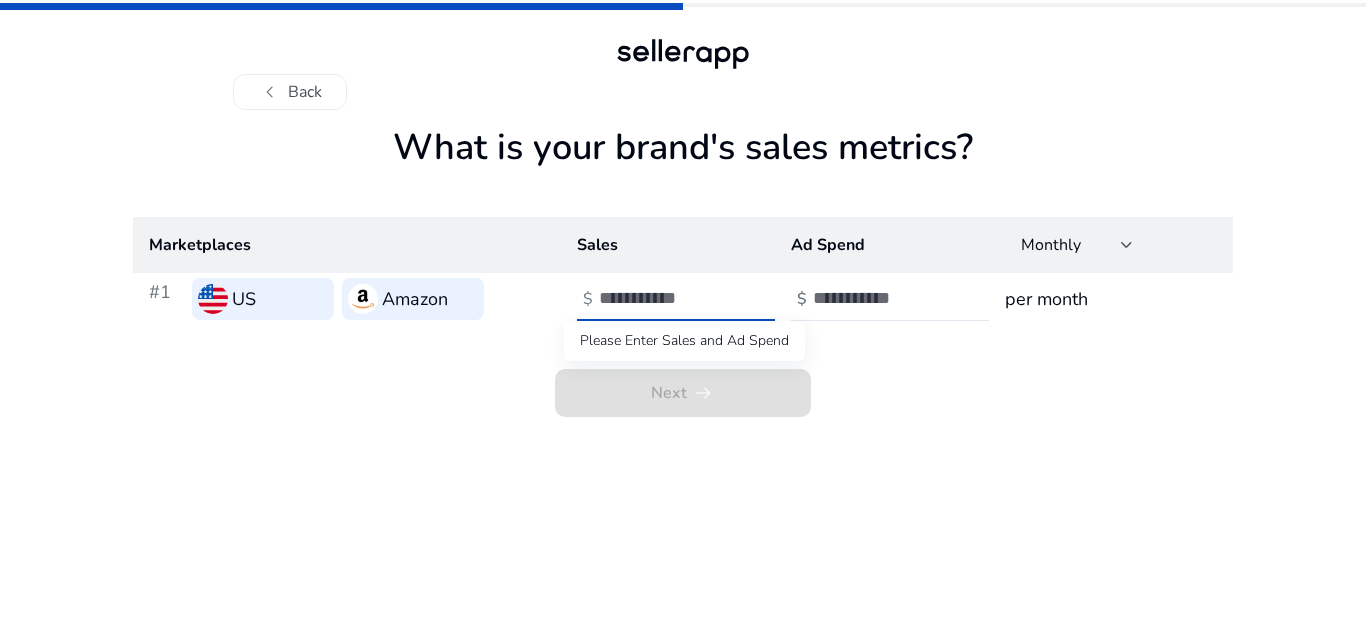 click on "Next   arrow_right_alt" 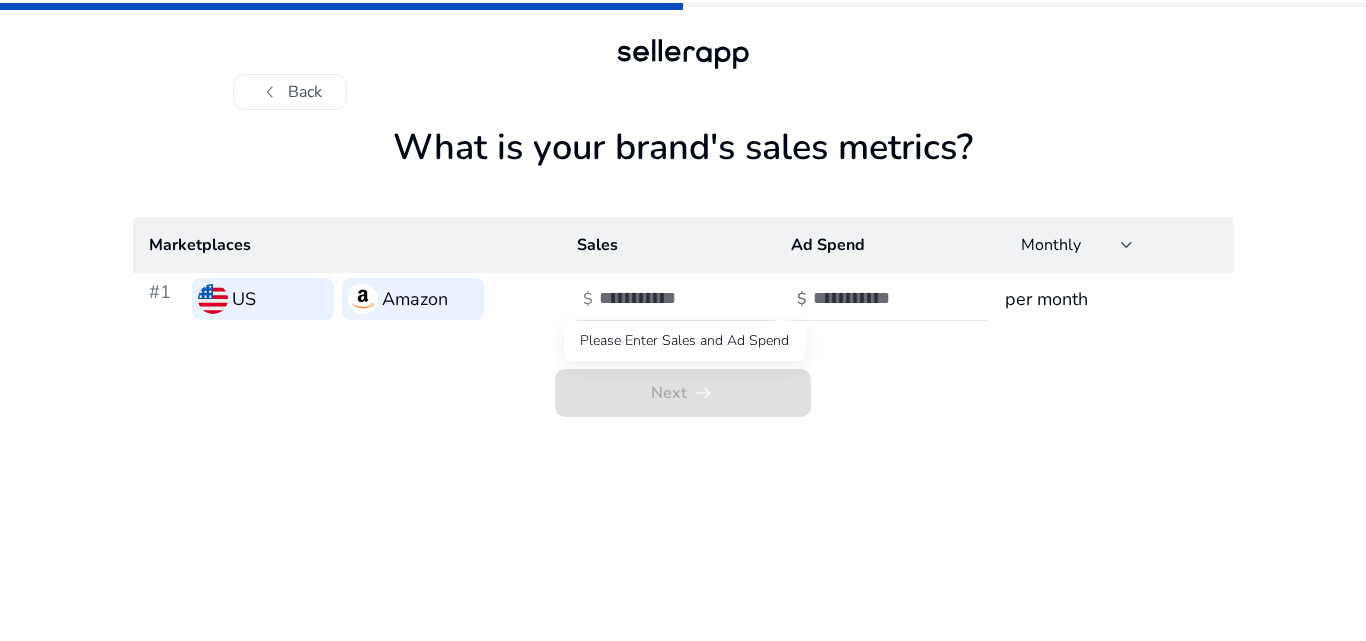 click on "Next   arrow_right_alt" 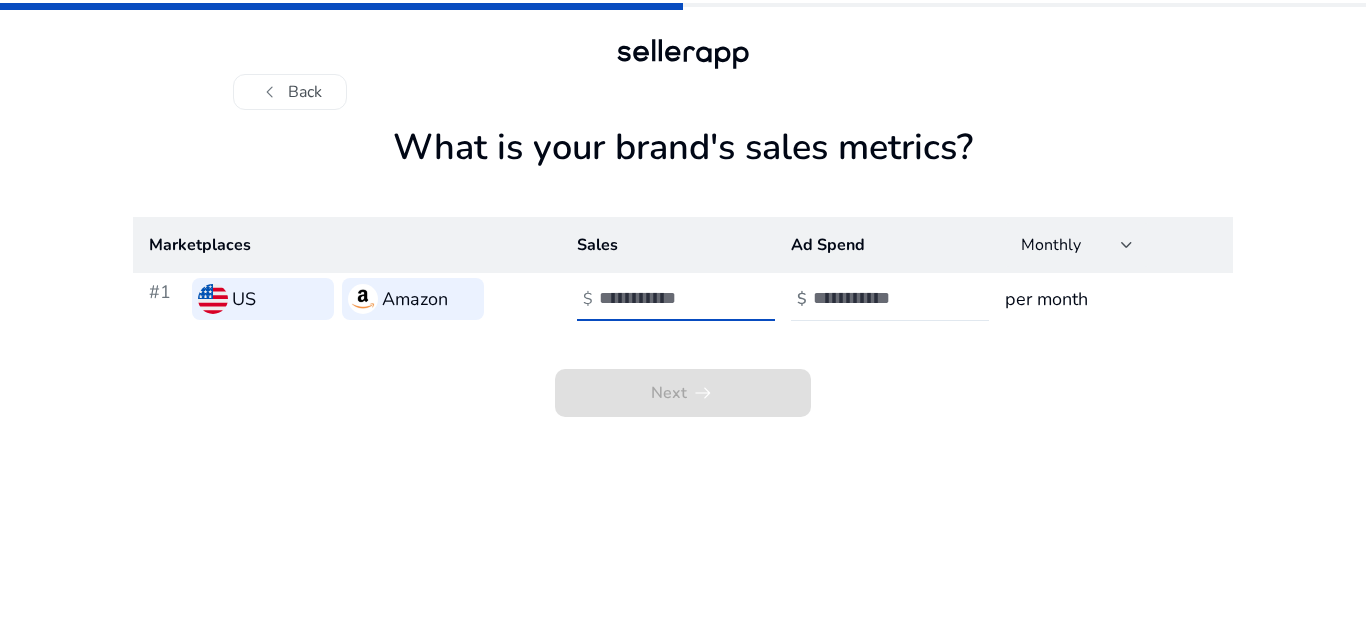 click on "*" at bounding box center [666, 298] 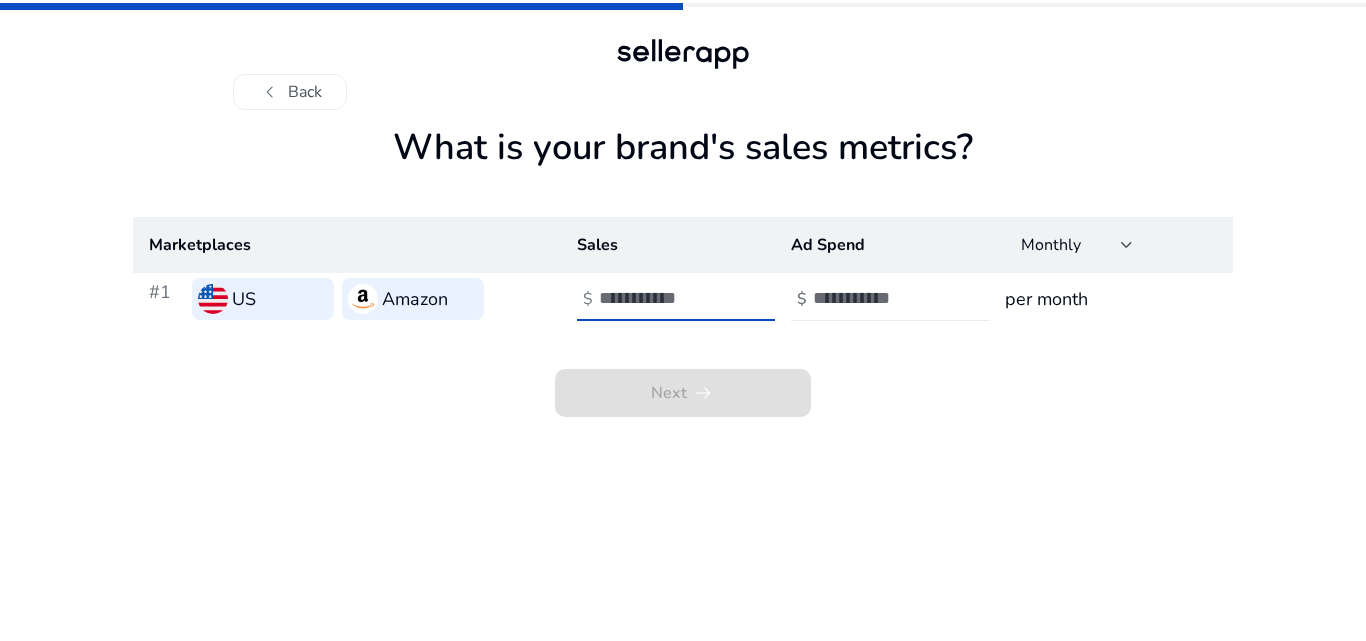 click on "*" at bounding box center [880, 298] 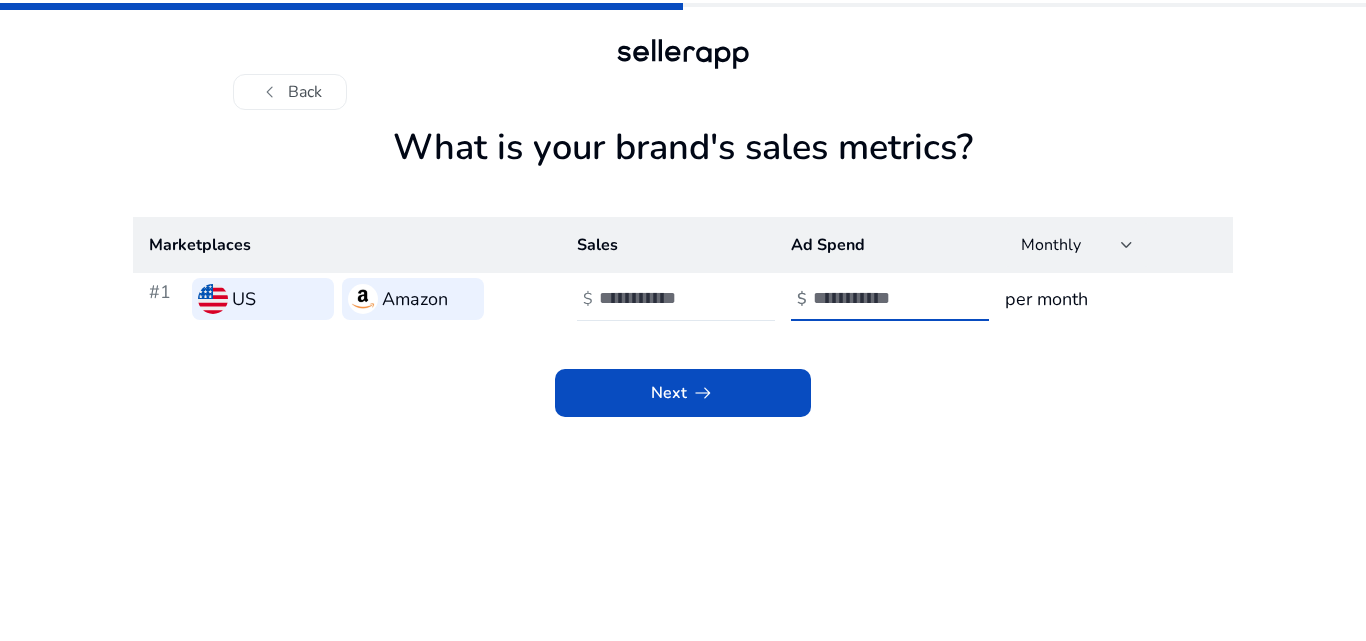 click on "*" at bounding box center [880, 298] 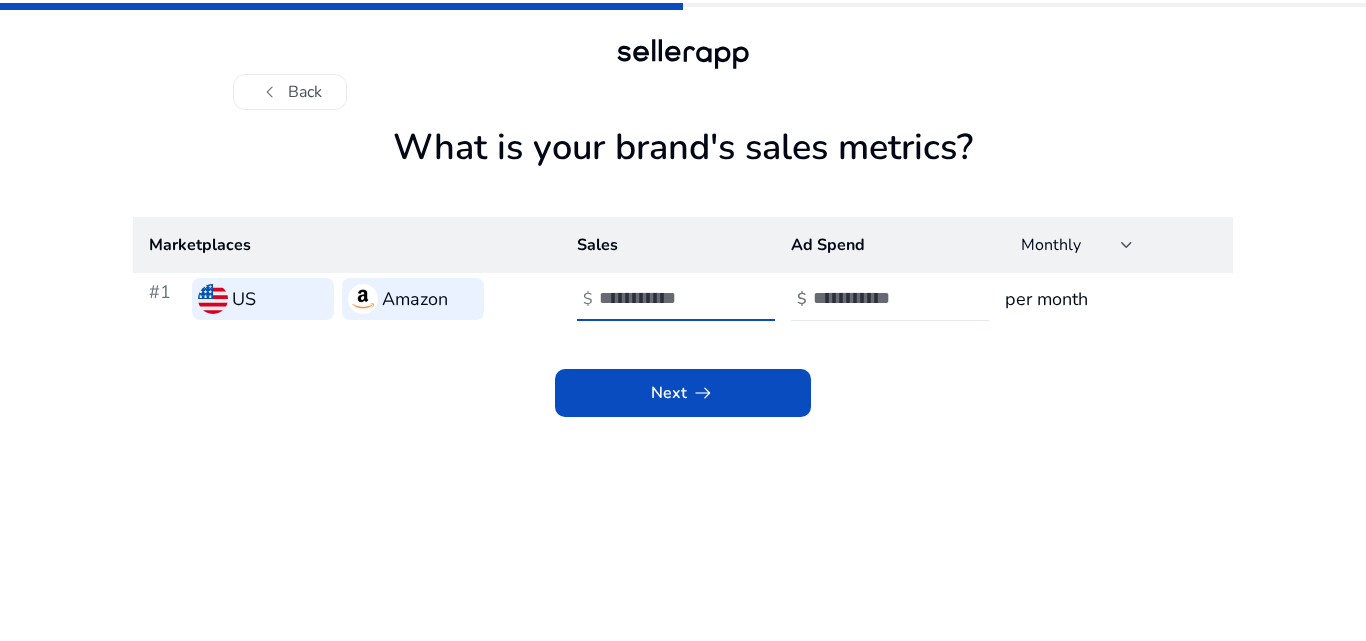 click on "**" at bounding box center (666, 298) 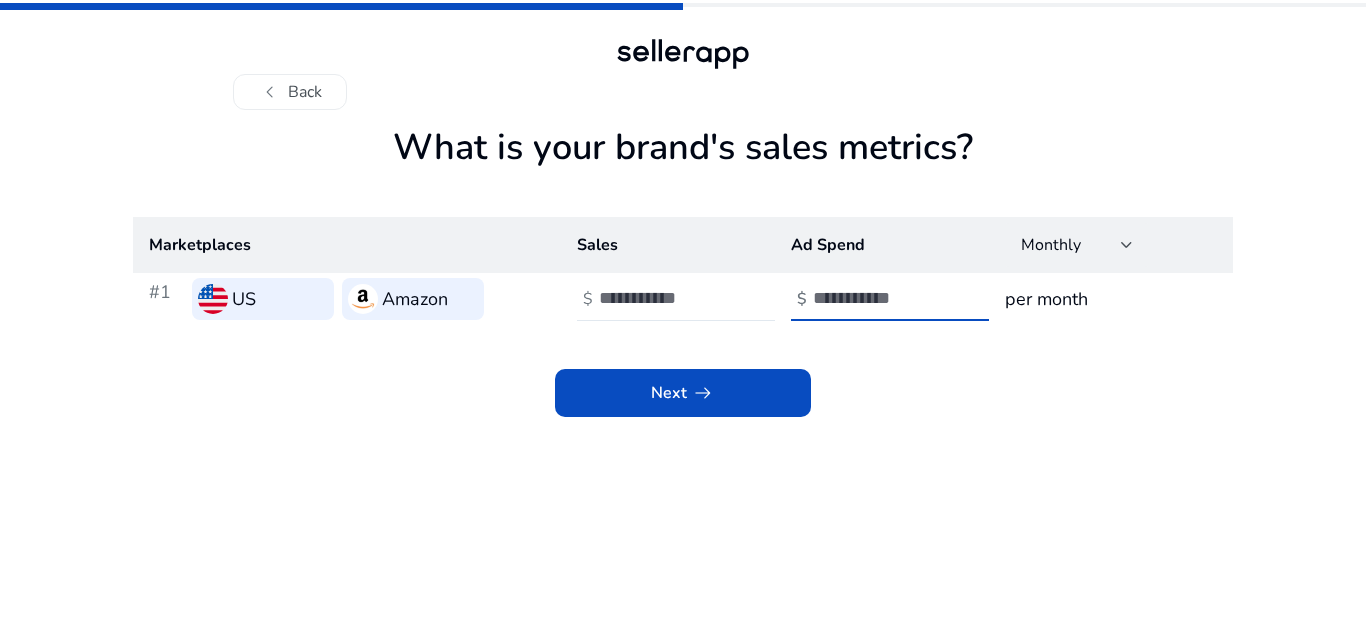 click on "*" at bounding box center [880, 298] 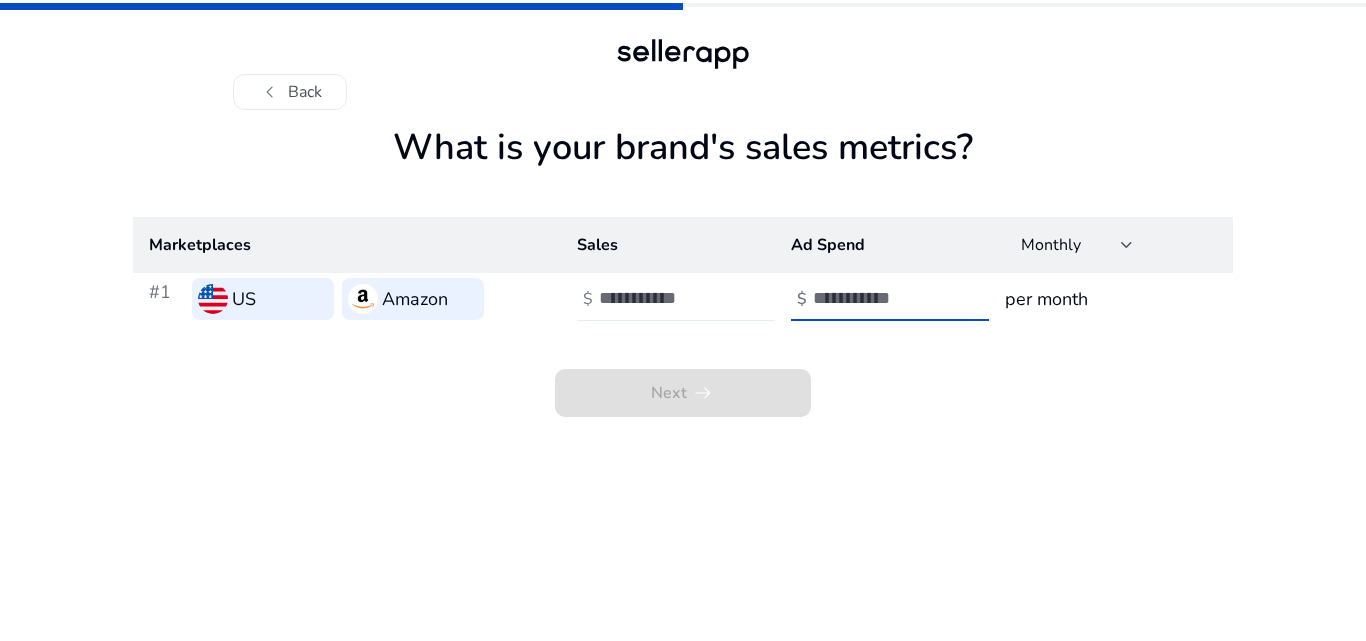 type 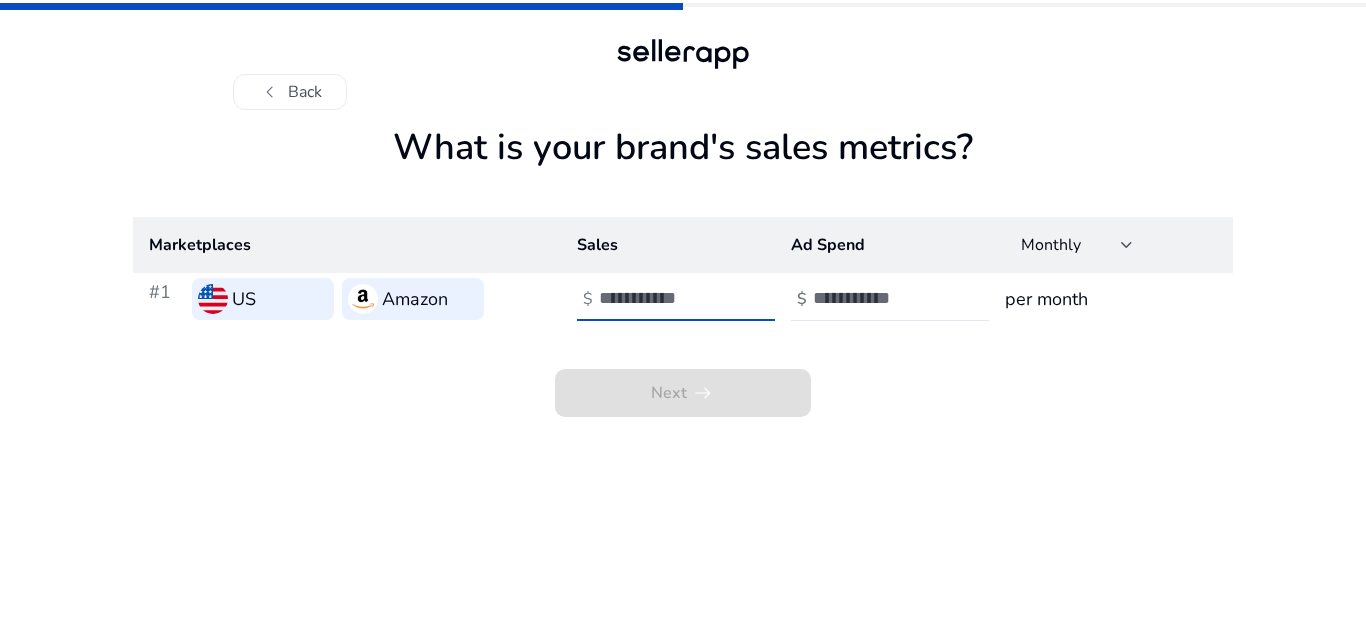 click on "**" at bounding box center [666, 298] 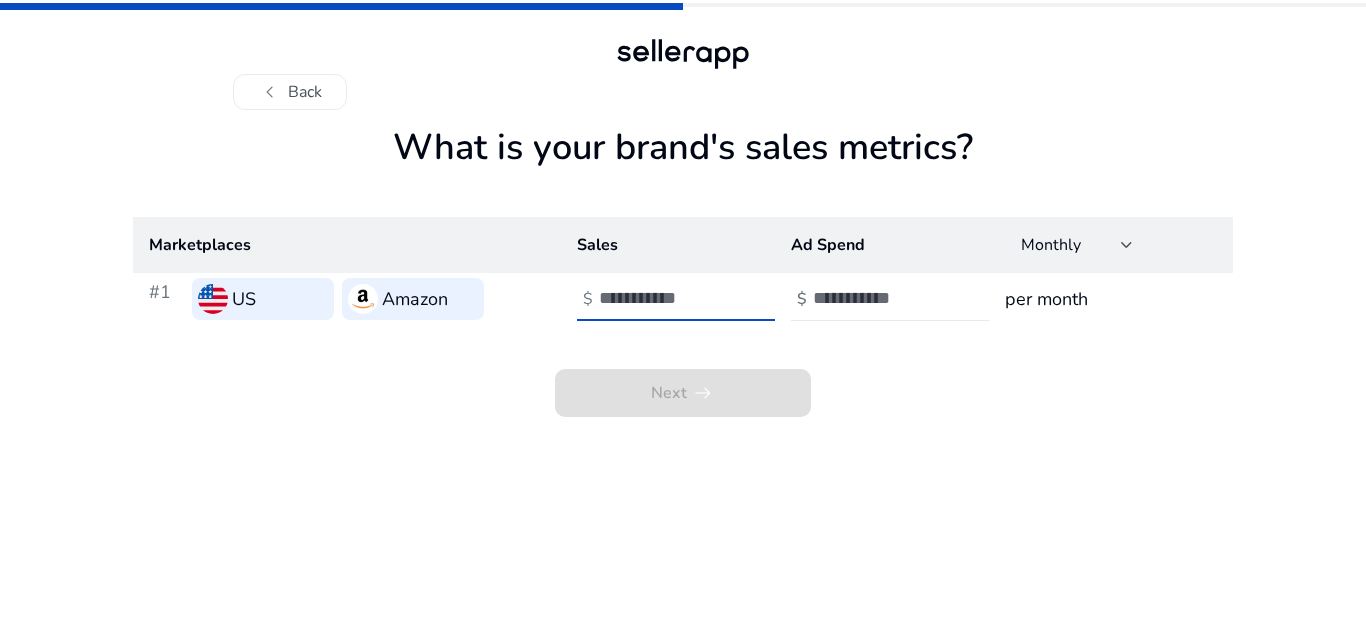 type on "**" 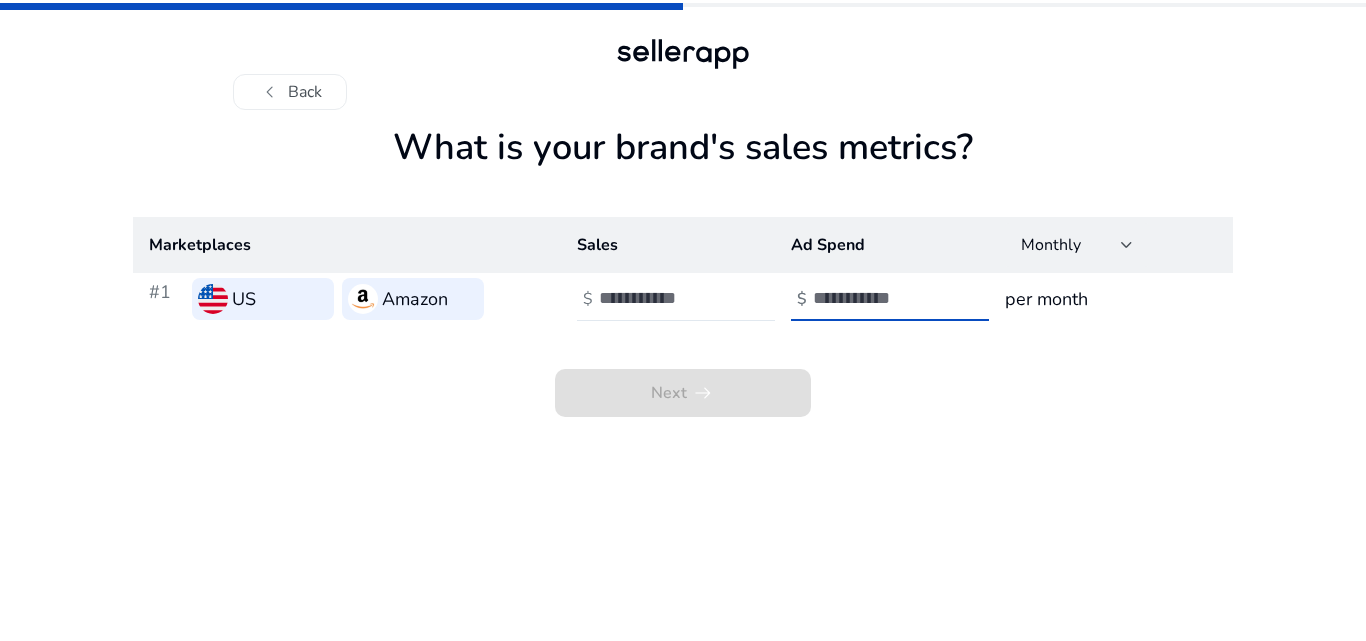 click at bounding box center [880, 298] 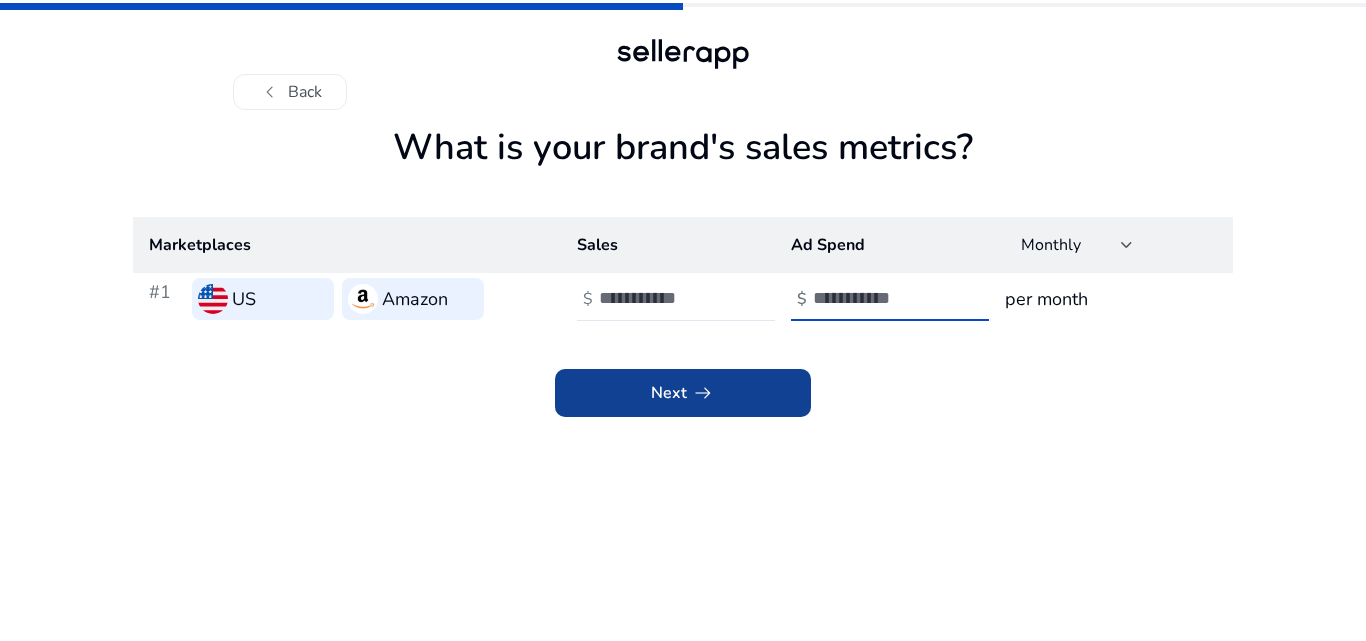 type on "**" 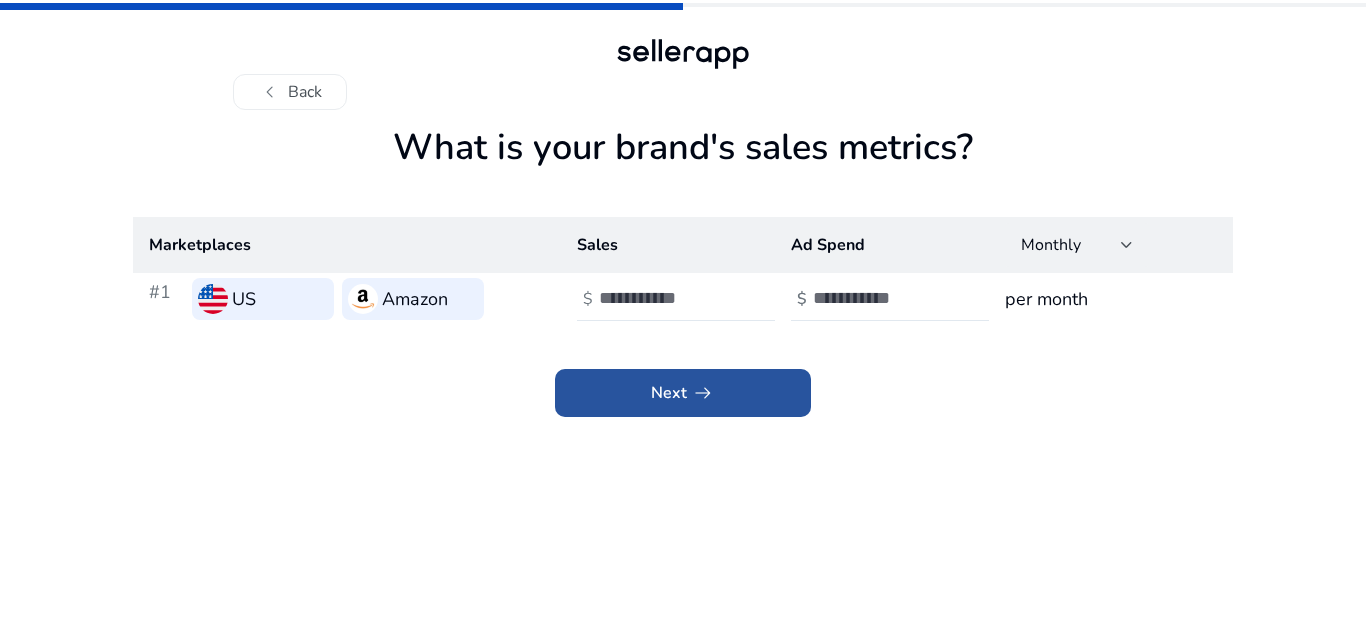 click 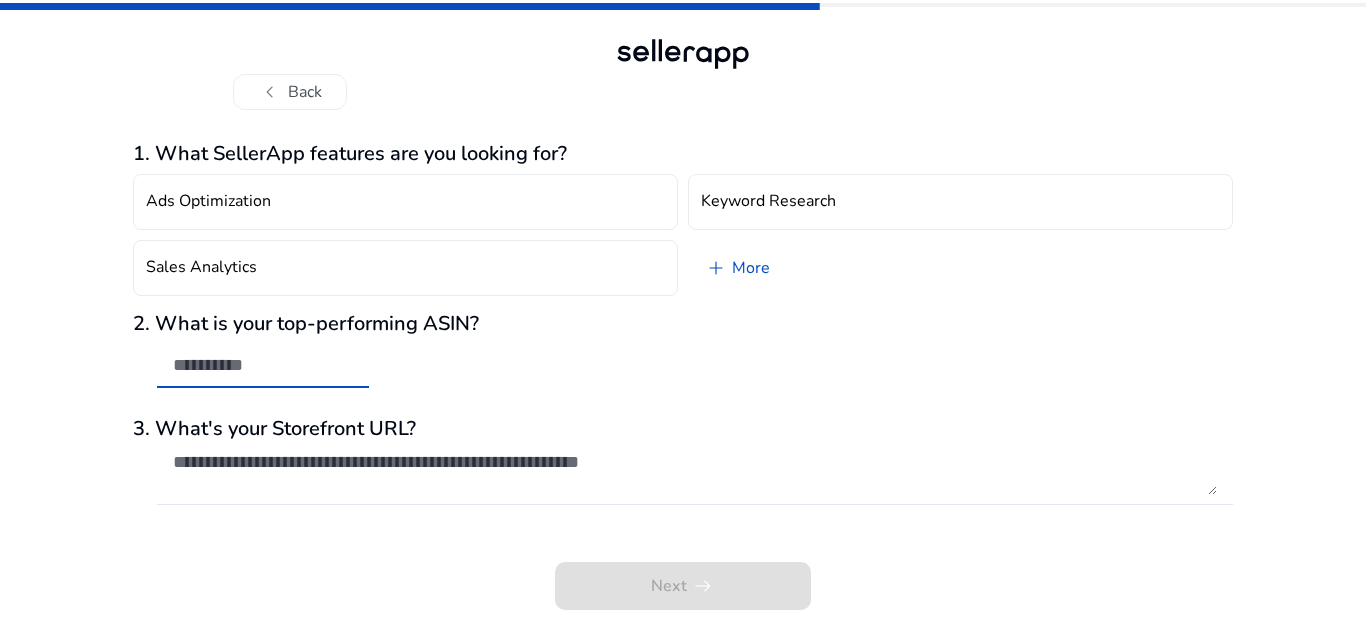 click at bounding box center (263, 365) 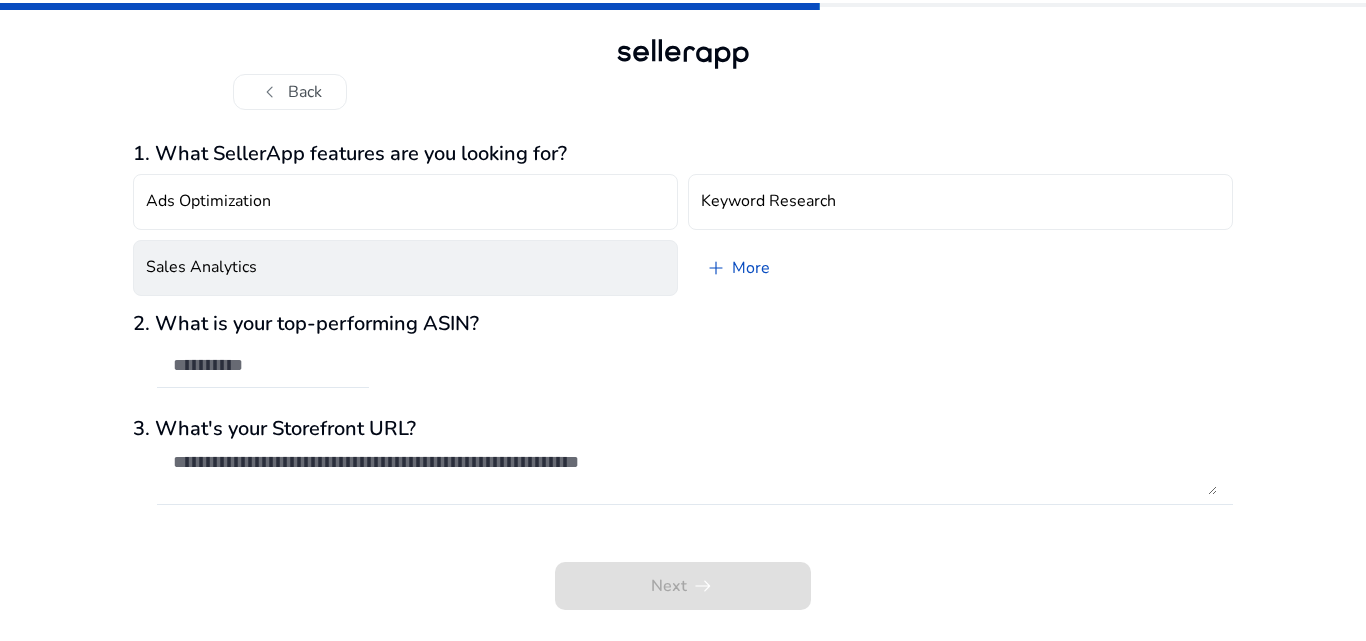 click on "Sales Analytics" 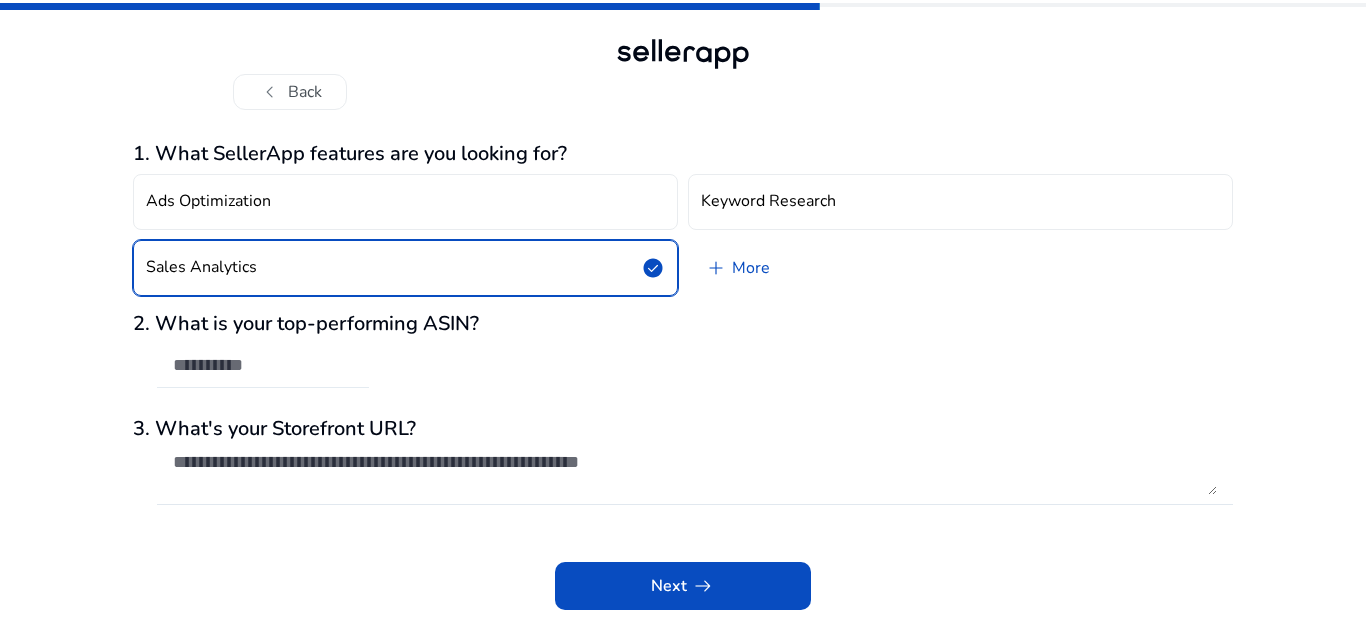 click 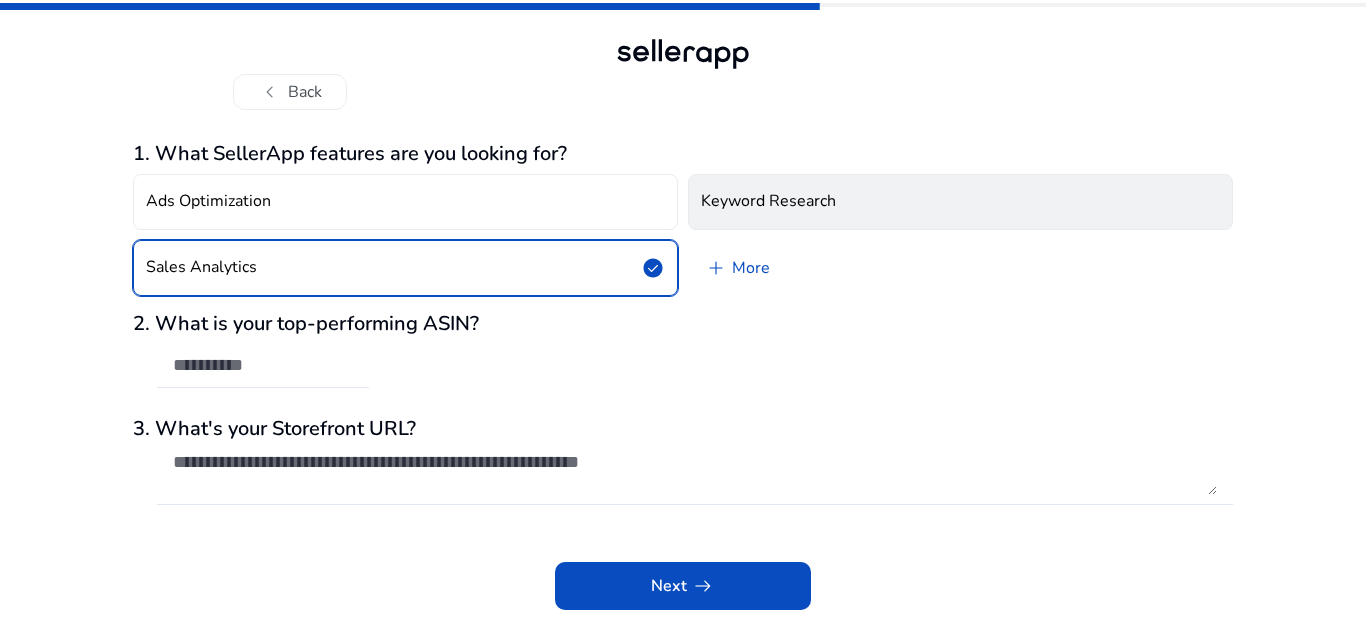 click on "Keyword Research" 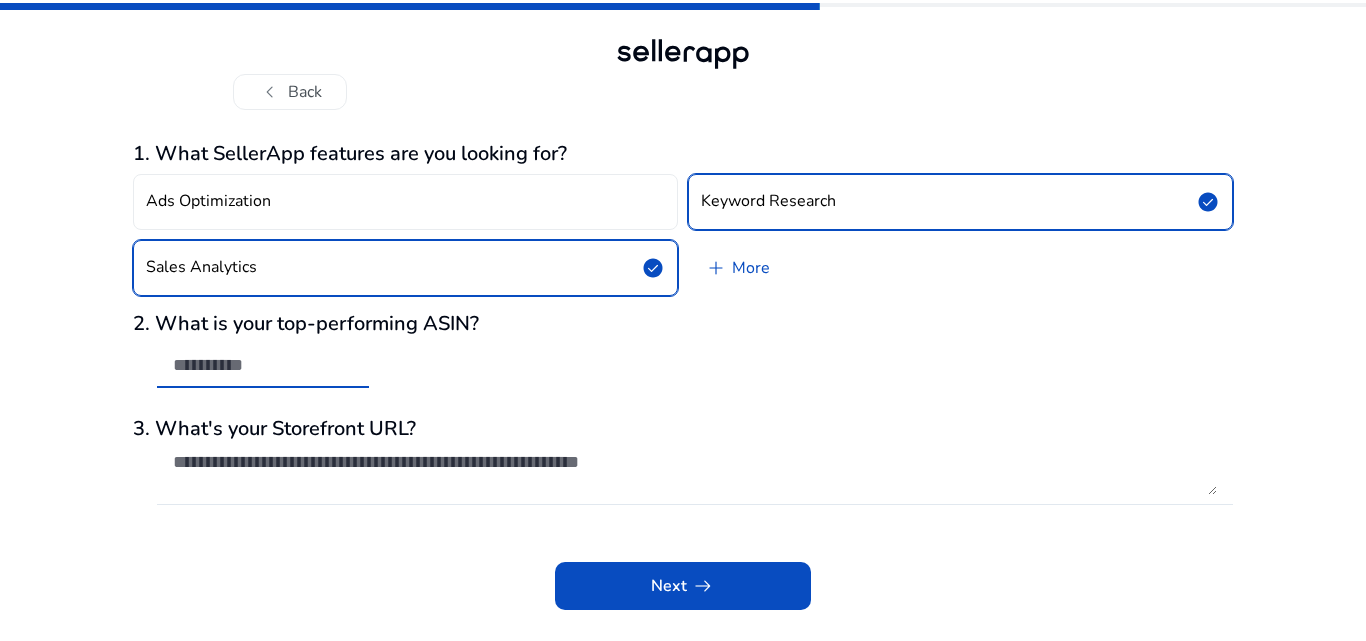 click at bounding box center (263, 365) 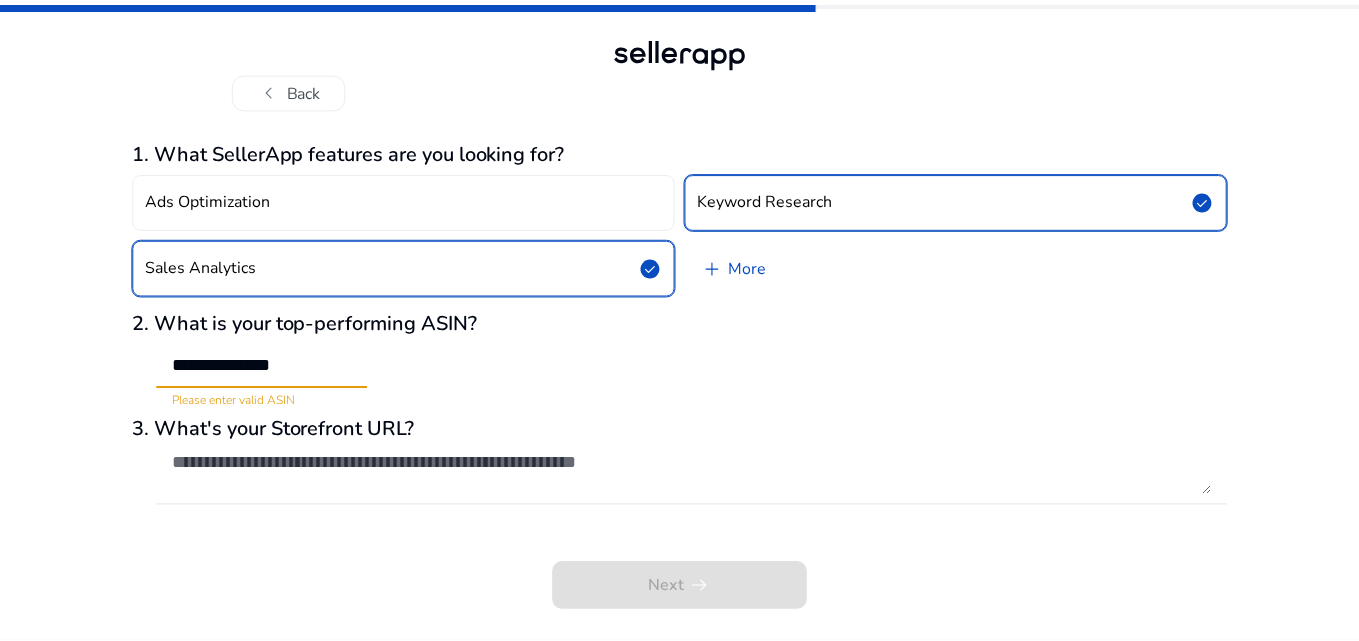 scroll, scrollTop: 0, scrollLeft: 0, axis: both 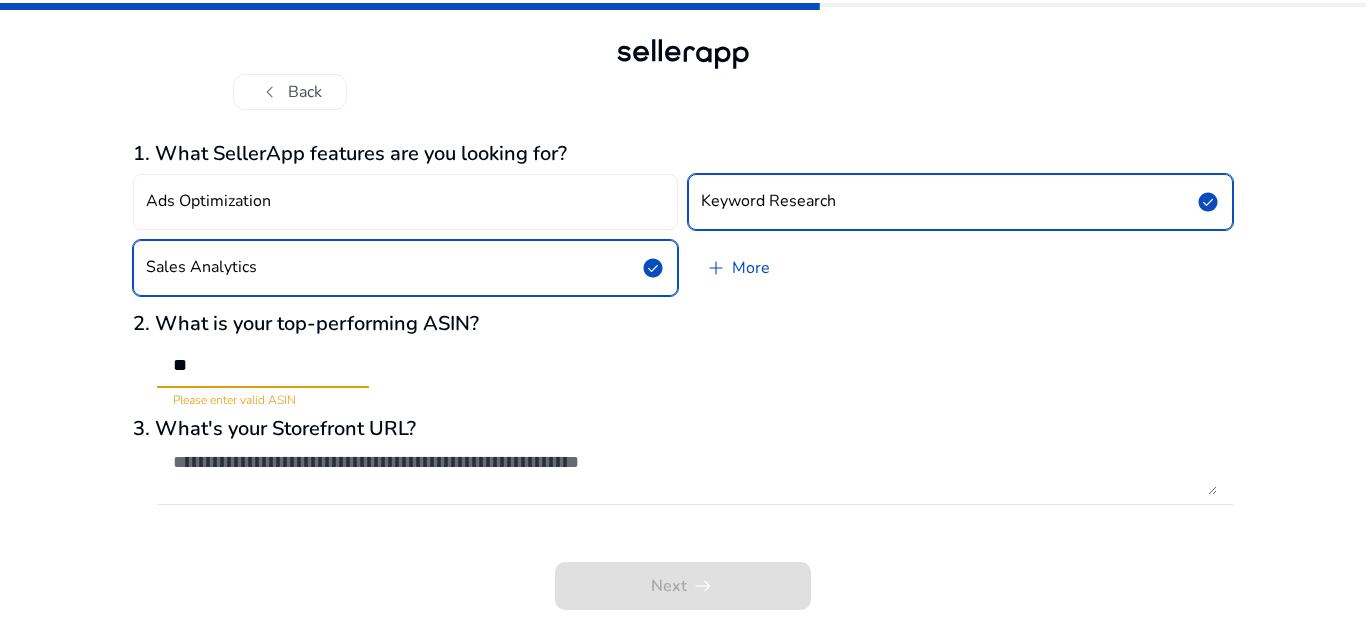 type on "*" 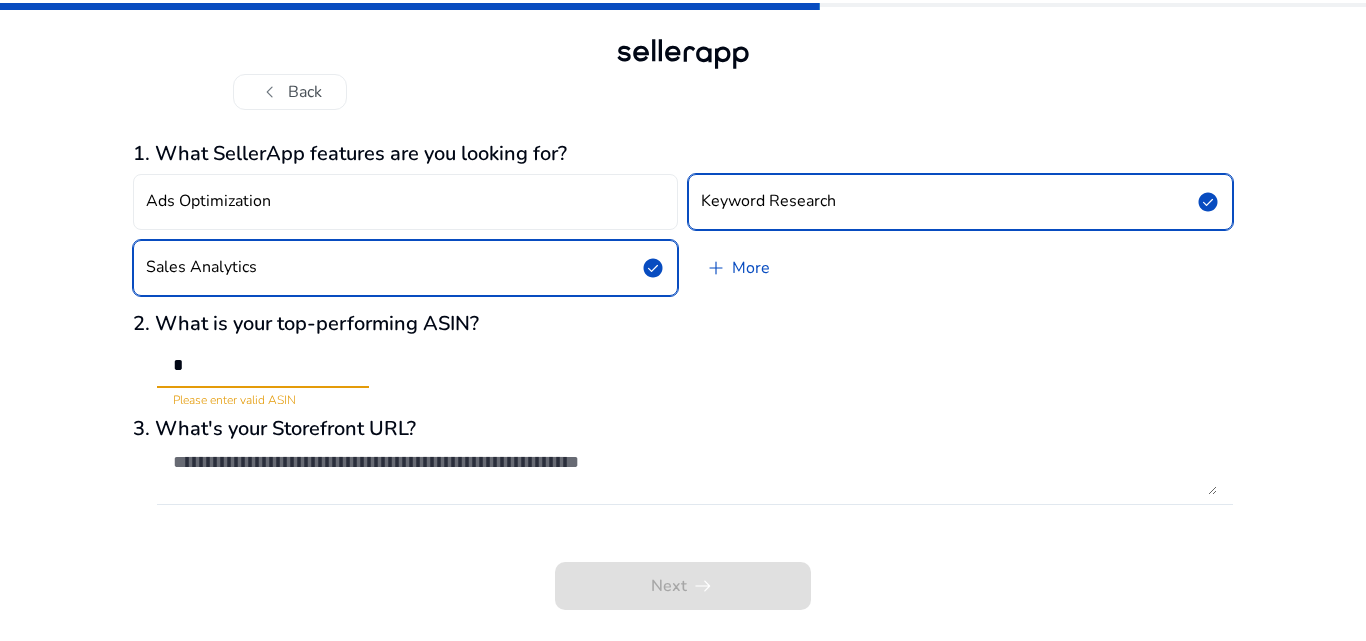 type 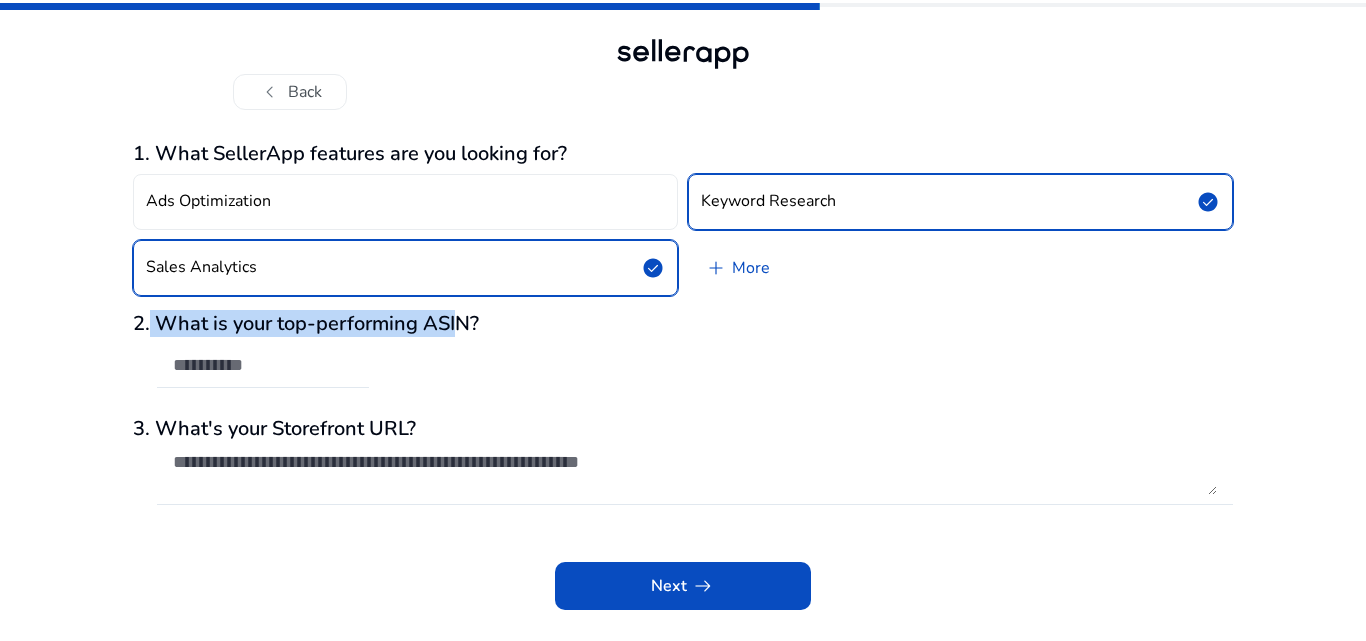 drag, startPoint x: 152, startPoint y: 319, endPoint x: 459, endPoint y: 314, distance: 307.0407 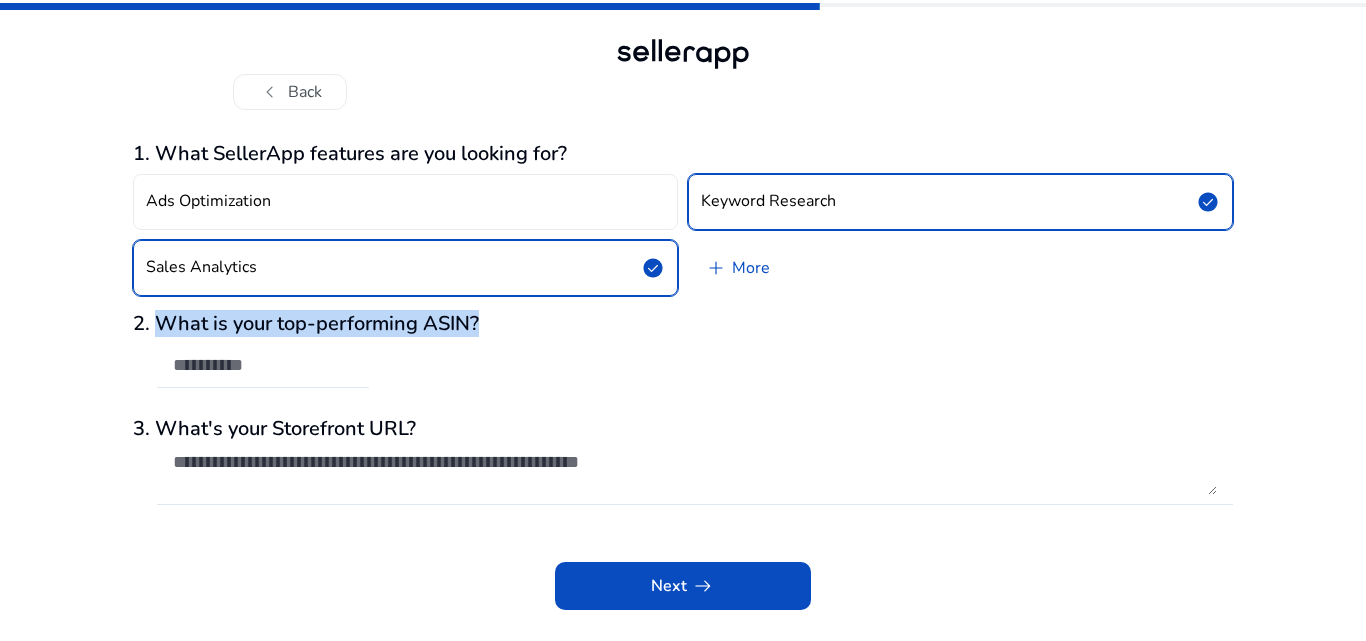 drag, startPoint x: 156, startPoint y: 322, endPoint x: 524, endPoint y: 327, distance: 368.03397 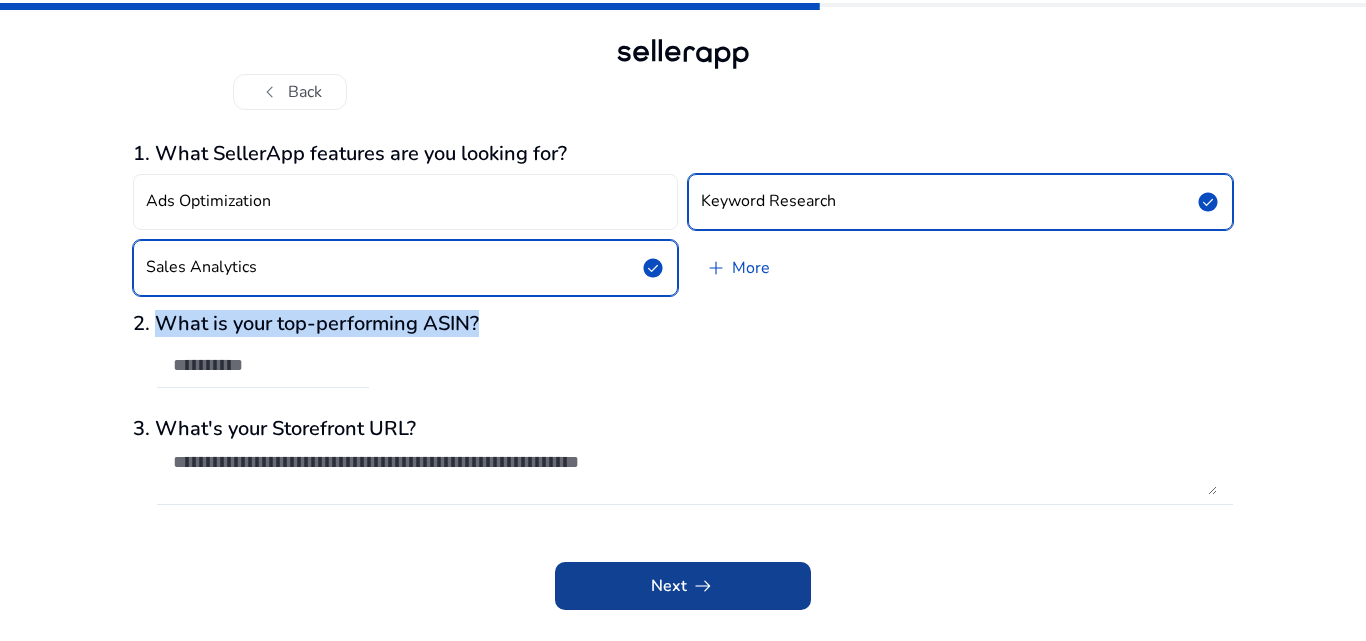 click on "Next   arrow_right_alt" 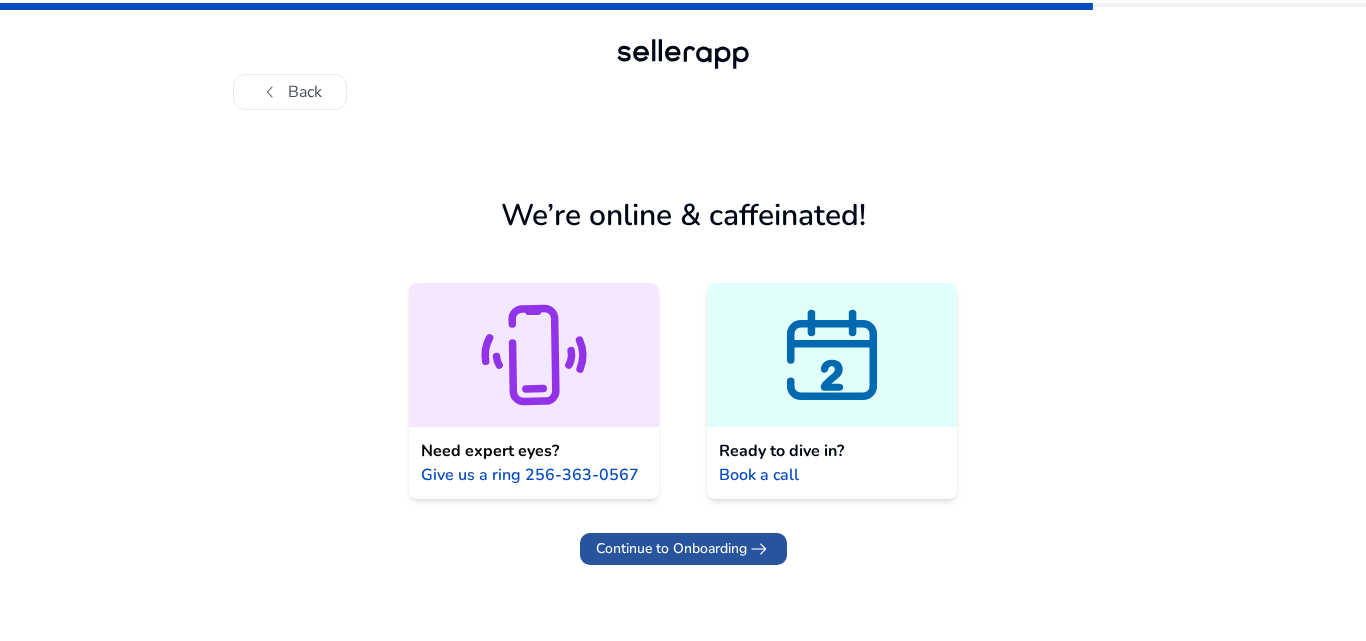 click 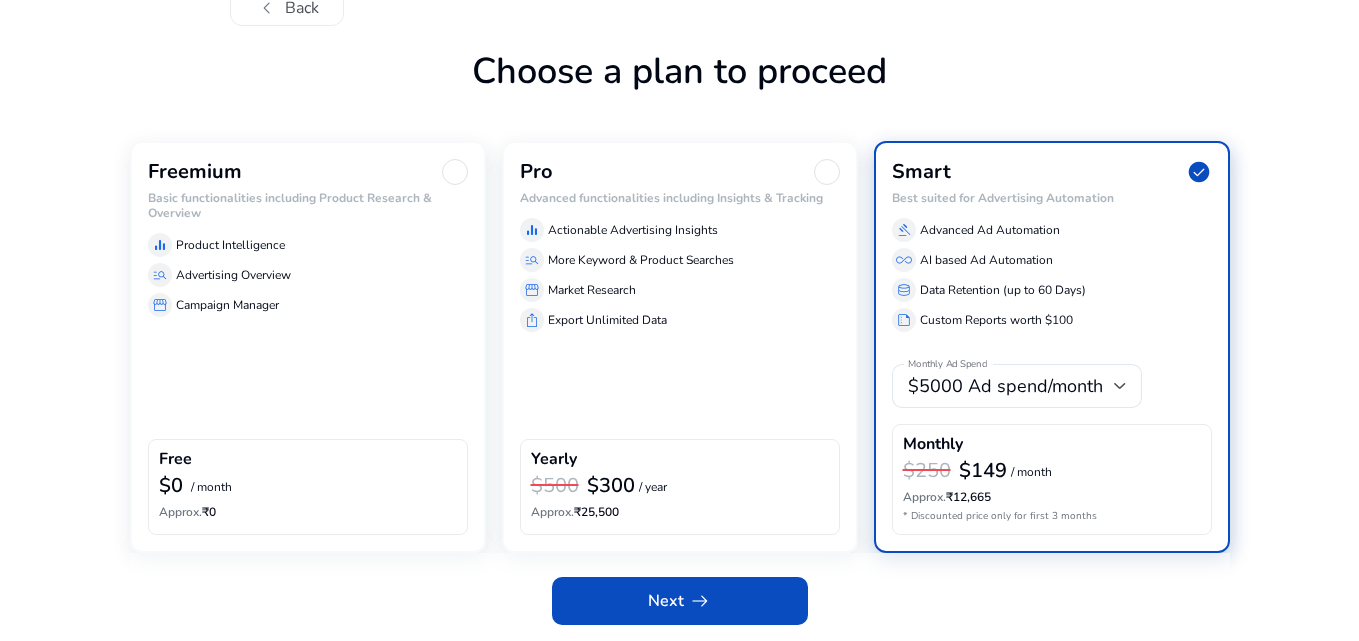 scroll, scrollTop: 76, scrollLeft: 0, axis: vertical 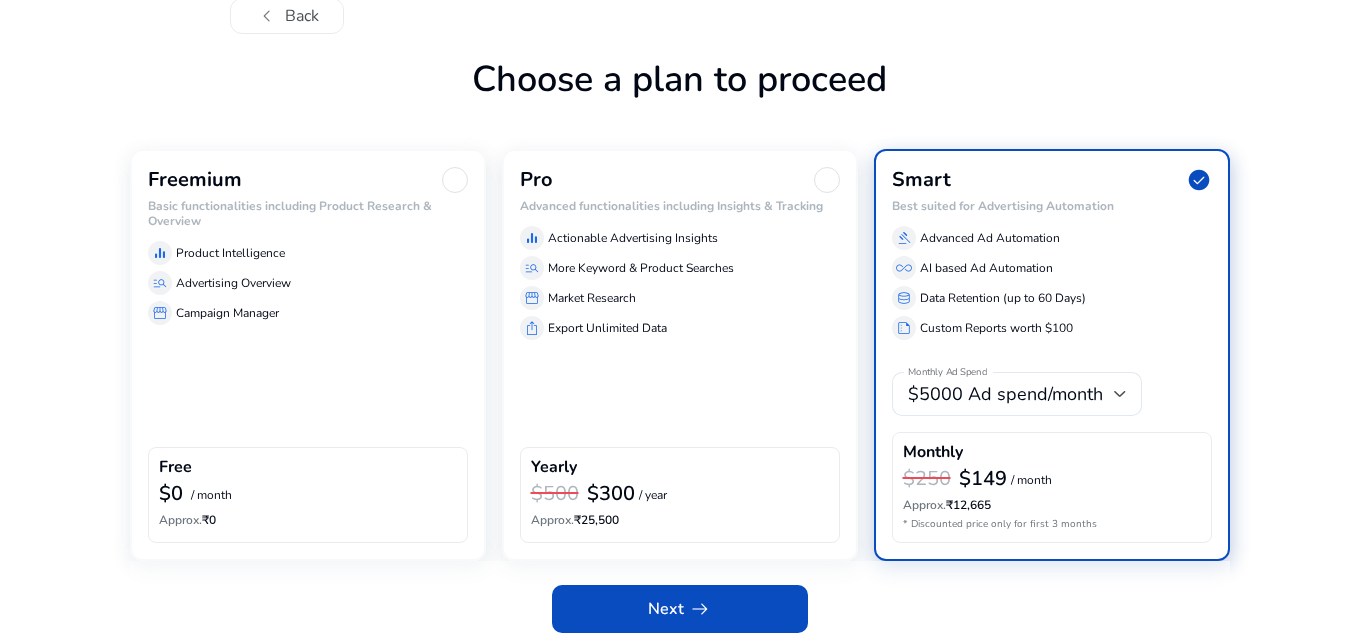 click on "Freemium Basic functionalities including Product Research & Overview  equalizer  Product Intelligence  manage_search  Advertising Overview  storefront  Campaign Manager  Free  $0  / month  Approx.  ₹0" 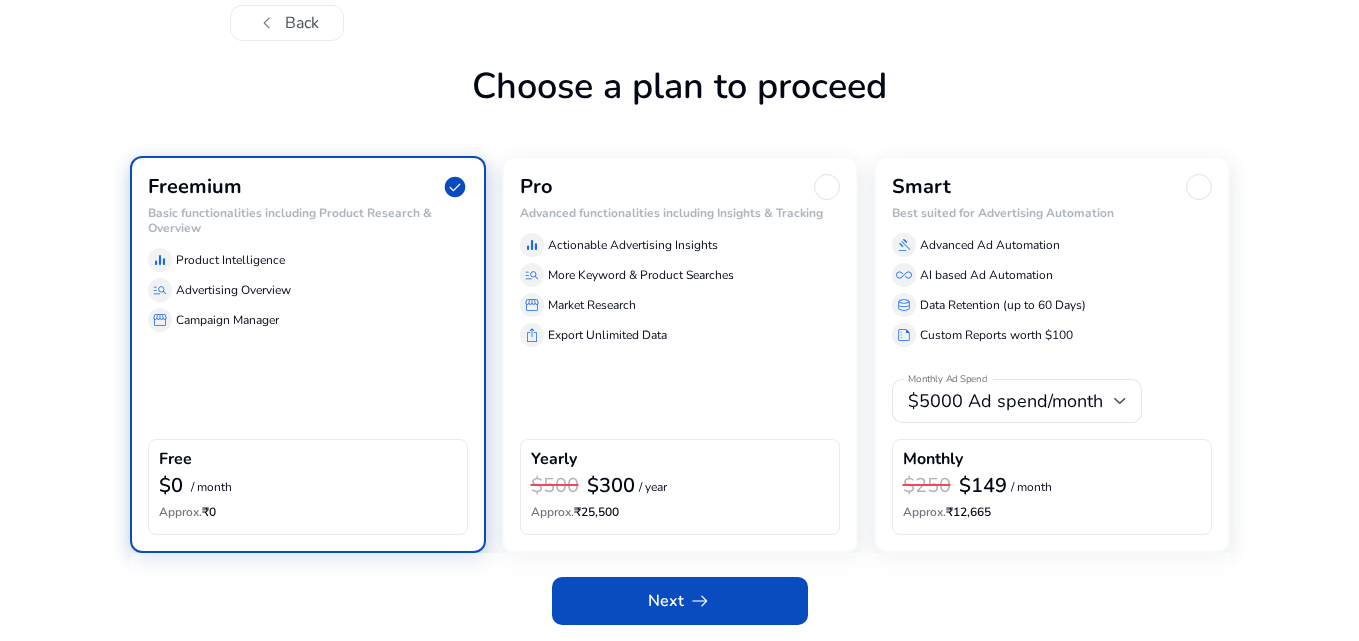 scroll, scrollTop: 69, scrollLeft: 0, axis: vertical 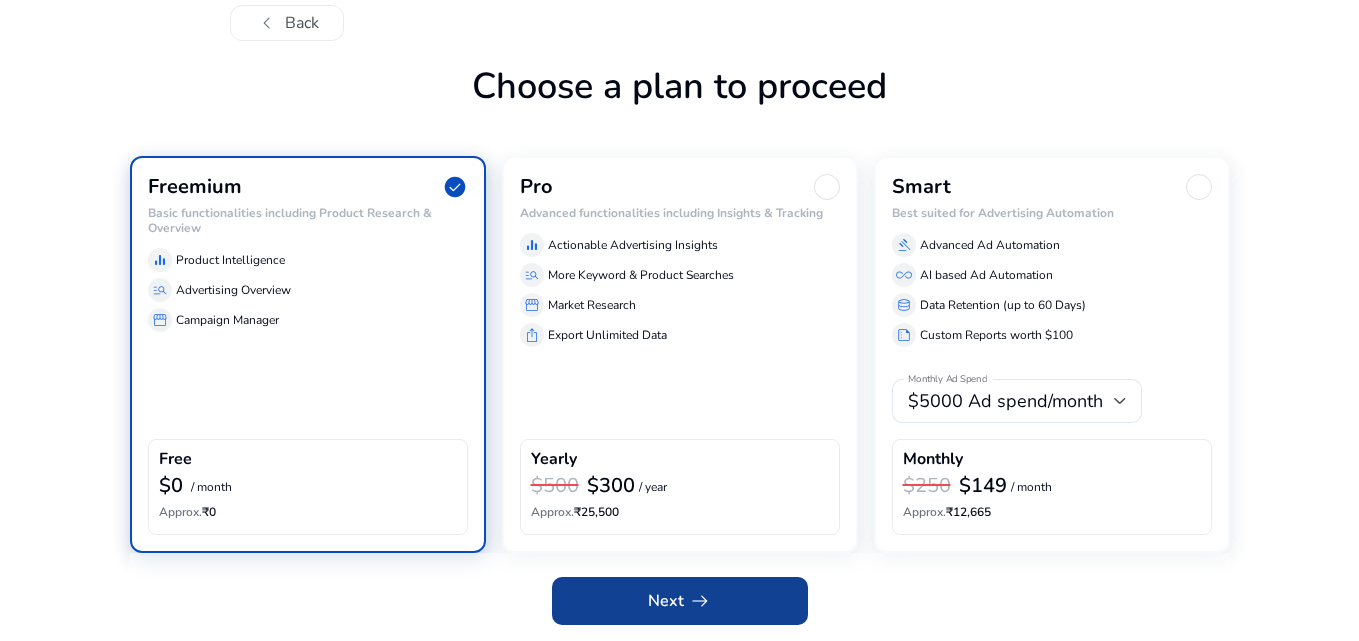 click on "Next   arrow_right_alt" 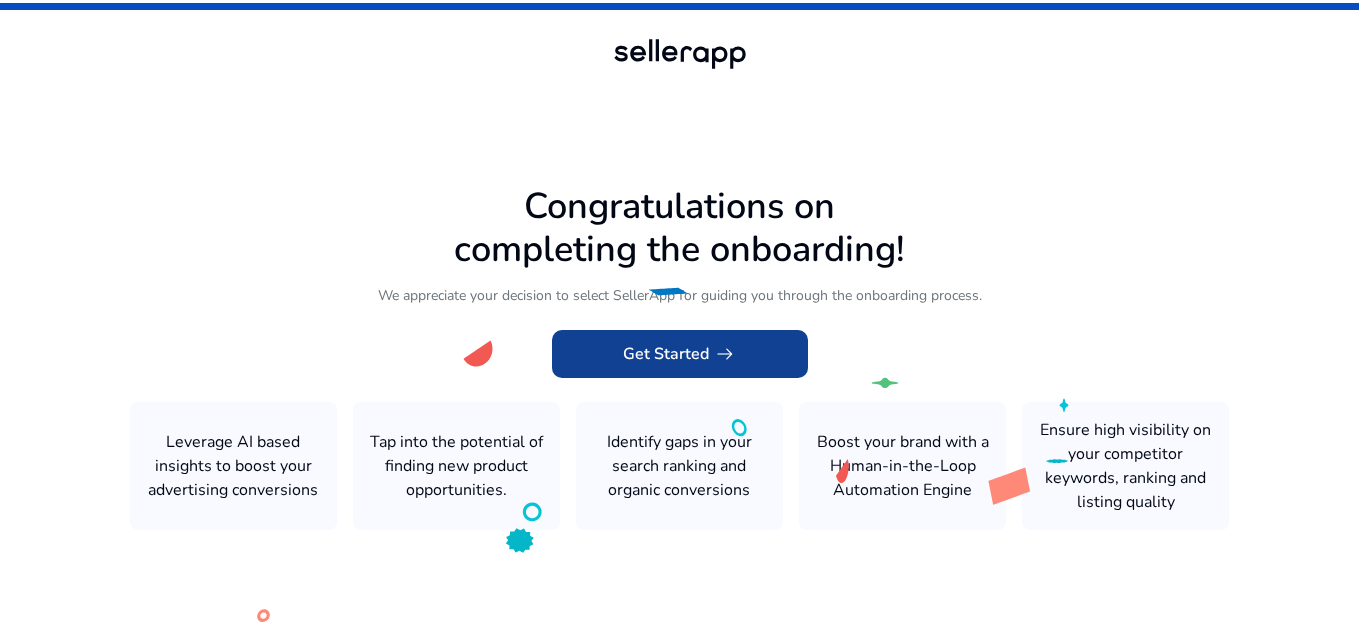 scroll, scrollTop: 1, scrollLeft: 0, axis: vertical 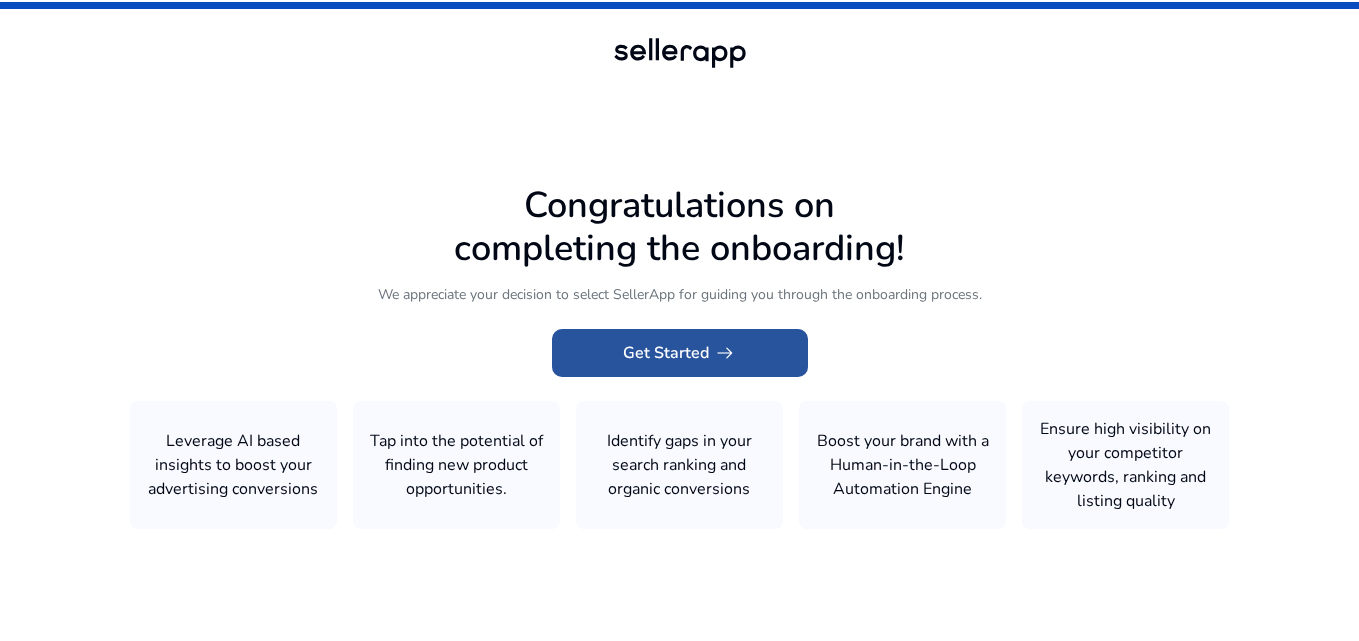 click on "Get Started   arrow_right_alt" 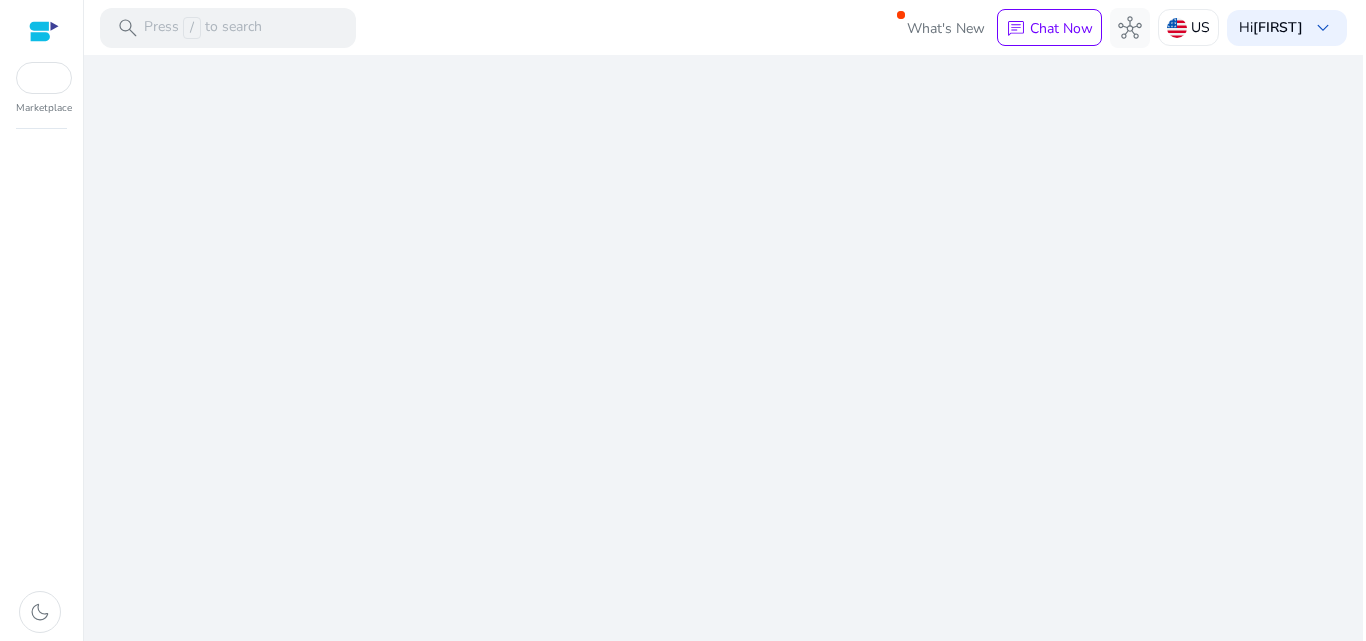 scroll, scrollTop: 0, scrollLeft: 0, axis: both 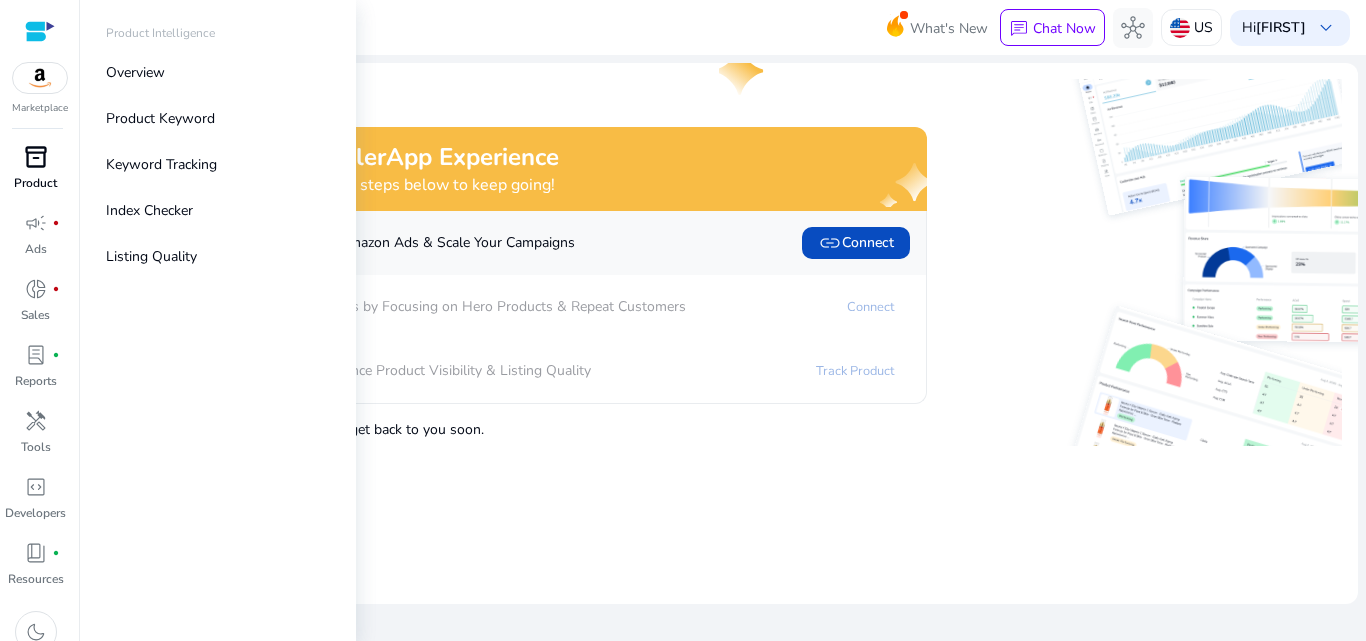 click on "Product" at bounding box center [35, 183] 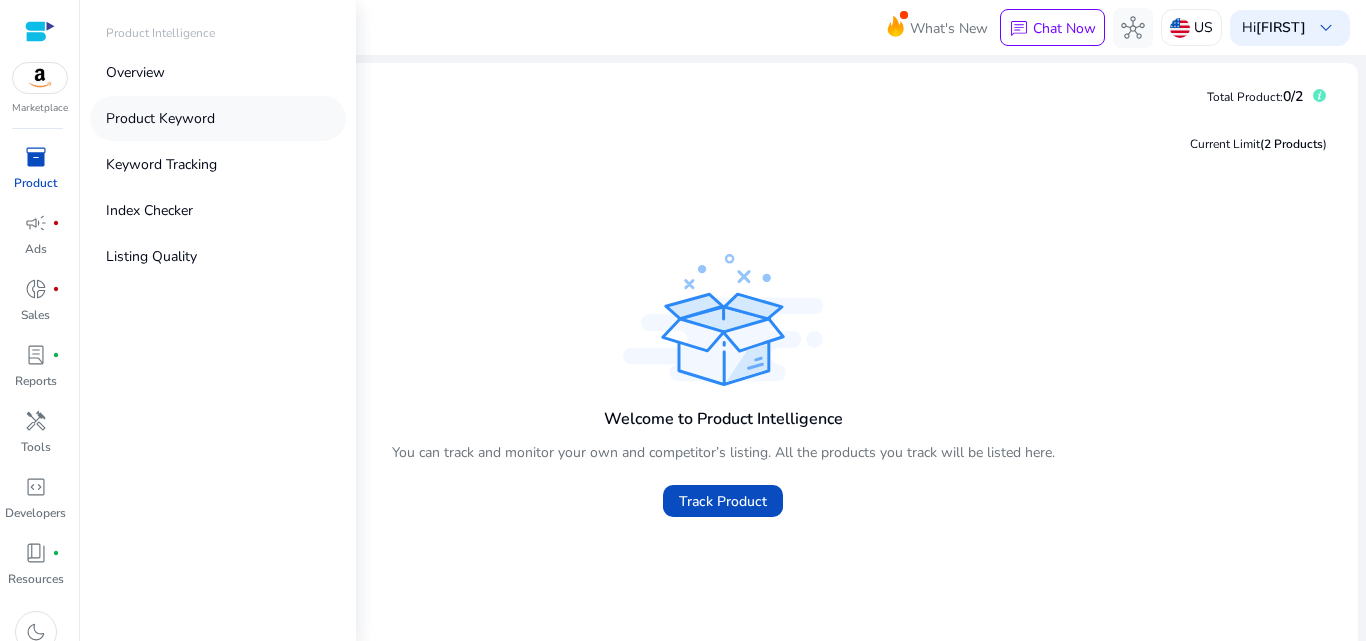 click on "Product Keyword" at bounding box center [218, 118] 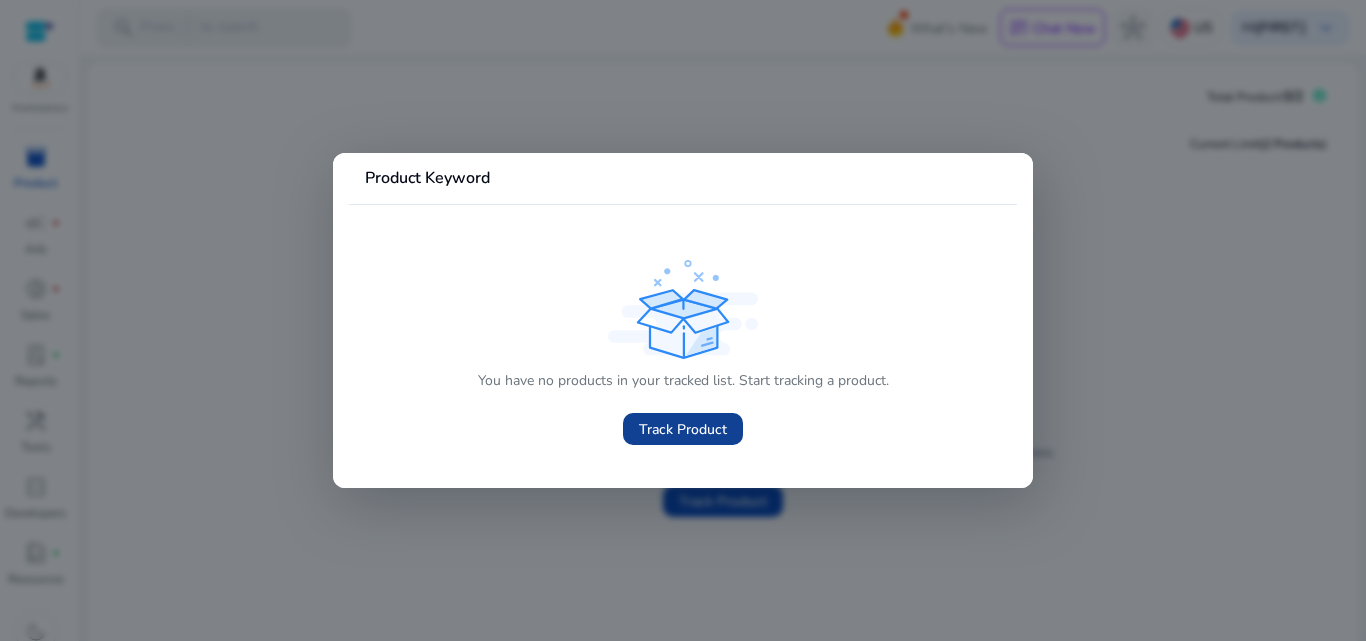 click 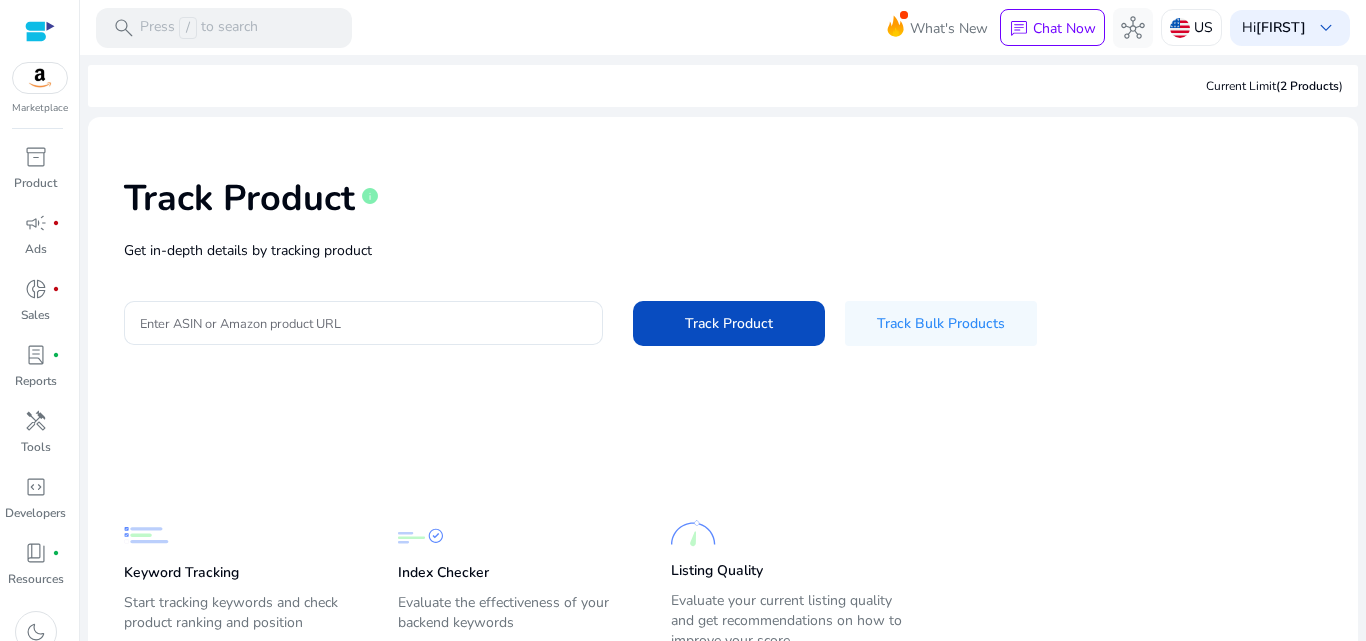 scroll, scrollTop: 0, scrollLeft: 0, axis: both 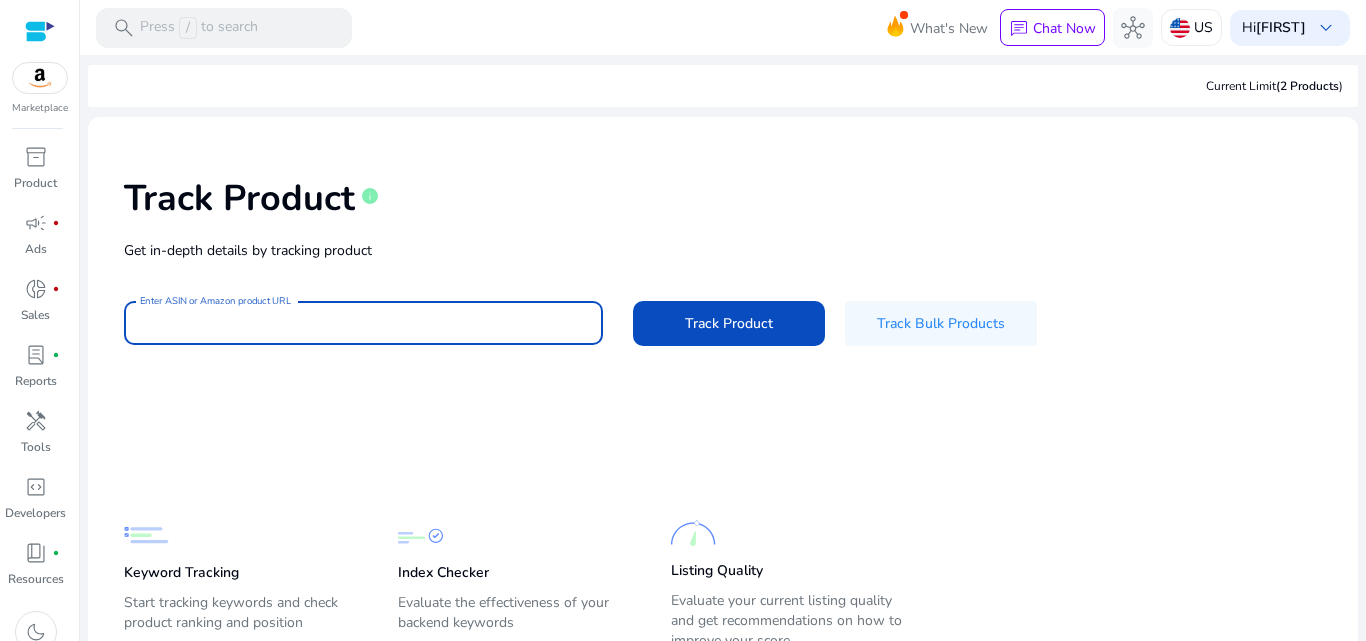 click on "Enter ASIN or Amazon product URL" at bounding box center (363, 323) 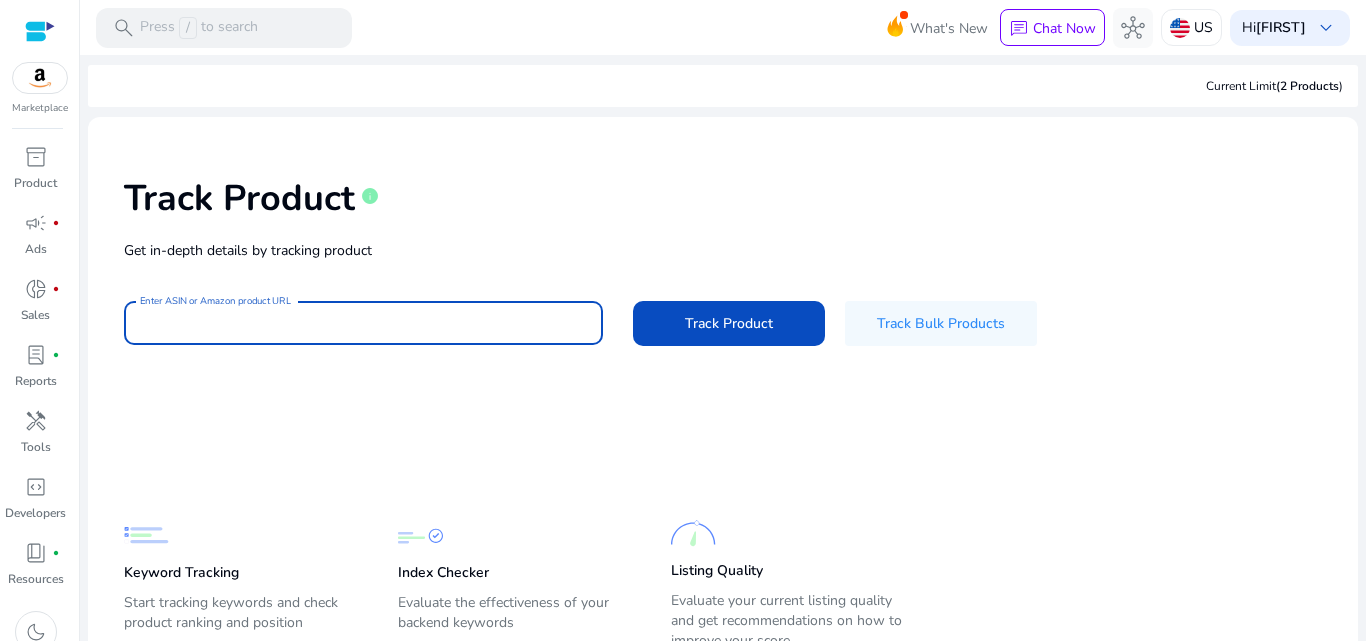 paste on "**********" 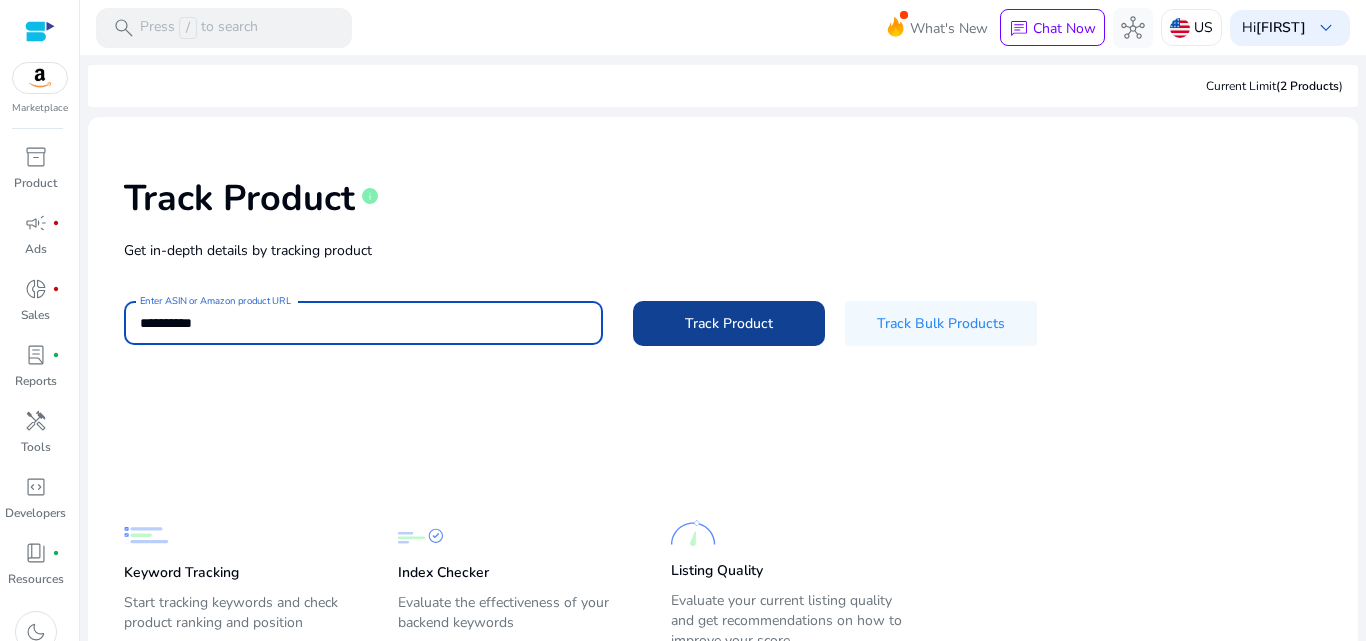type on "**********" 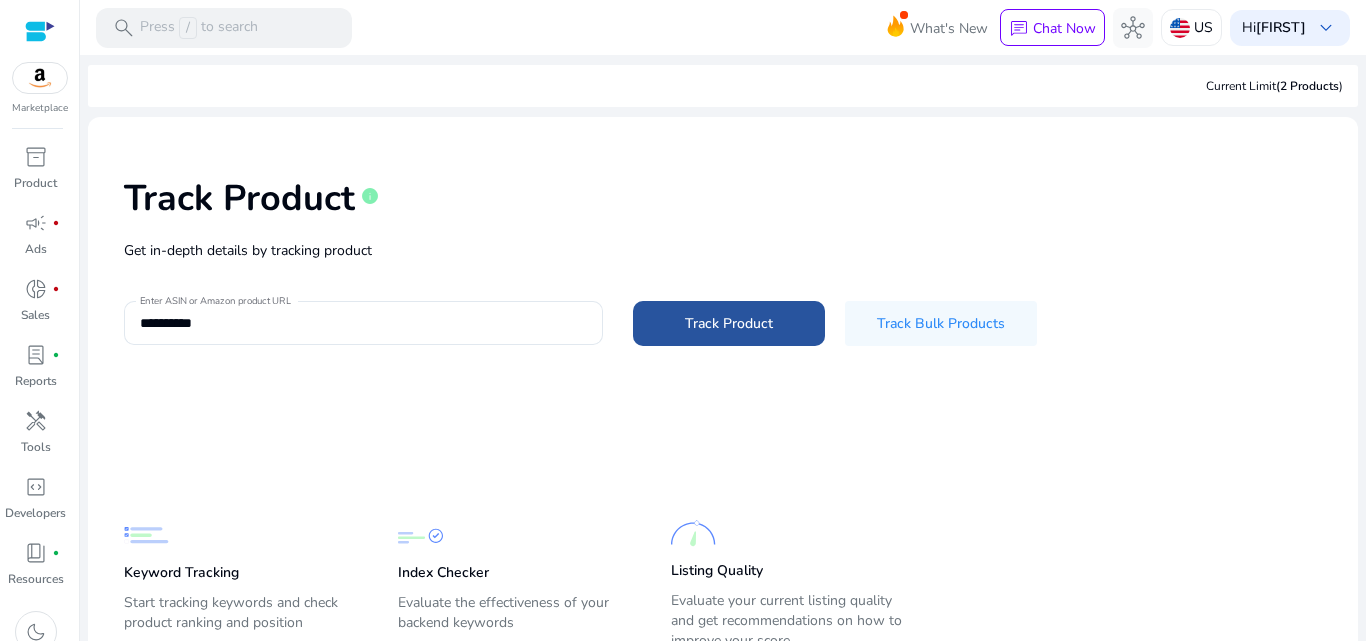 click on "Track Product" 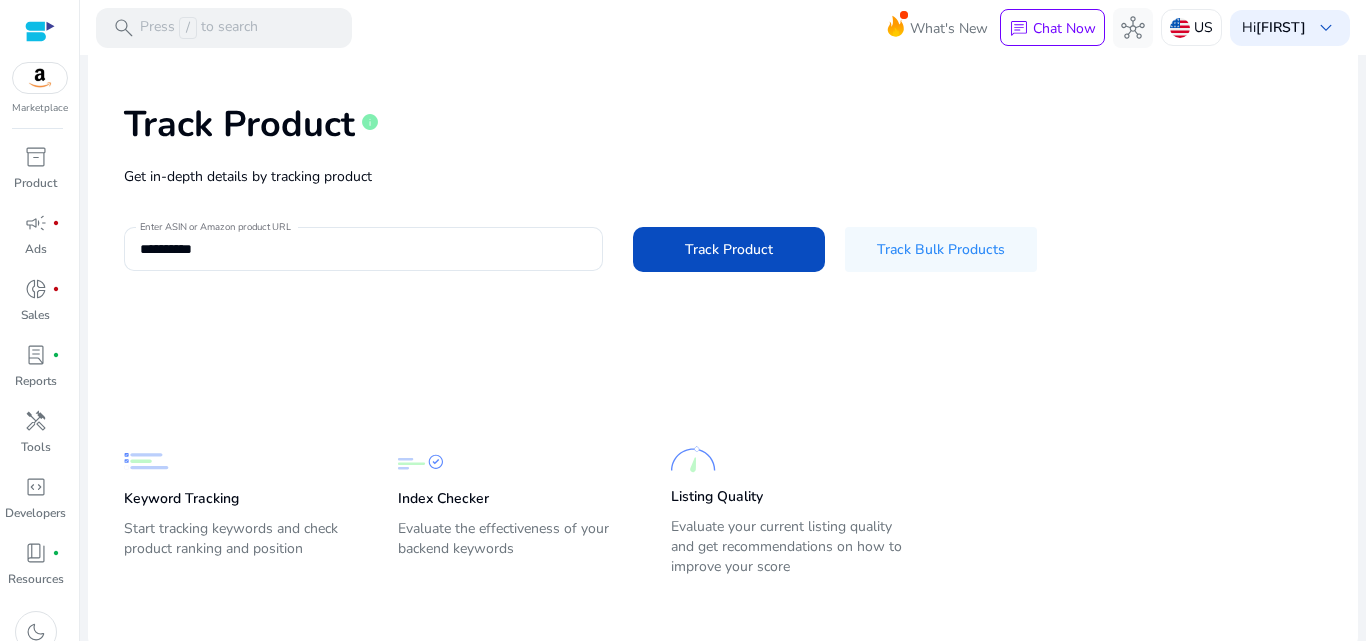 scroll, scrollTop: 66, scrollLeft: 0, axis: vertical 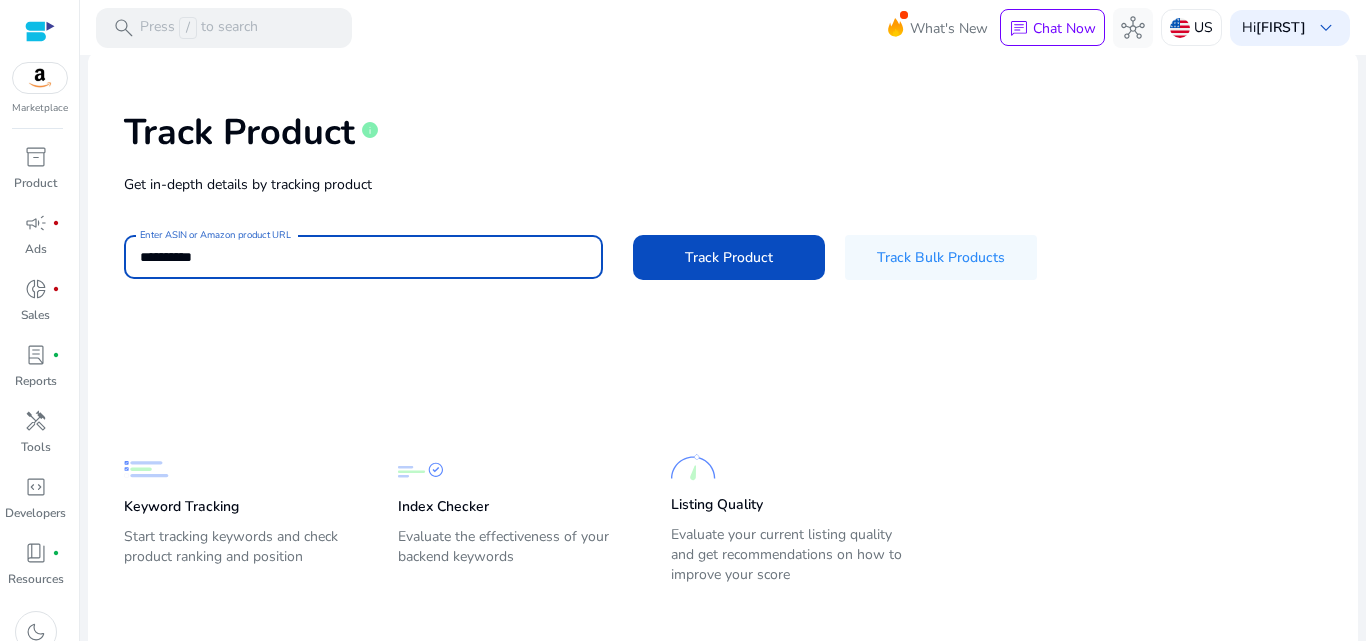 click on "**********" at bounding box center (363, 257) 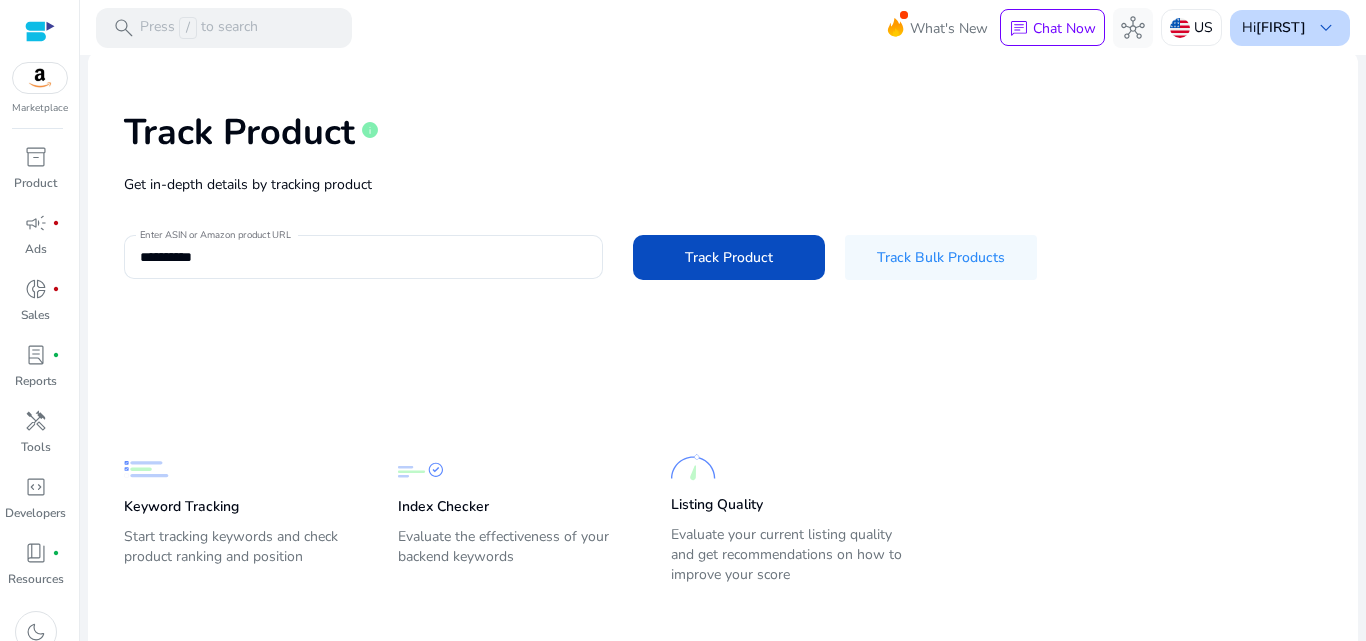 click on "keyboard_arrow_down" at bounding box center [1326, 28] 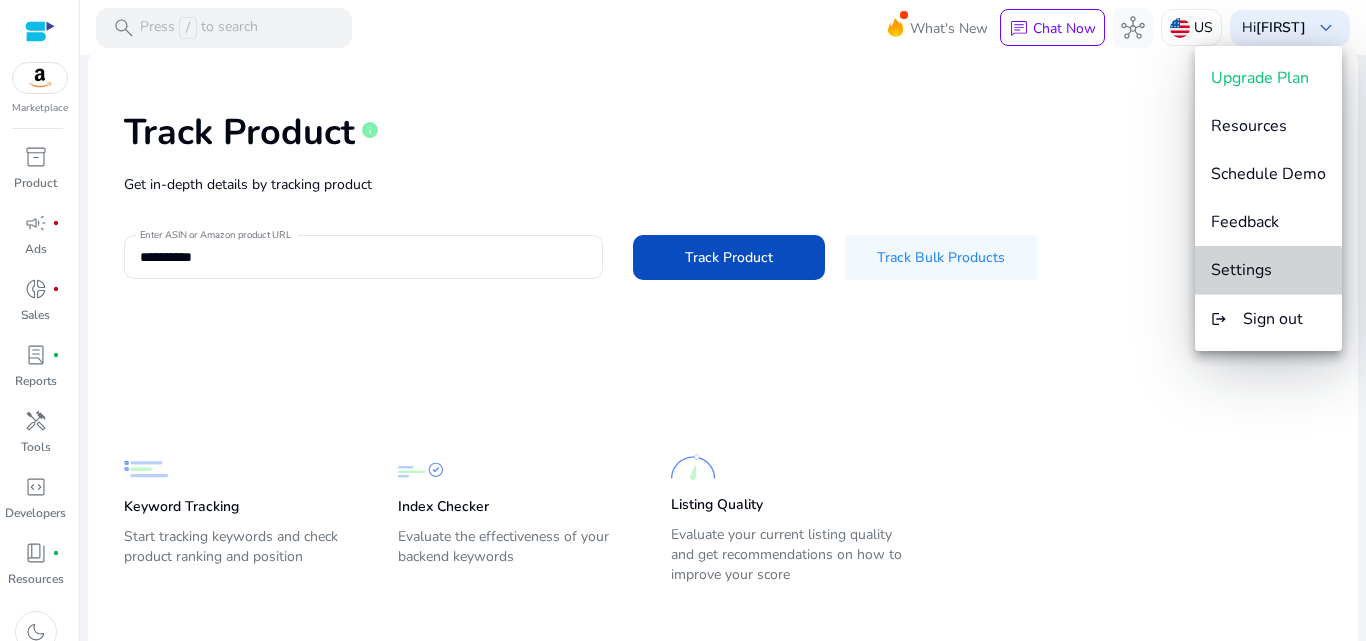 click on "Settings" at bounding box center [1241, 270] 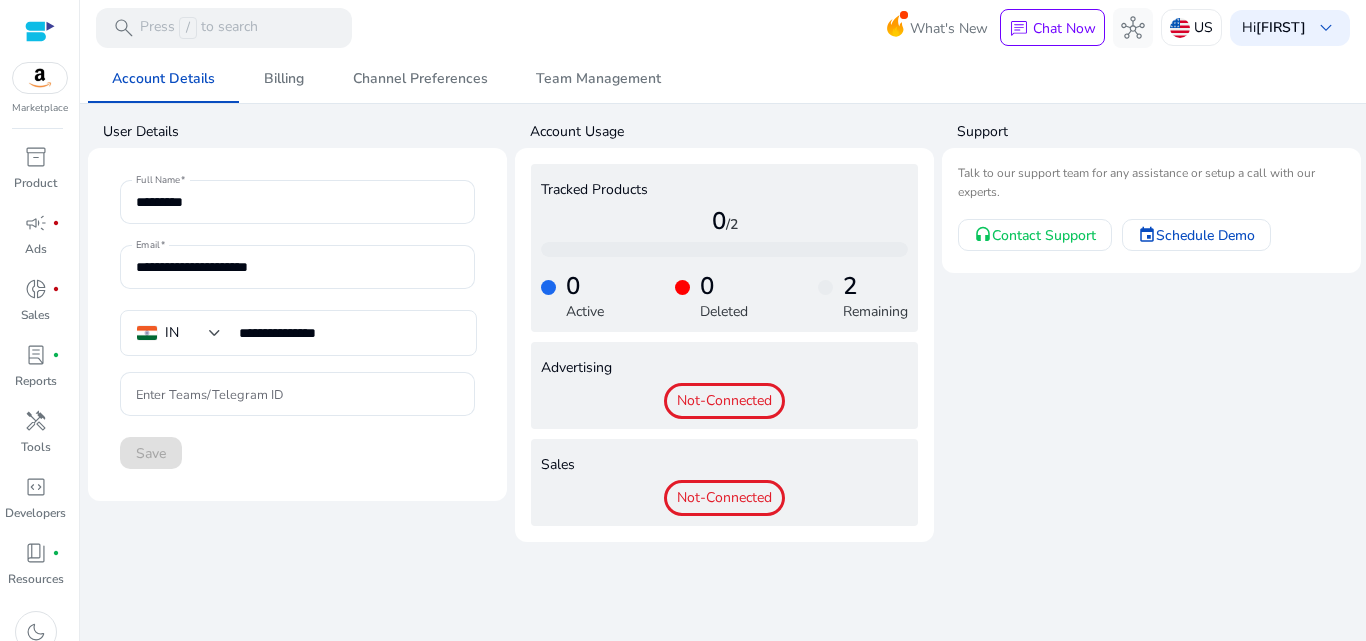 scroll, scrollTop: 0, scrollLeft: 0, axis: both 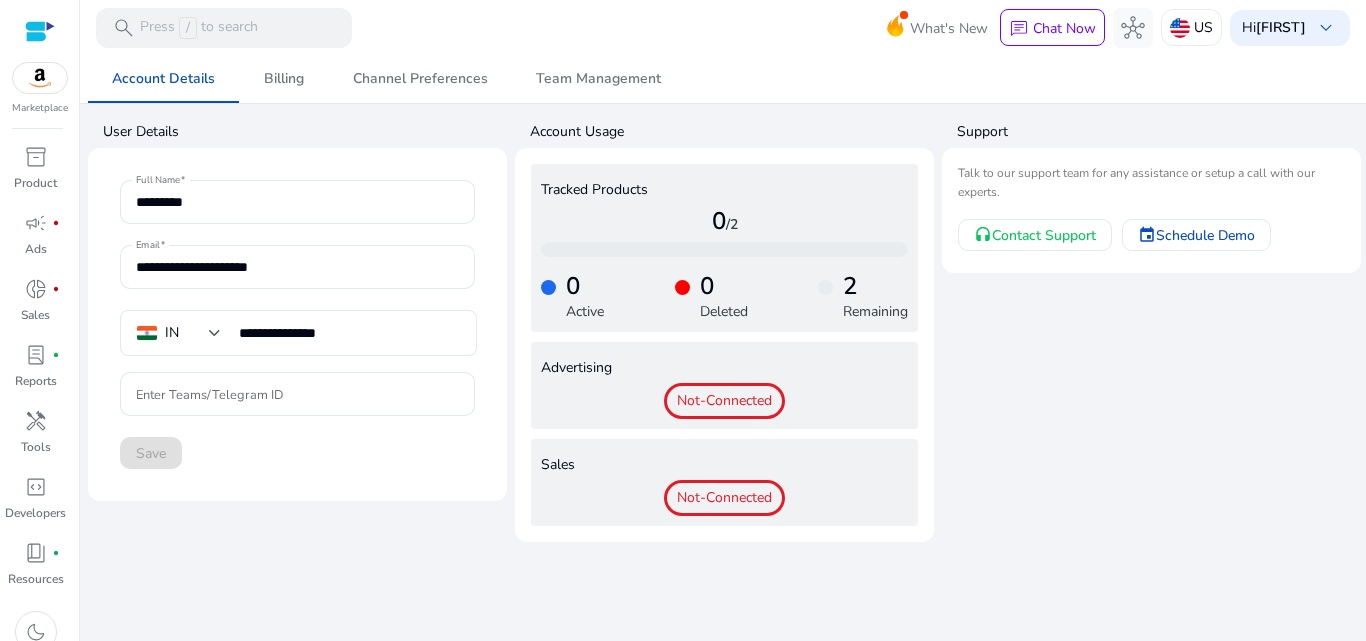 click on "Not-Connected" 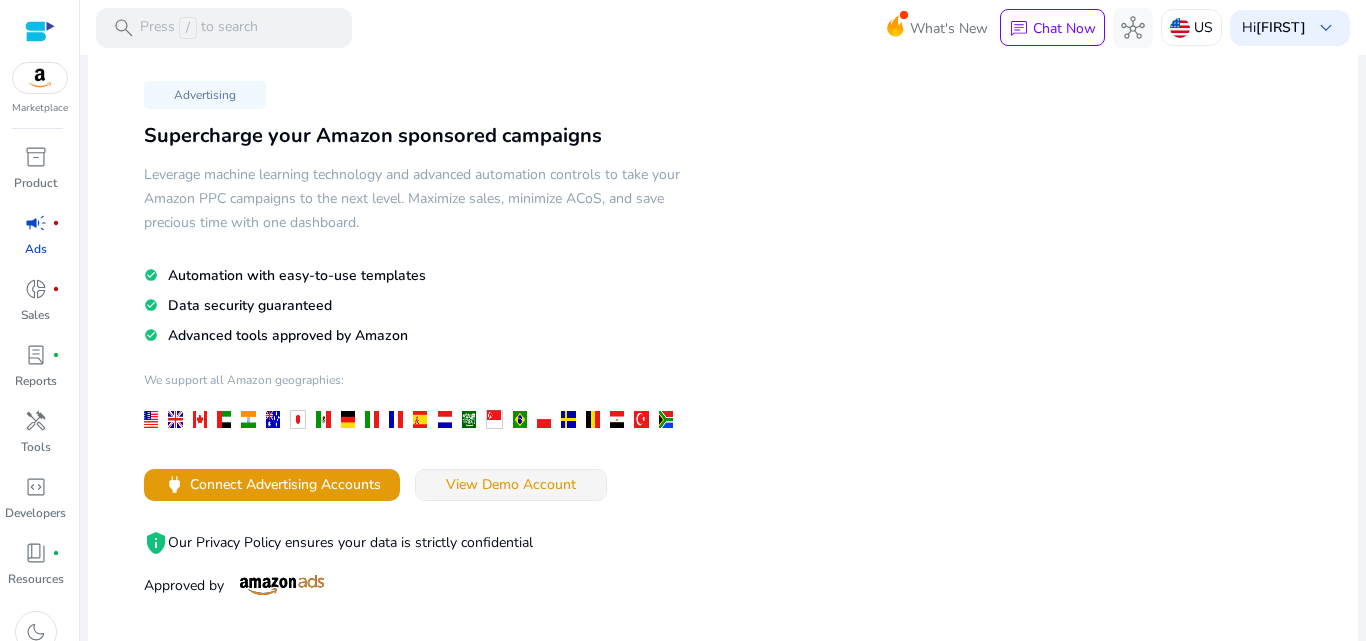 scroll, scrollTop: 0, scrollLeft: 0, axis: both 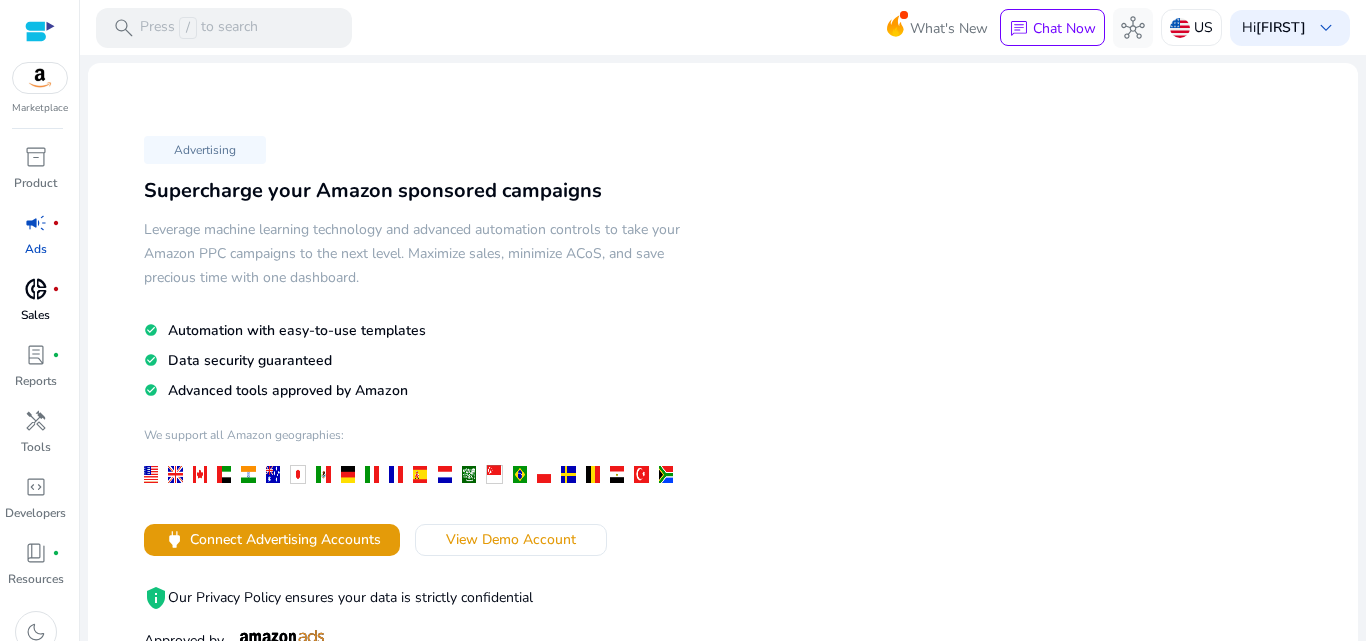 click on "Sales" at bounding box center [35, 315] 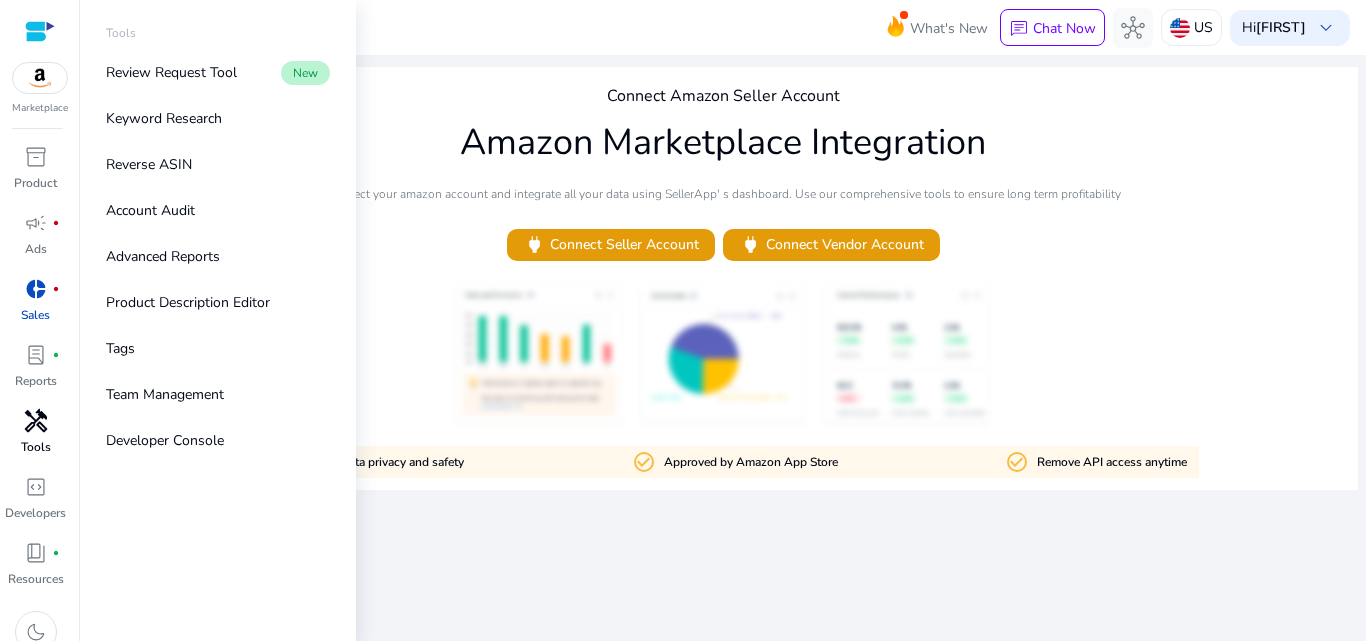 click on "handyman" at bounding box center [36, 421] 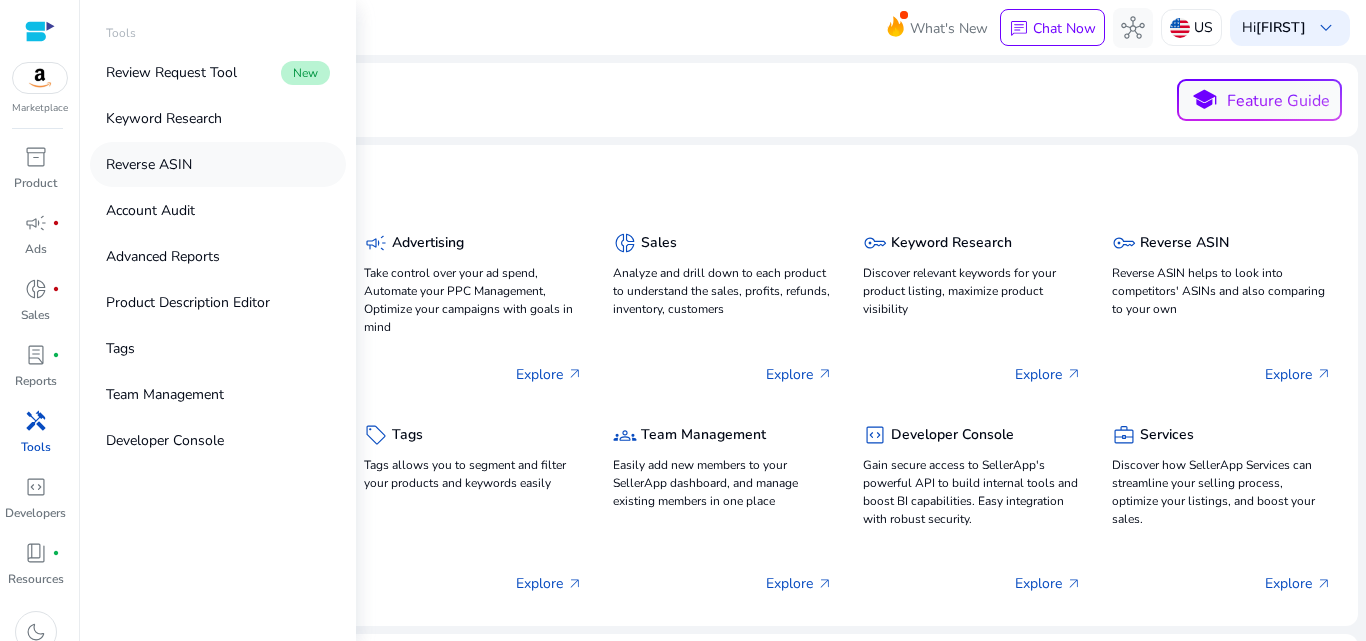 click on "Reverse ASIN" at bounding box center (149, 164) 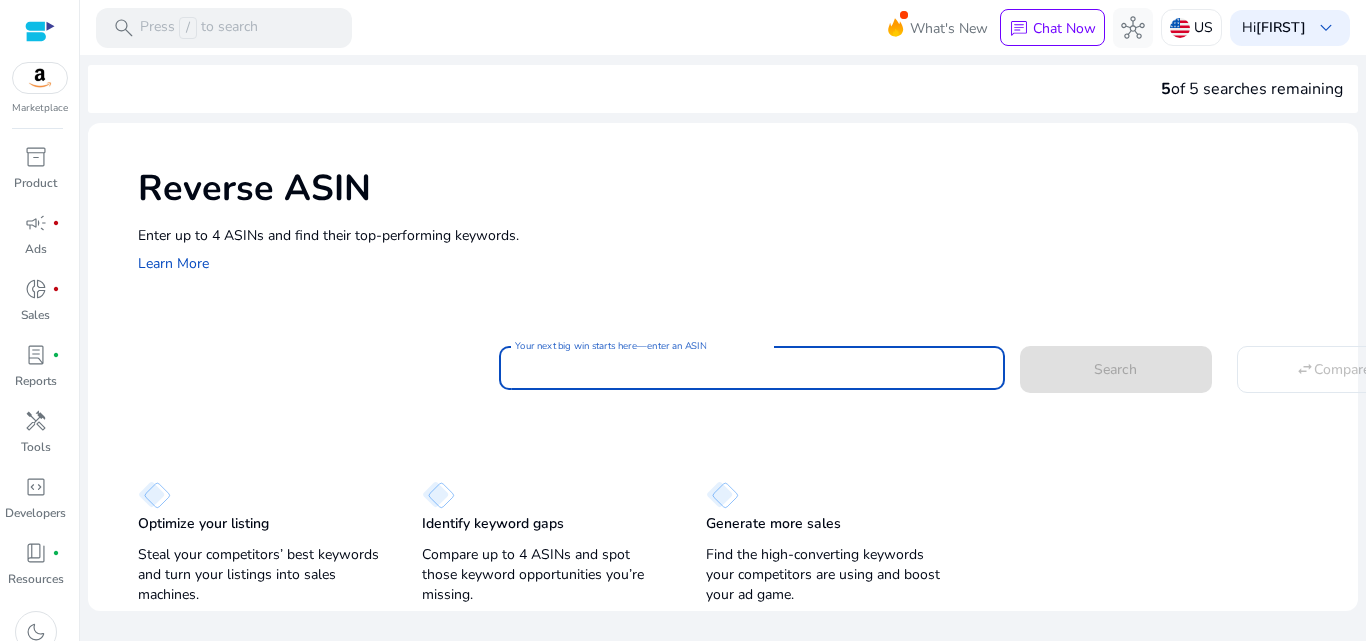 click on "Your next big win starts here—enter an ASIN" at bounding box center (752, 368) 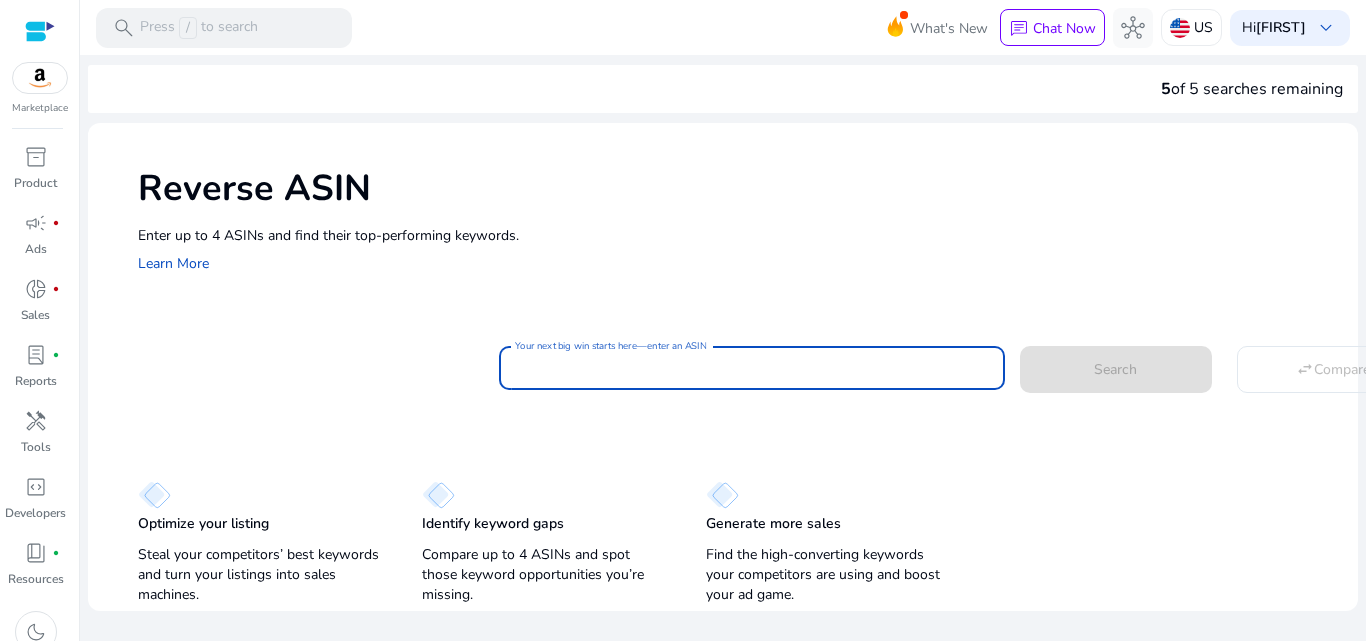 paste on "**********" 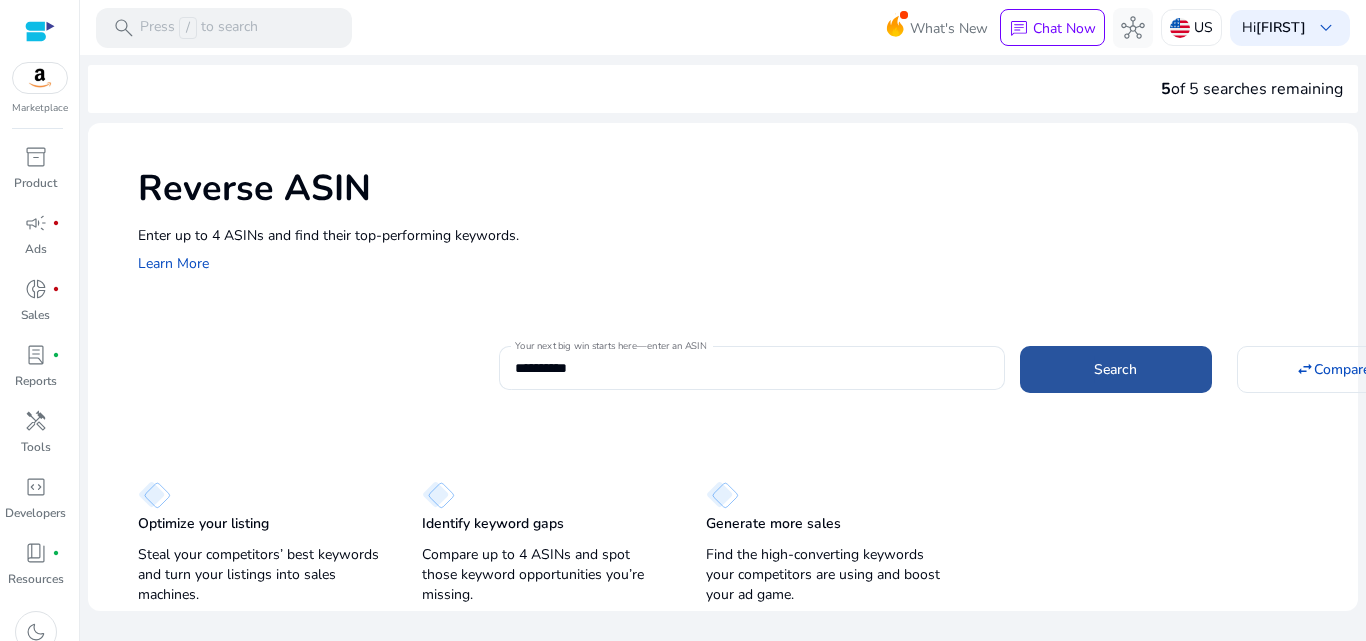 click on "Search" 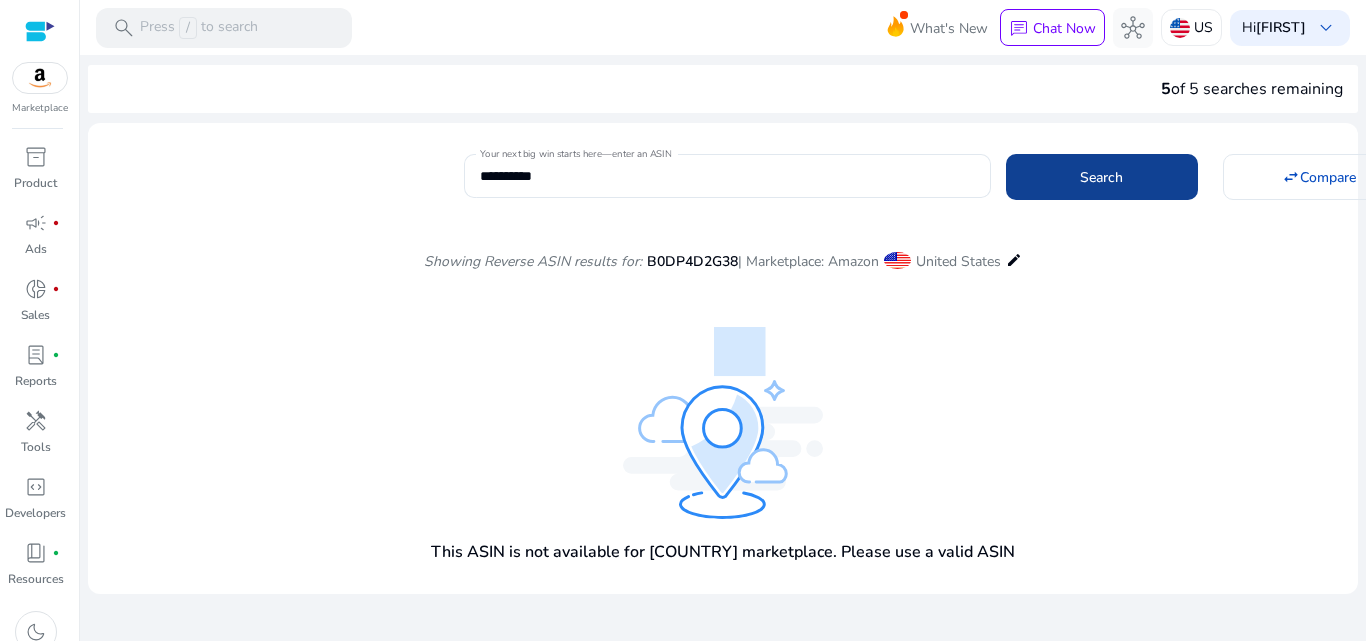 click 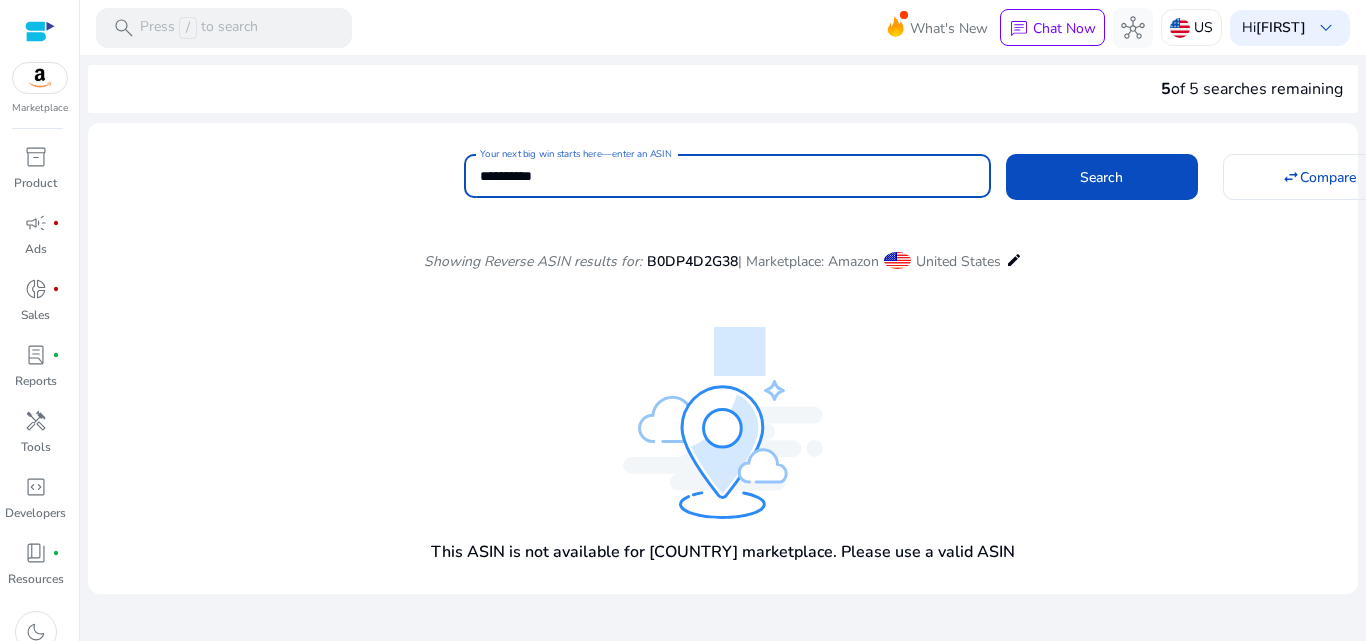 click on "**********" at bounding box center [727, 176] 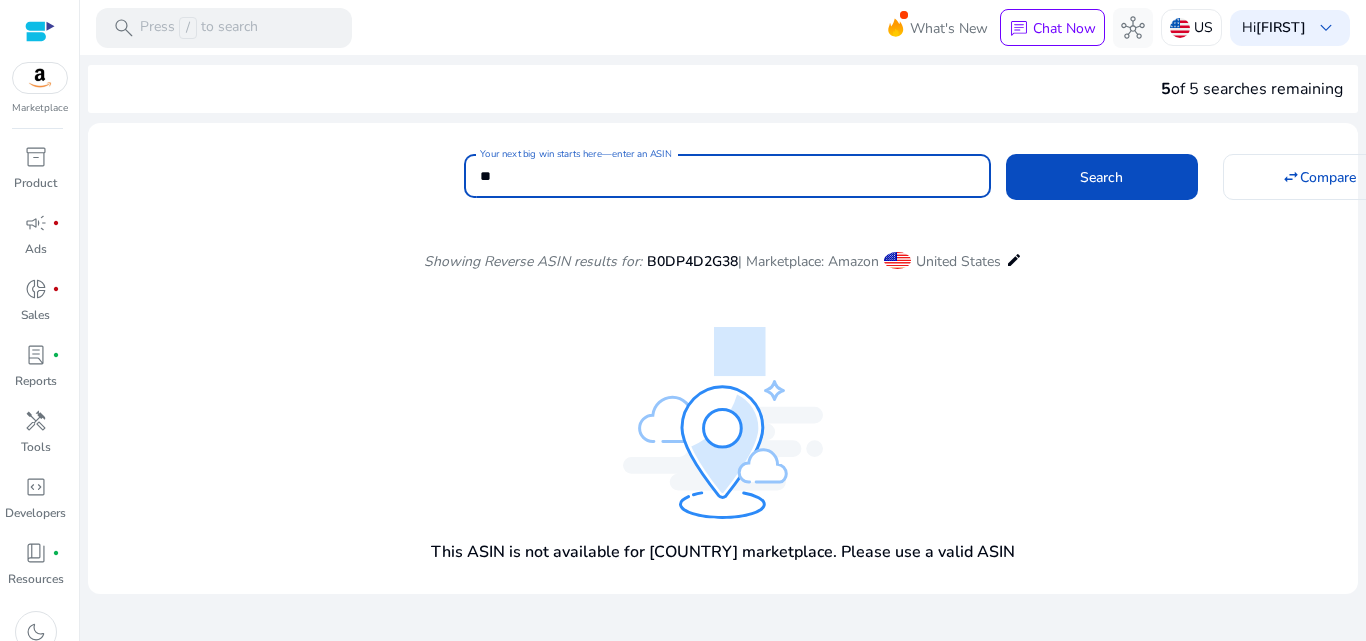 type on "*" 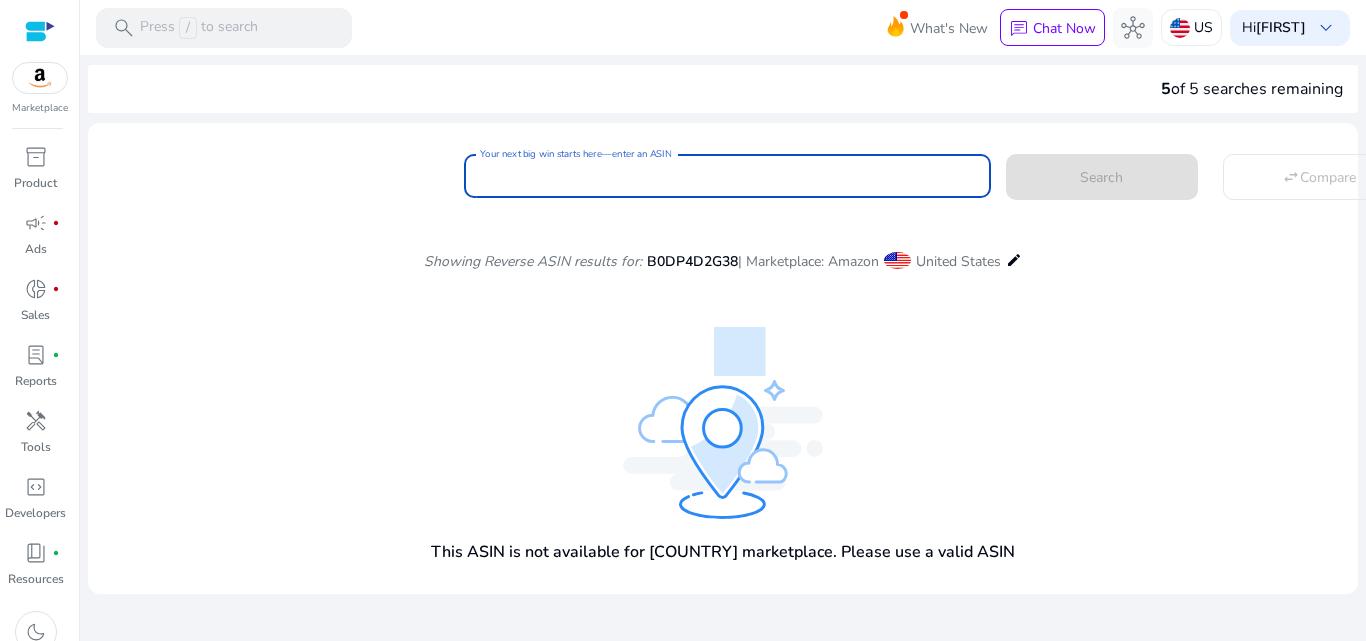 click on "Your next big win starts here—enter an ASIN" at bounding box center [727, 176] 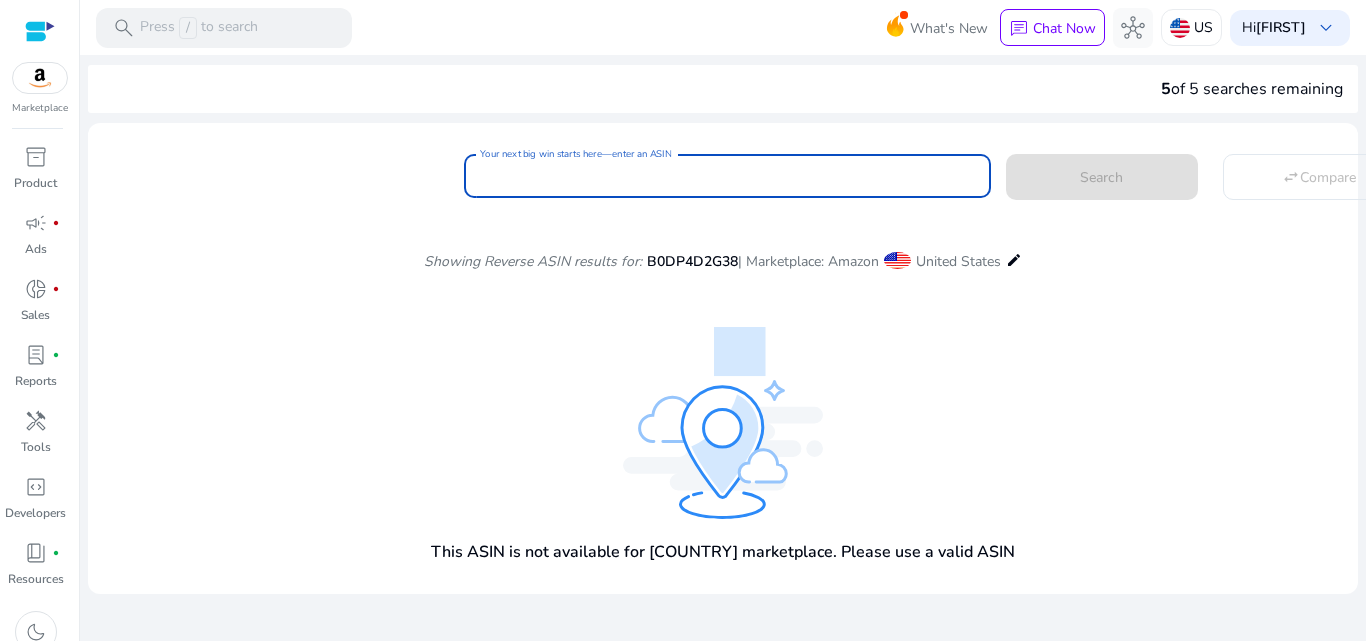 paste on "**********" 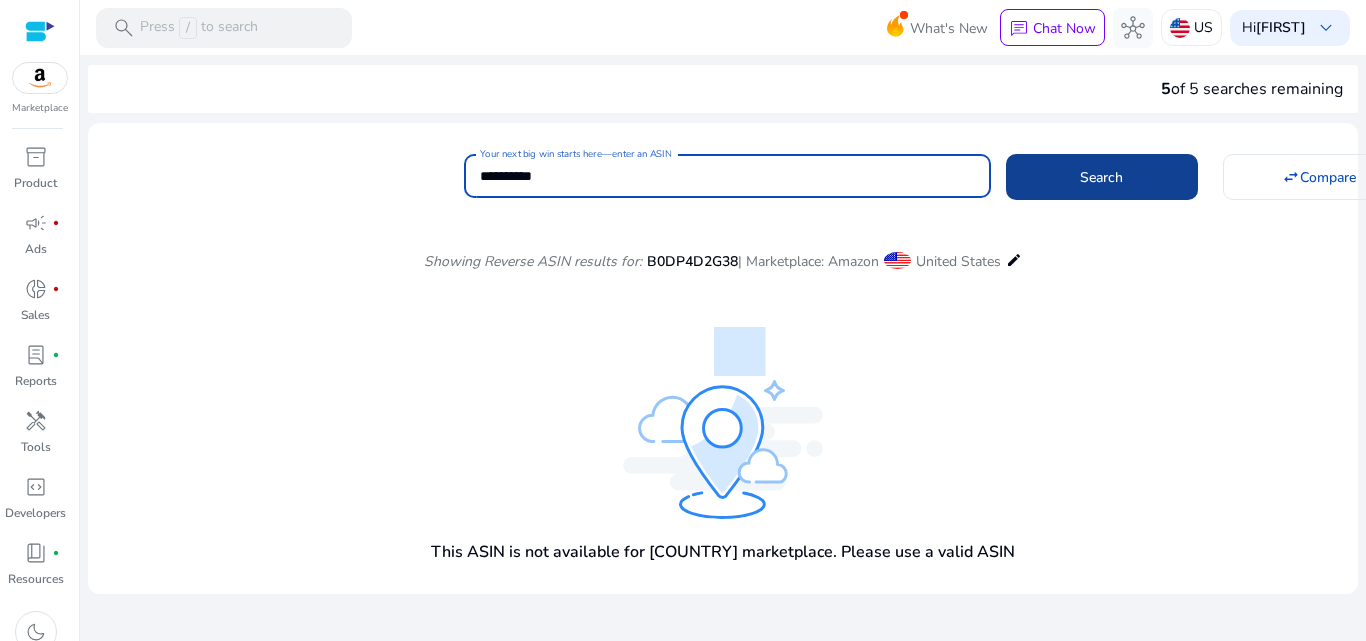 type on "**********" 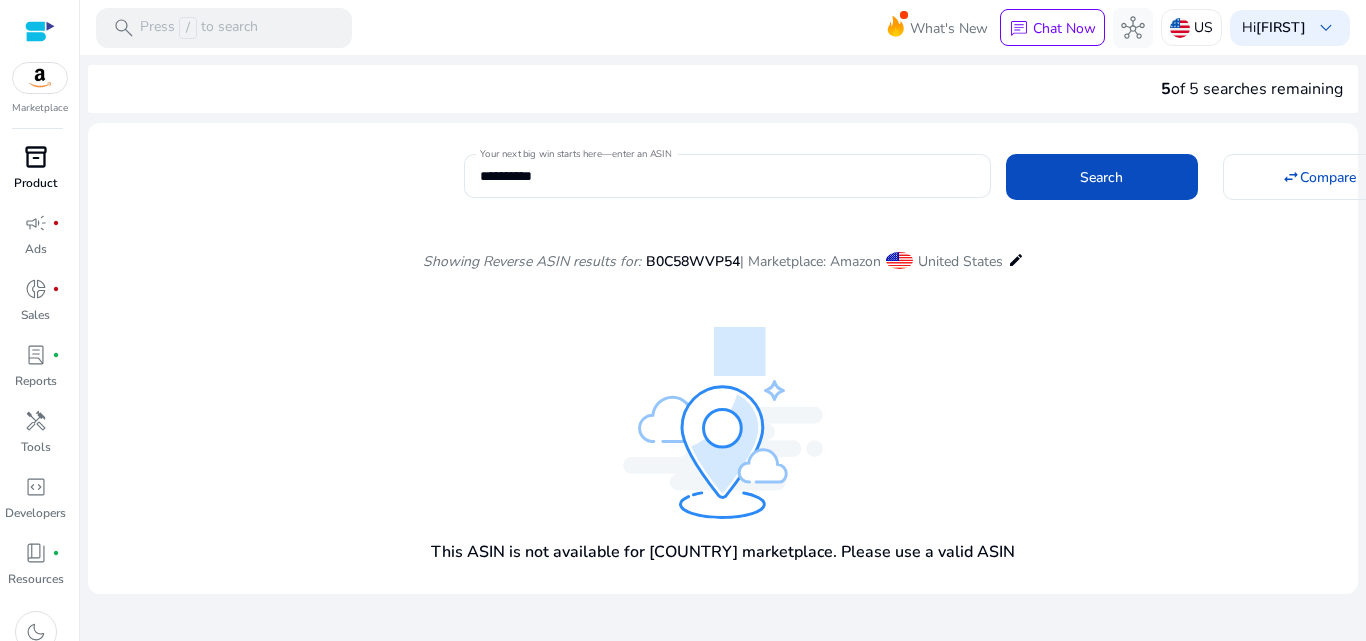 click on "inventory_2" at bounding box center (36, 157) 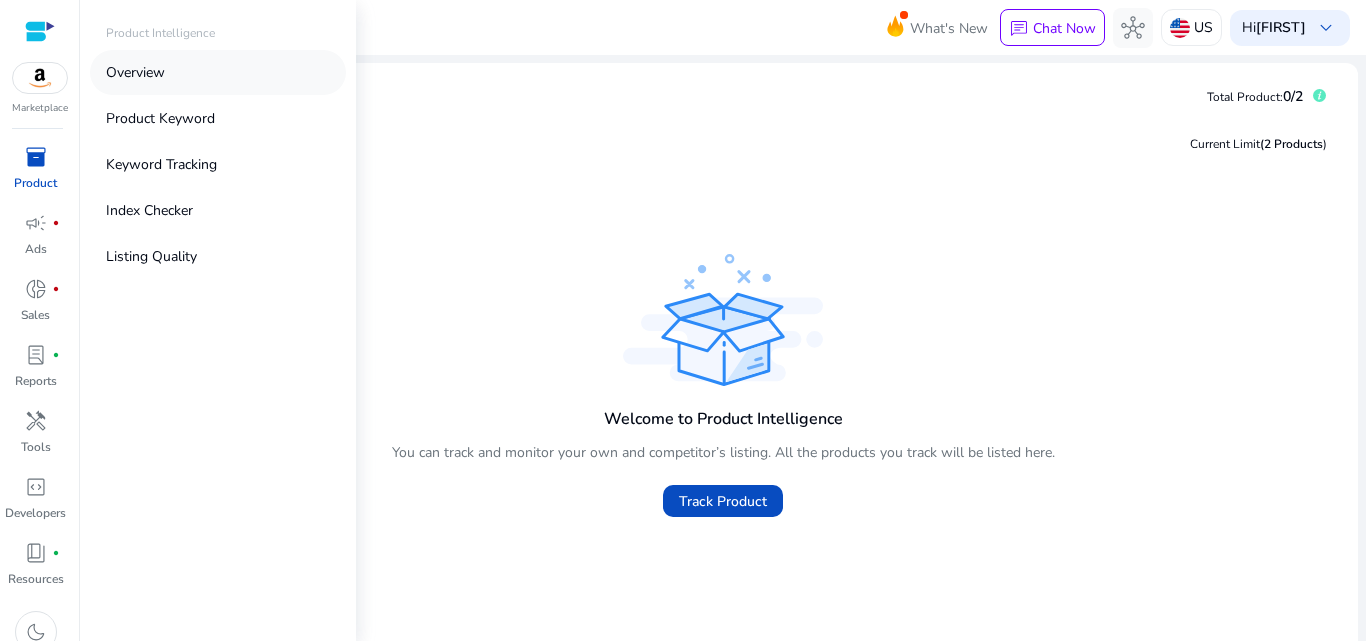 click on "Overview" at bounding box center (218, 72) 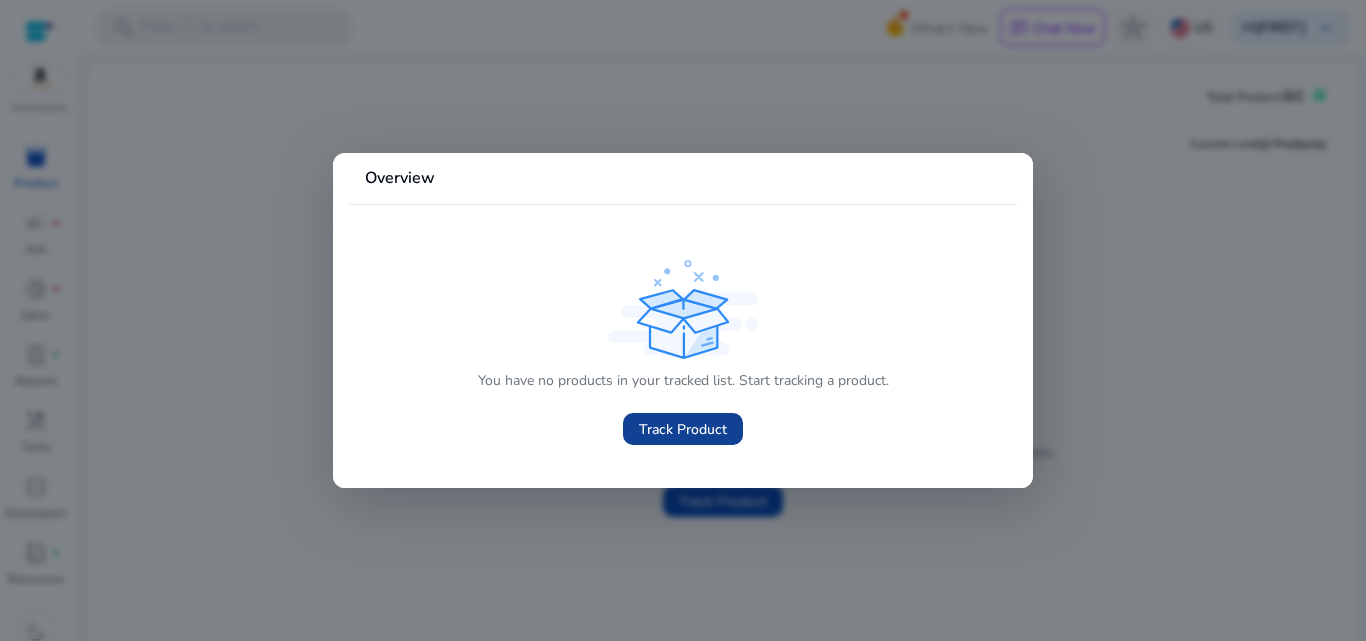 click on "Track Product" 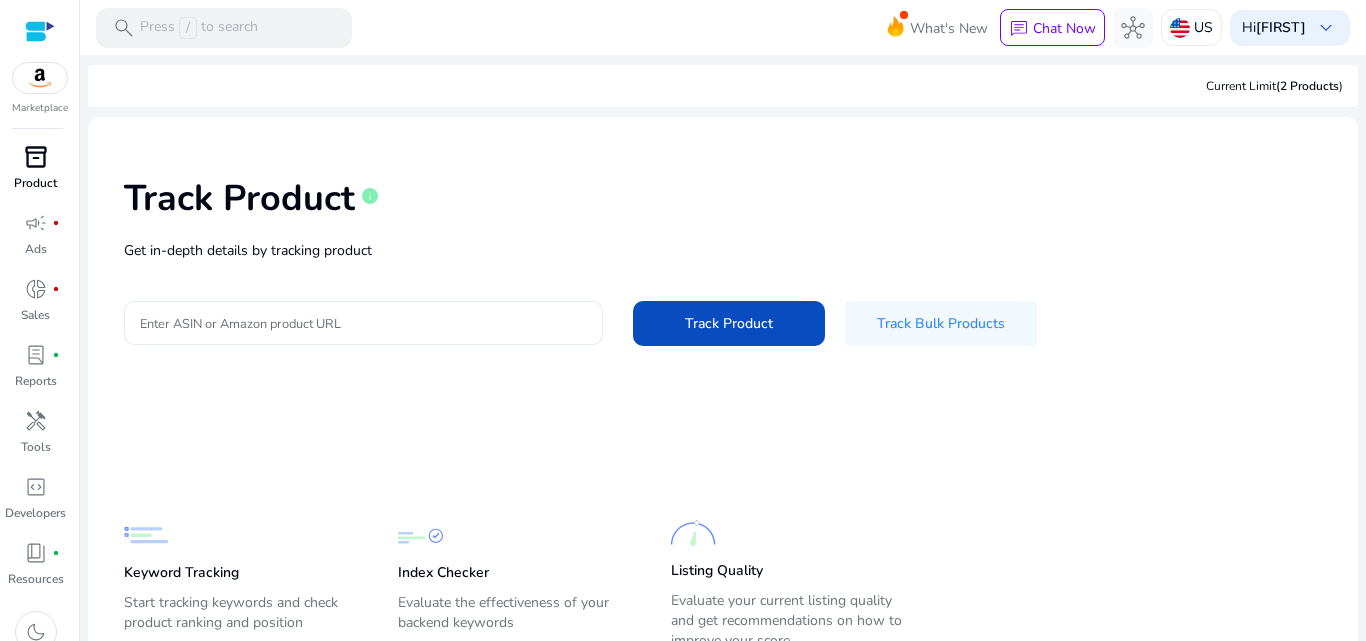 click 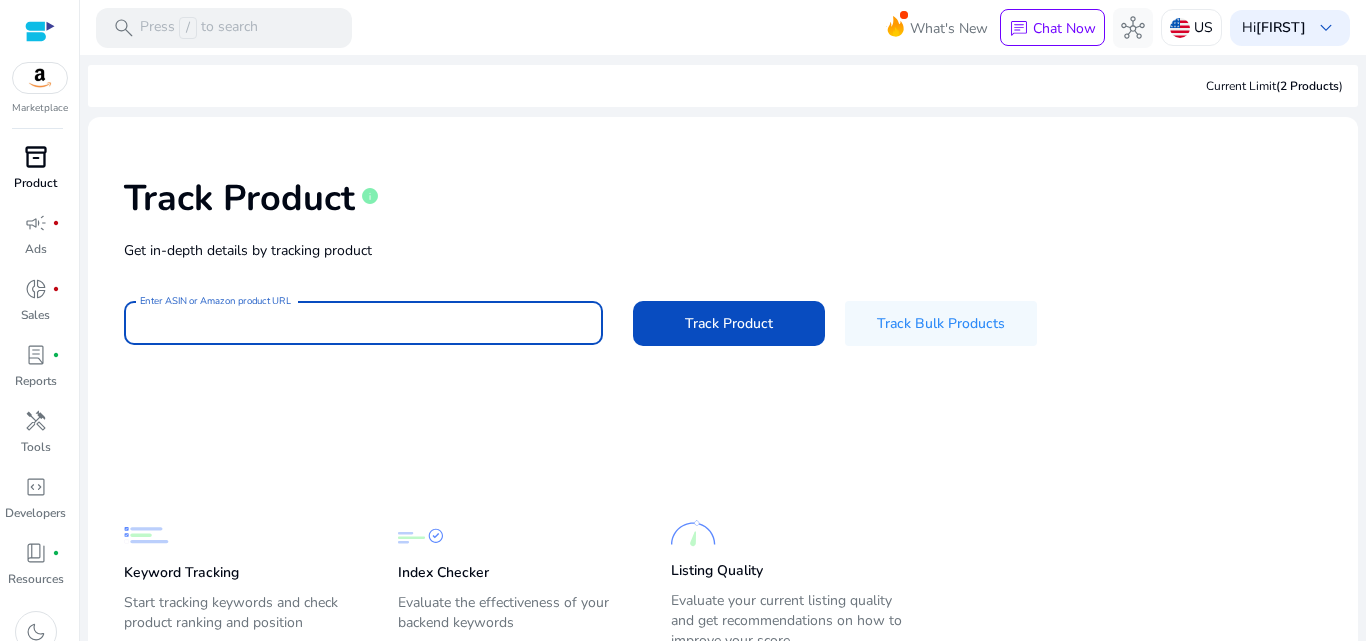 paste on "**********" 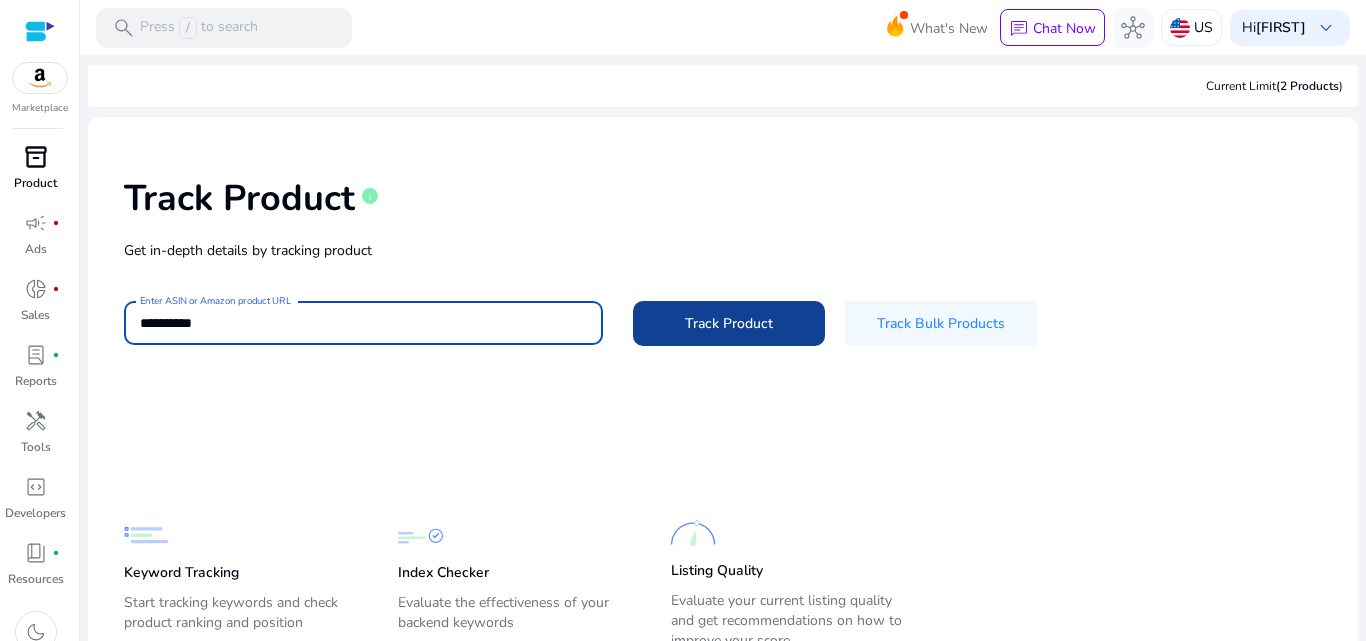 type on "**********" 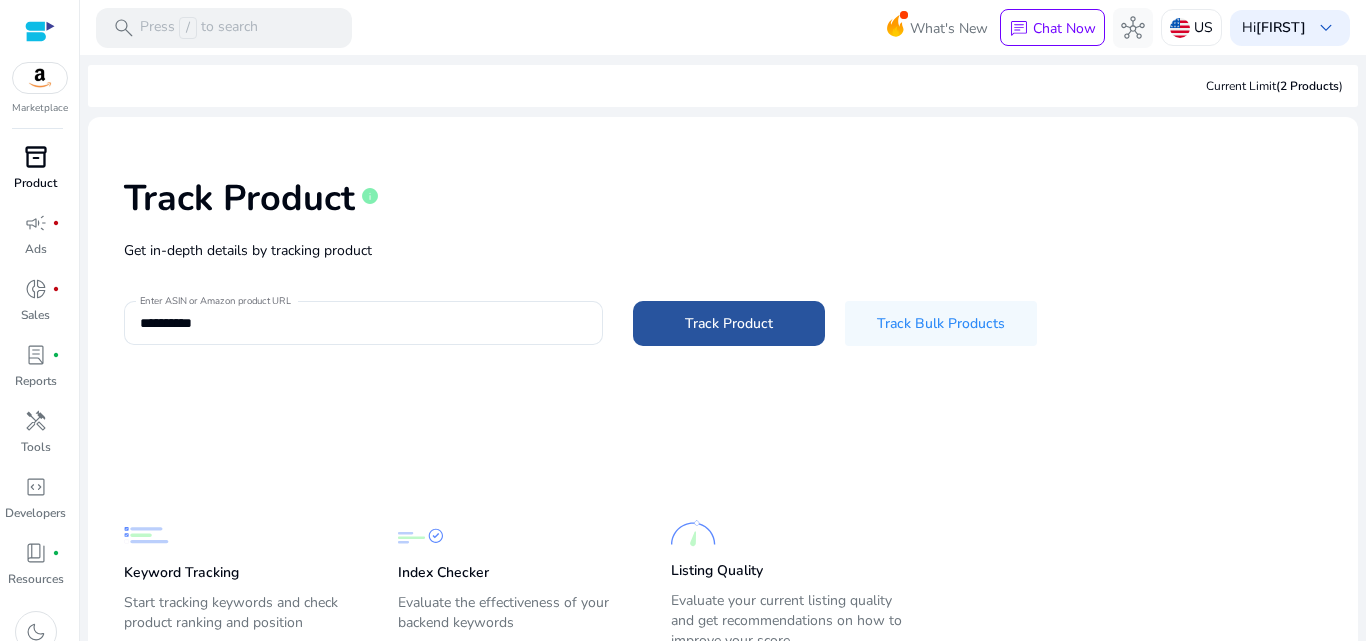 click 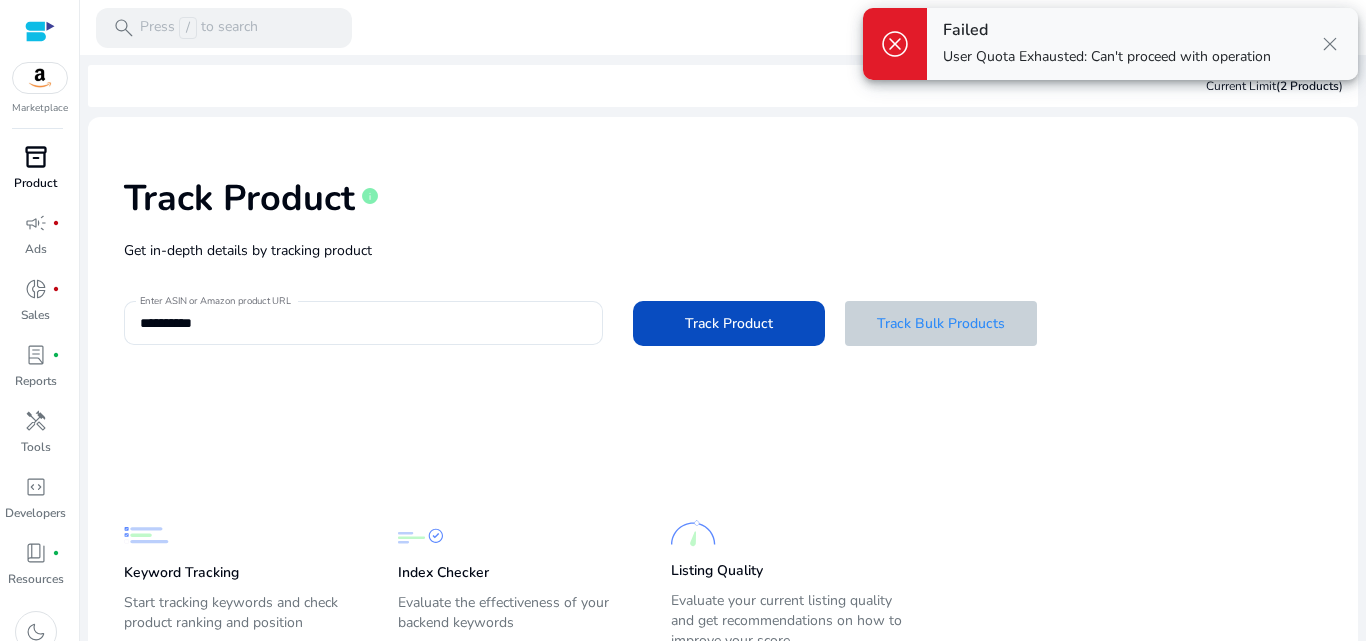 click on "Track Bulk Products" 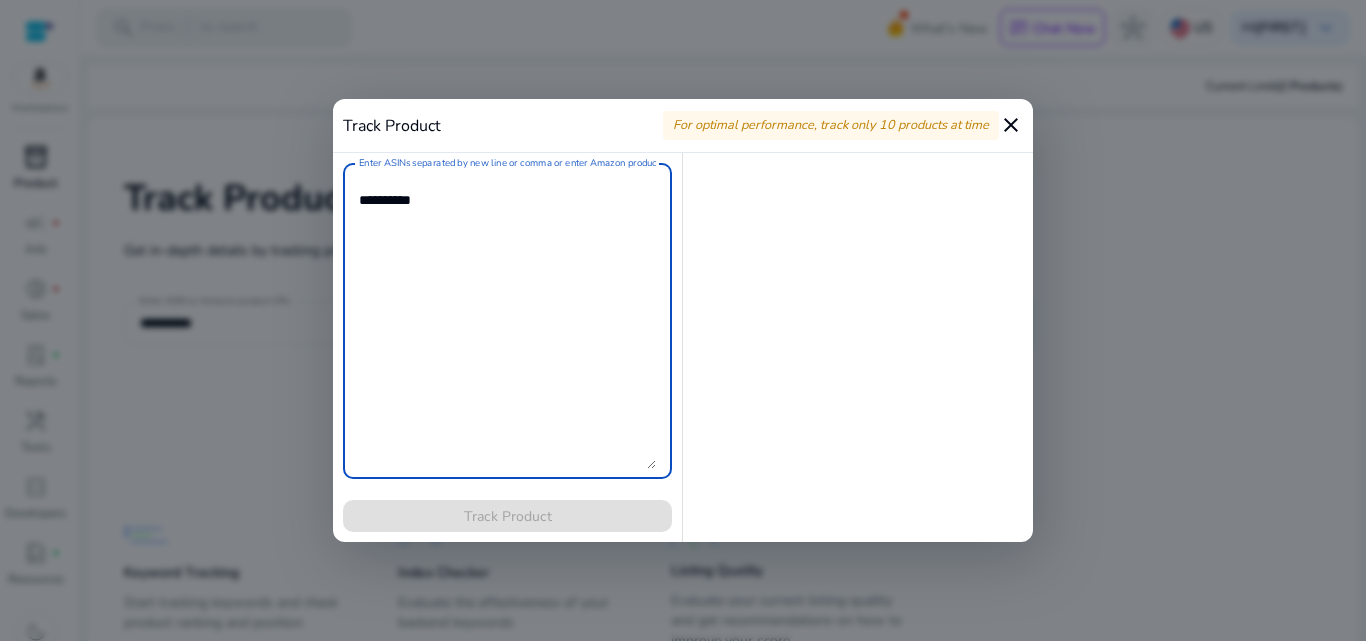 click on "Enter ASINs separated by new line or comma or enter Amazon product page URL" at bounding box center [507, 321] 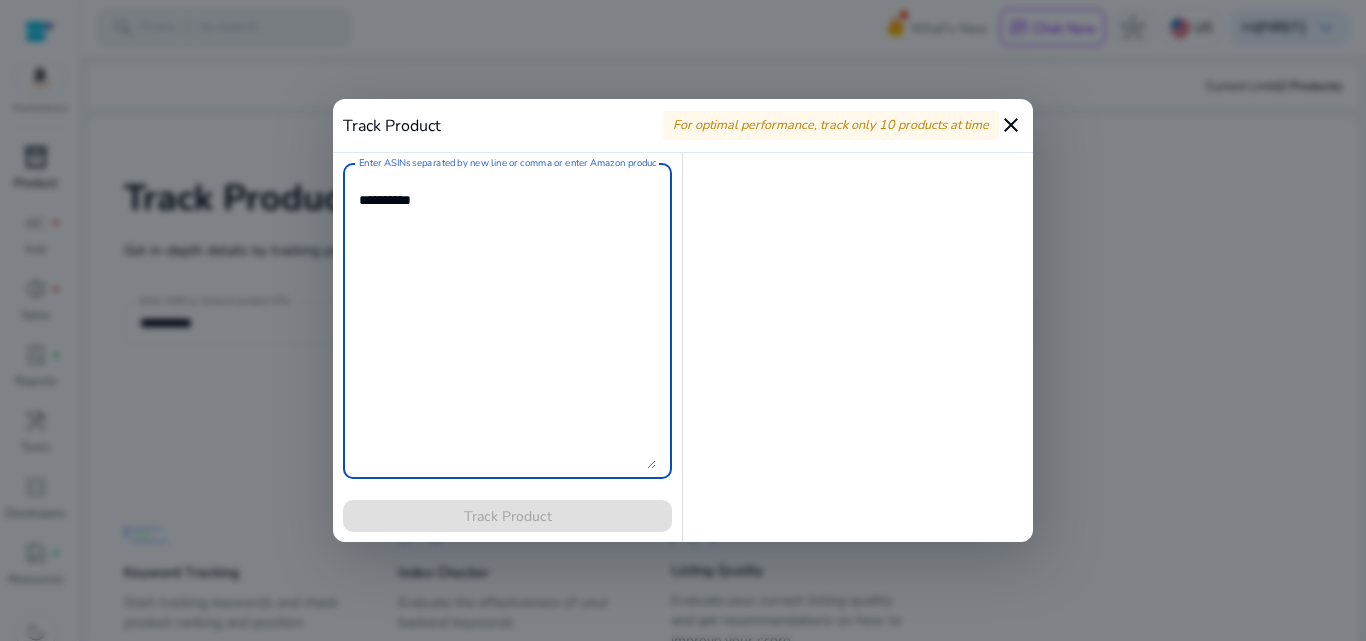 paste on "**********" 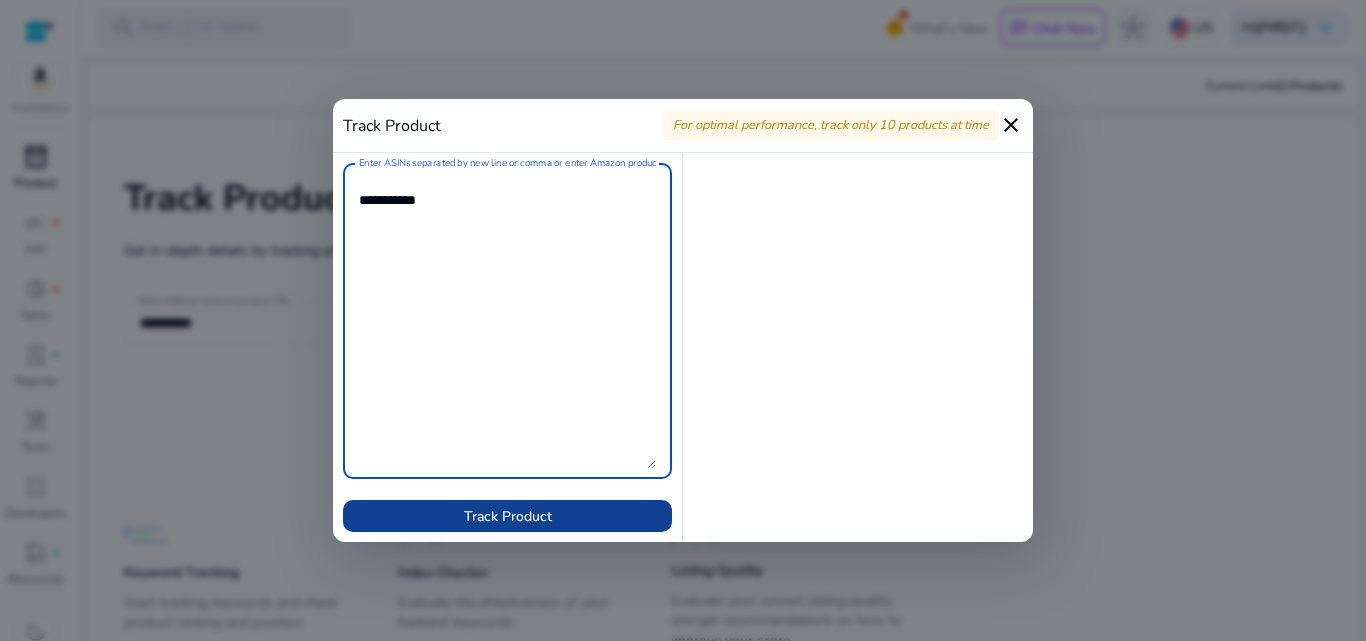 type on "**********" 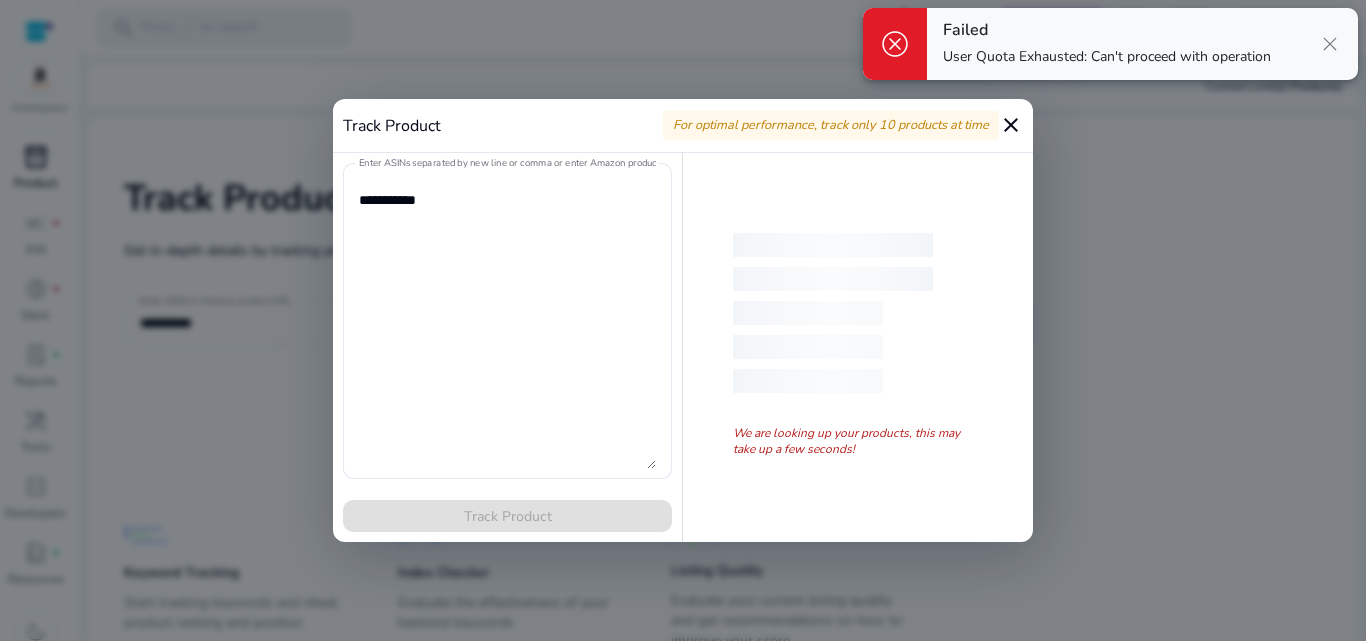 click on "close" at bounding box center [1011, 125] 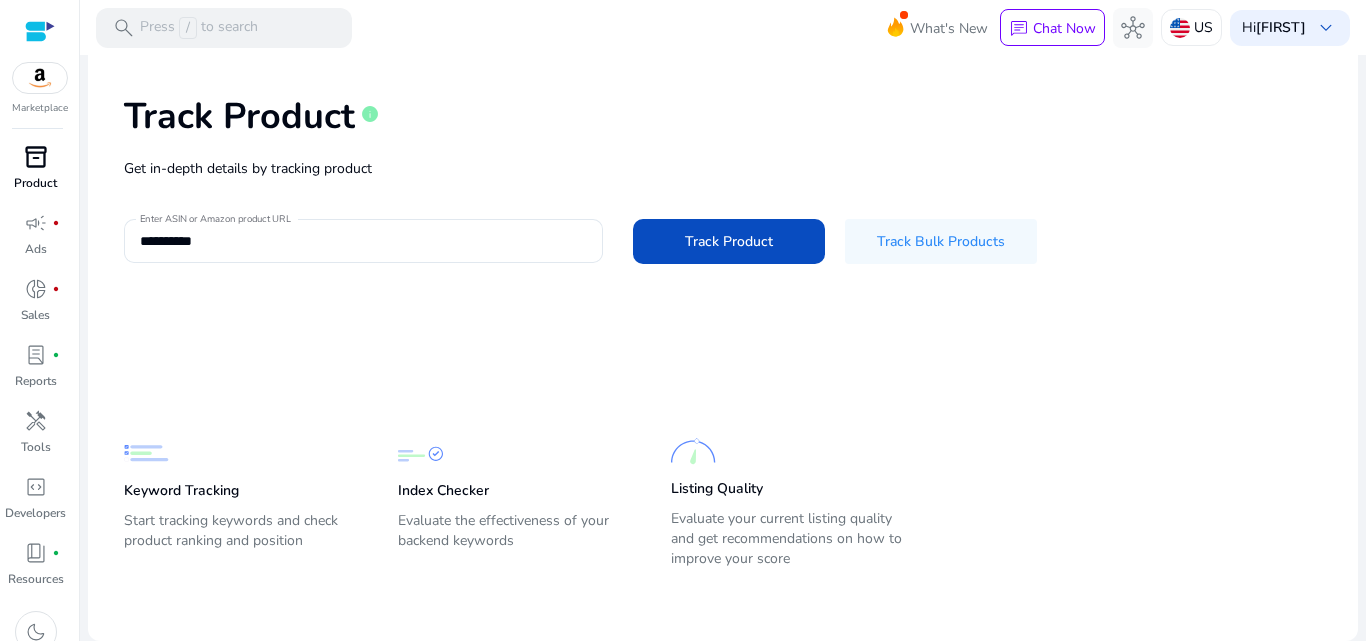 scroll, scrollTop: 74, scrollLeft: 0, axis: vertical 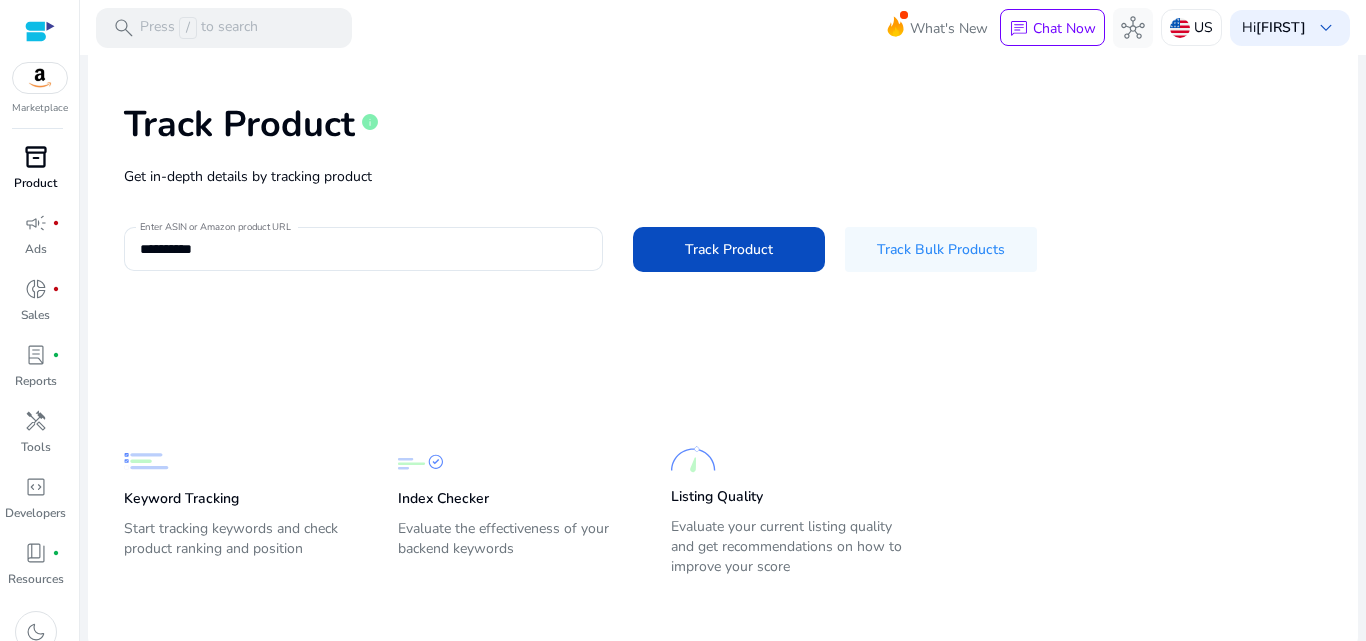 click on "Keyword Tracking  Start tracking keywords and check product ranking and position" 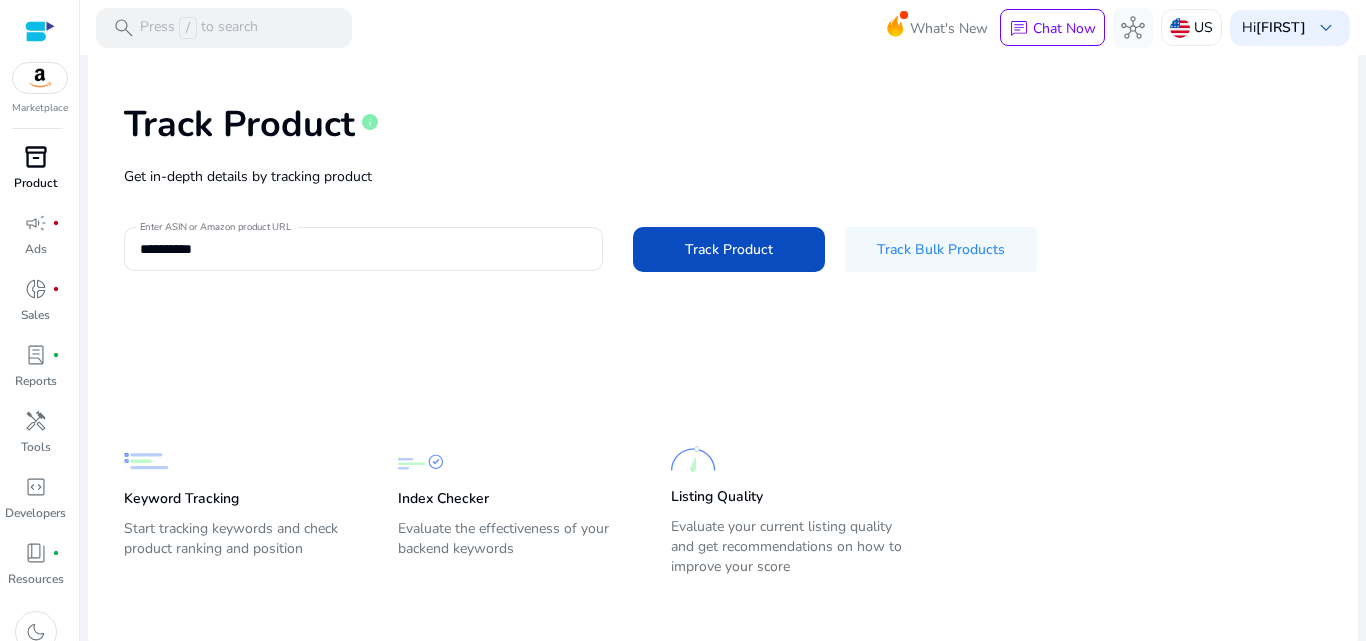 click on "Keyword Tracking" 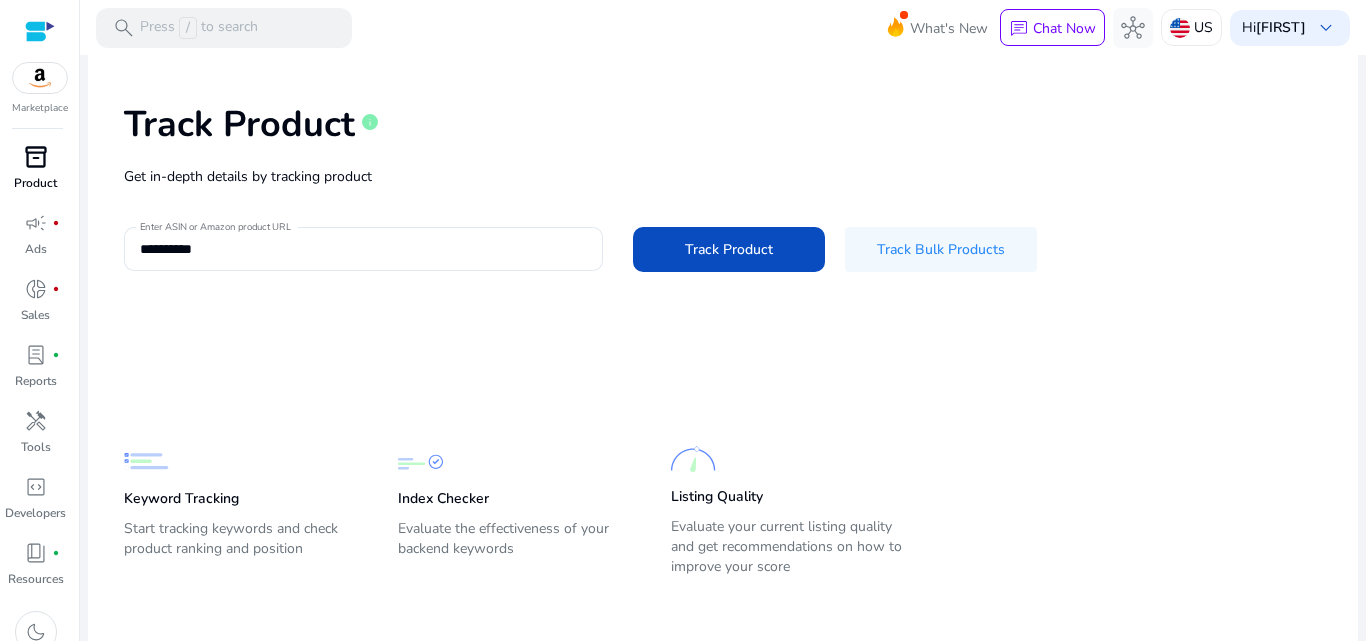click at bounding box center (40, 78) 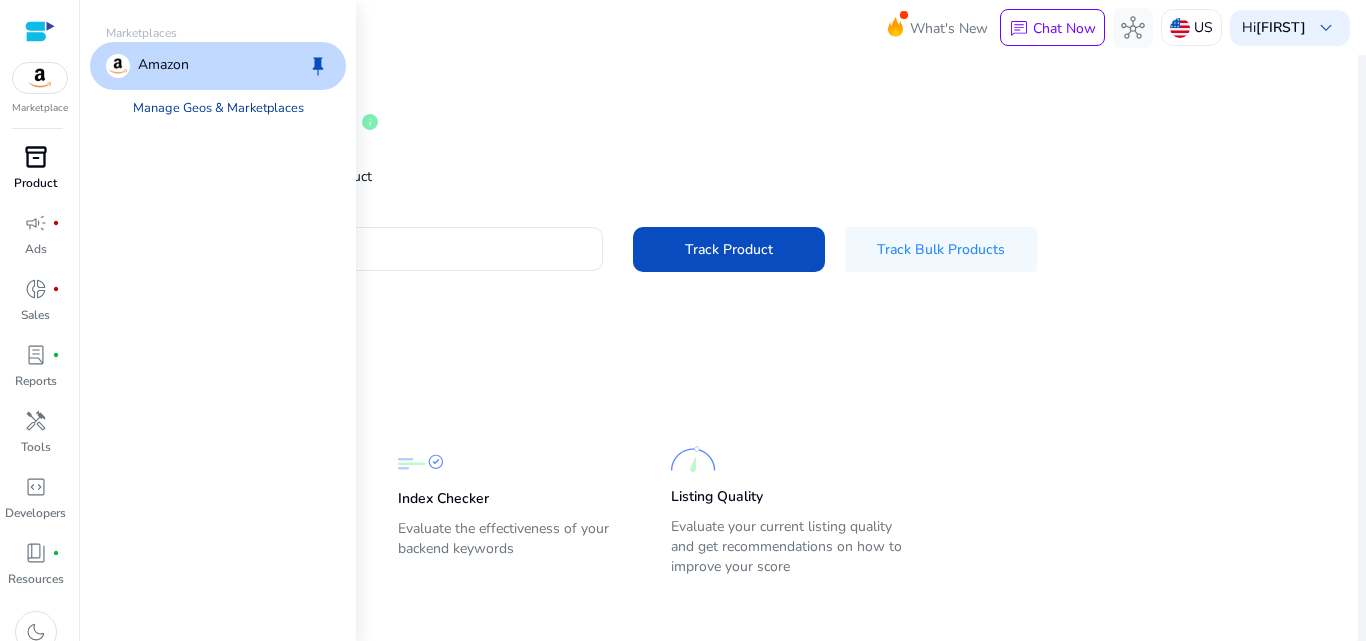 click on "Manage Geos & Marketplaces" at bounding box center (218, 108) 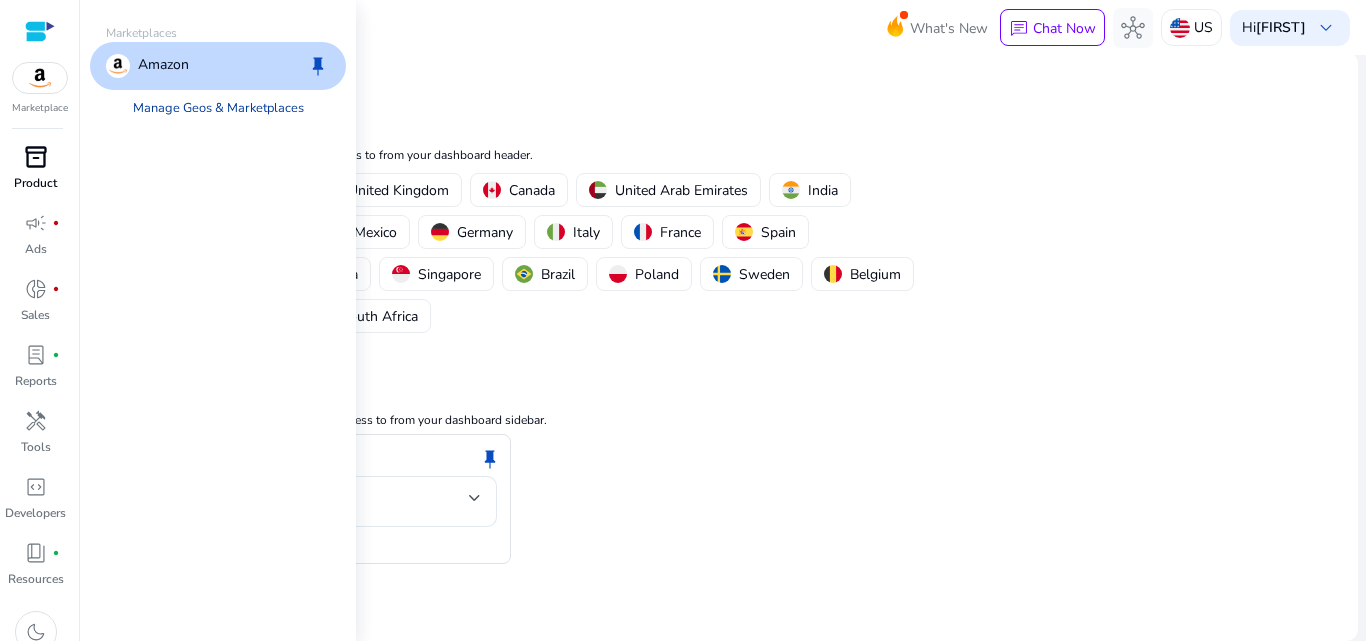scroll, scrollTop: 0, scrollLeft: 0, axis: both 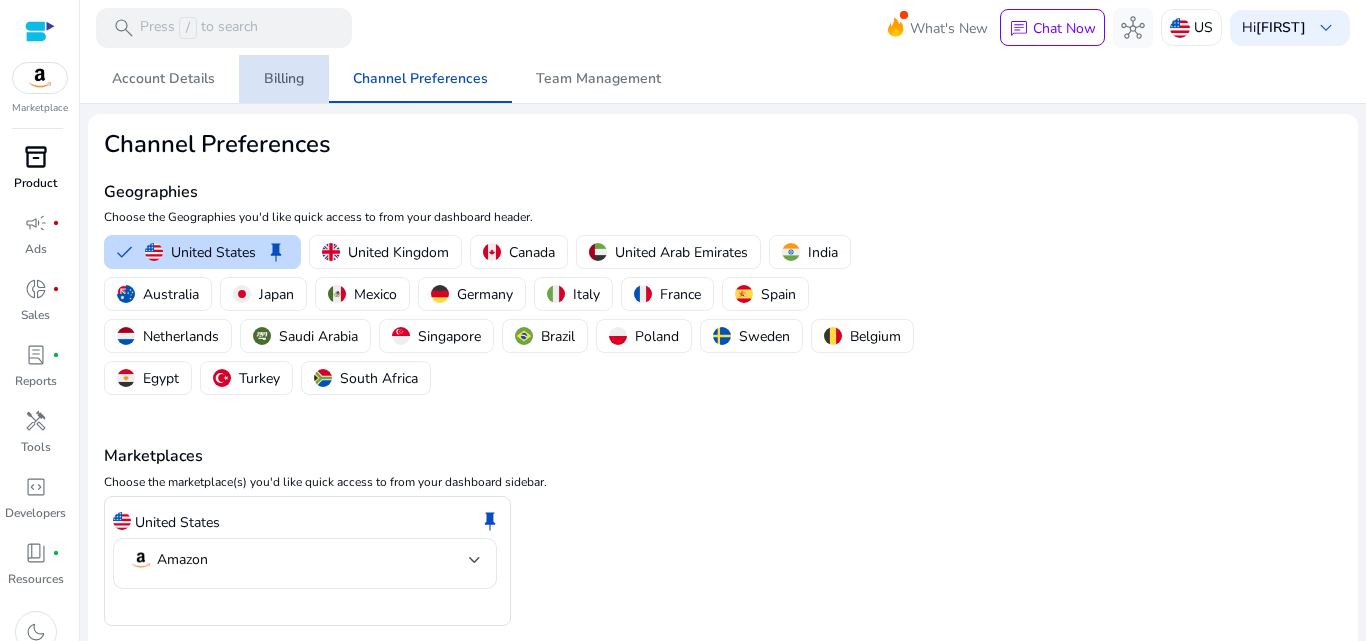 click on "Billing" at bounding box center (284, 79) 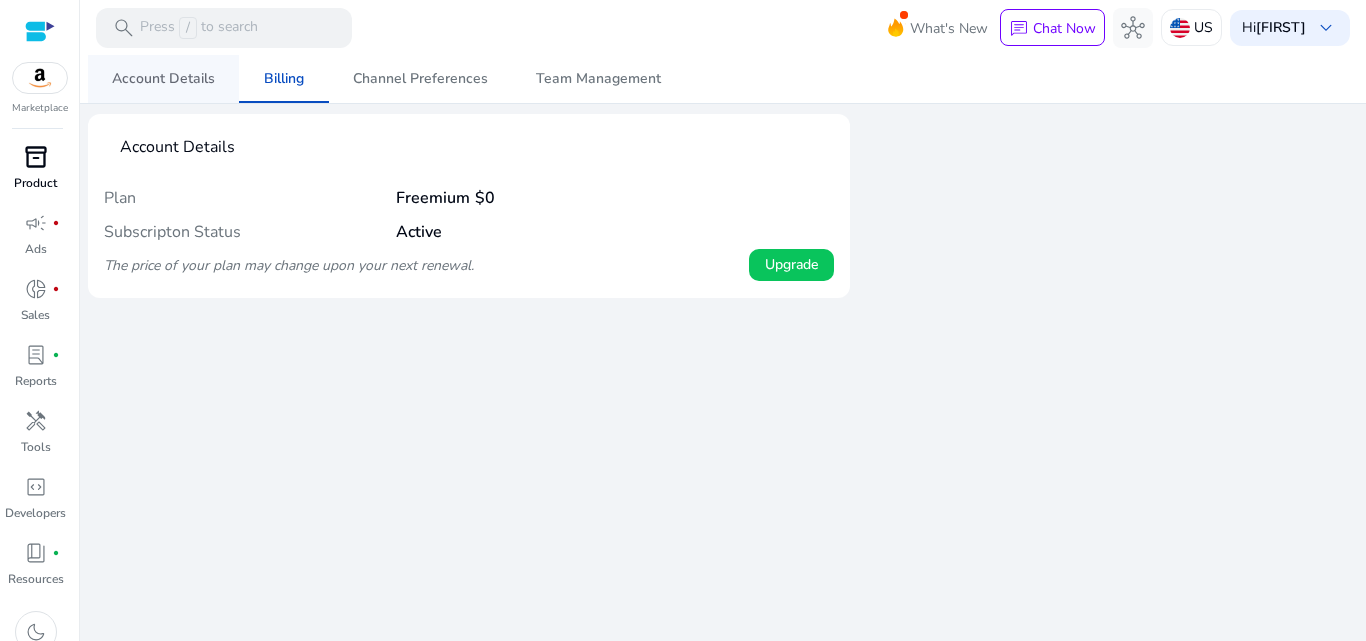 click on "Account Details" at bounding box center (163, 79) 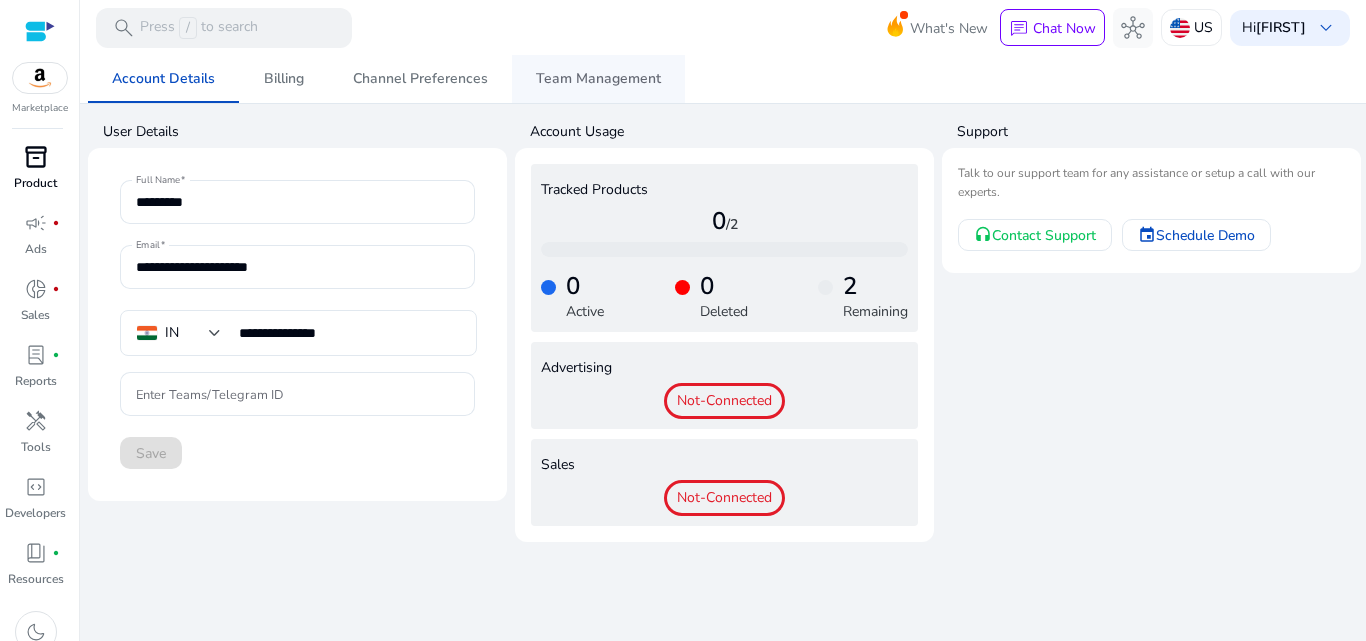 click on "Team Management" at bounding box center (598, 79) 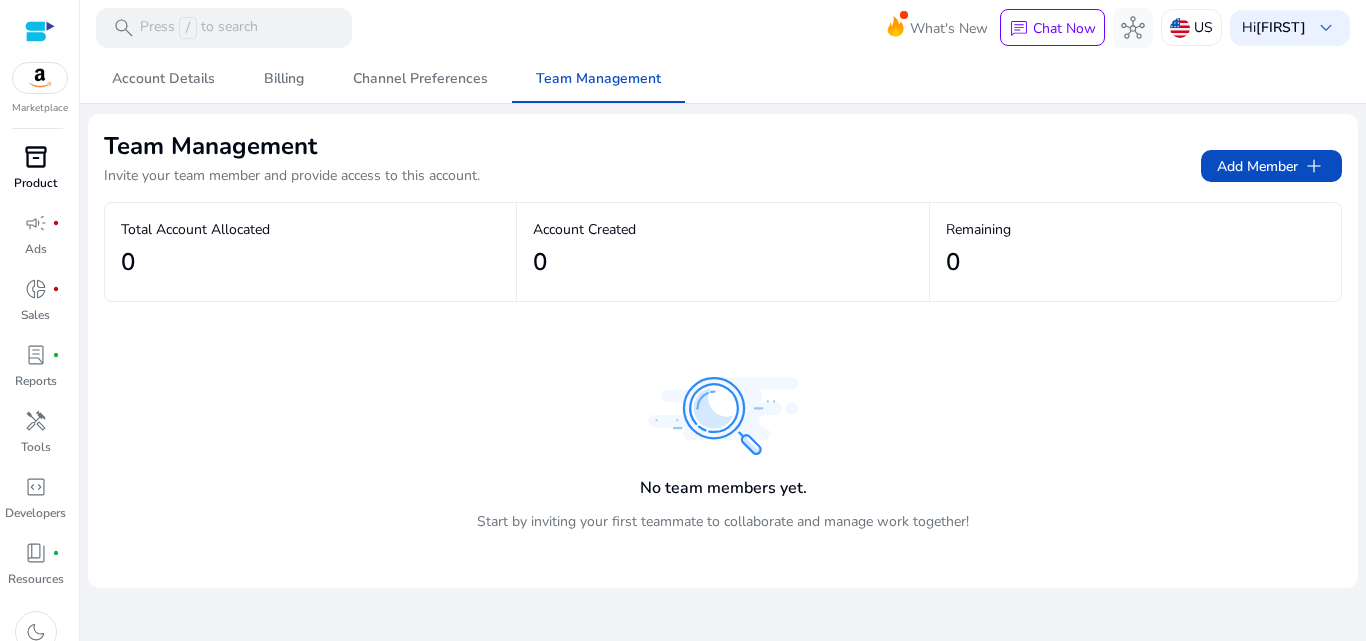 click on "0" 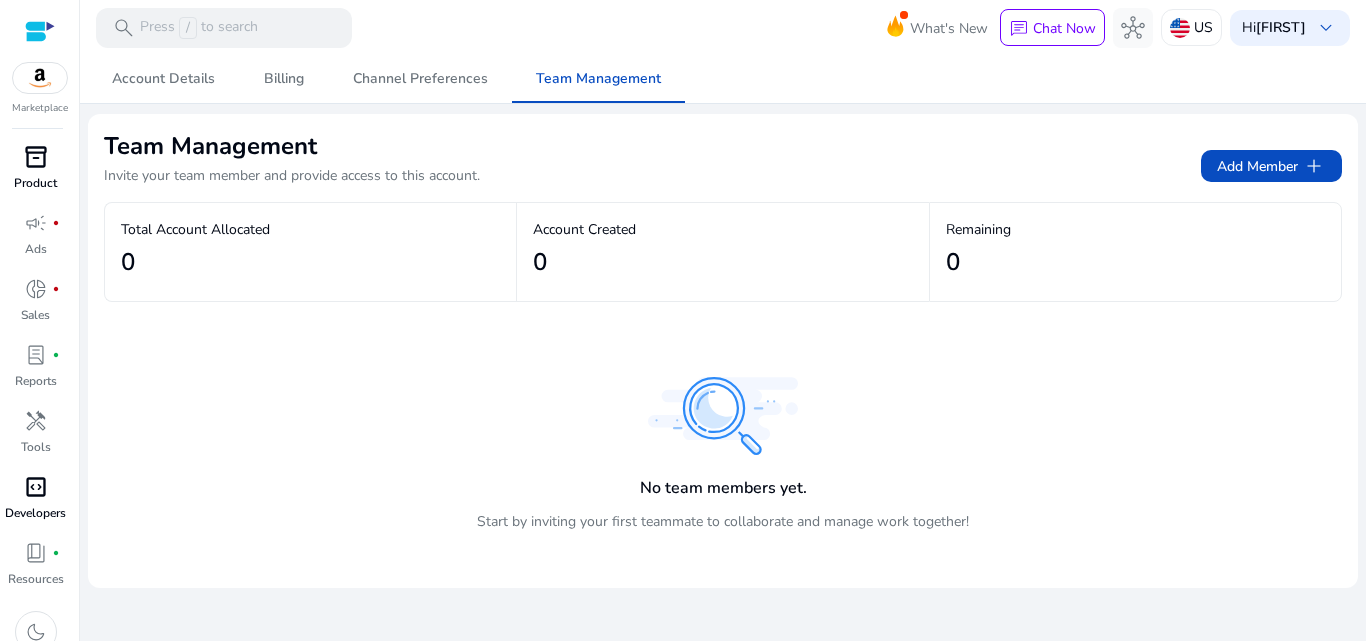 scroll, scrollTop: 20, scrollLeft: 0, axis: vertical 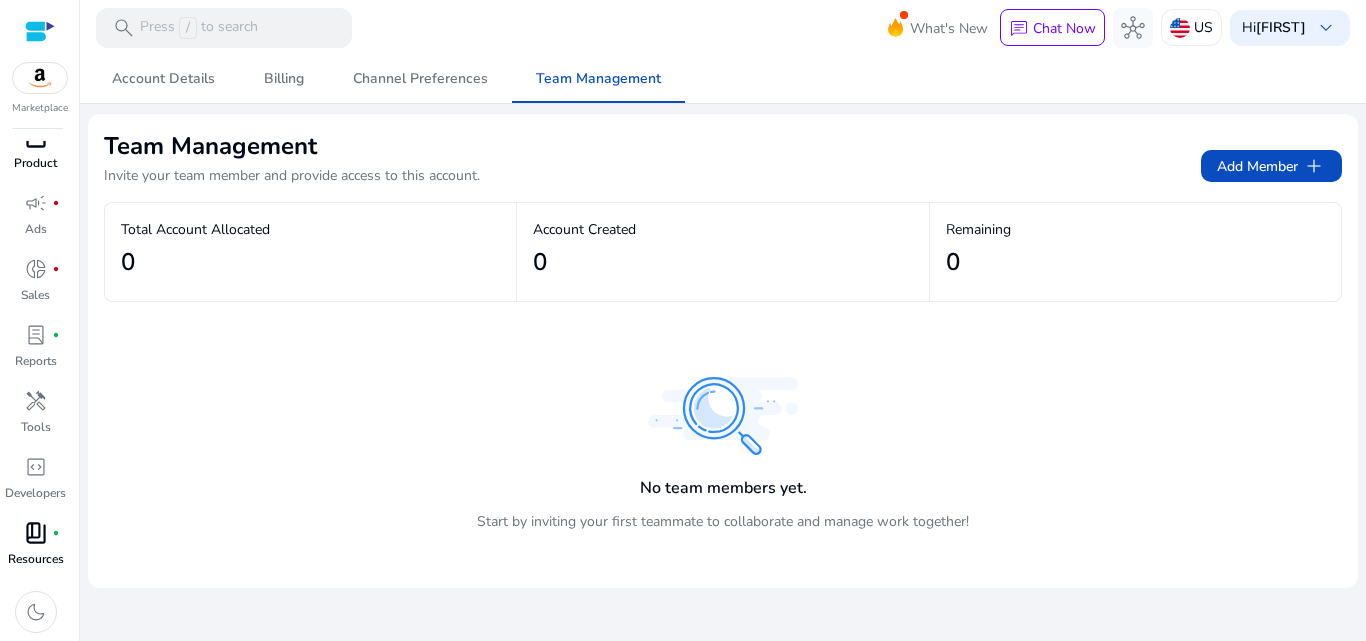 click on "Resources" at bounding box center (36, 559) 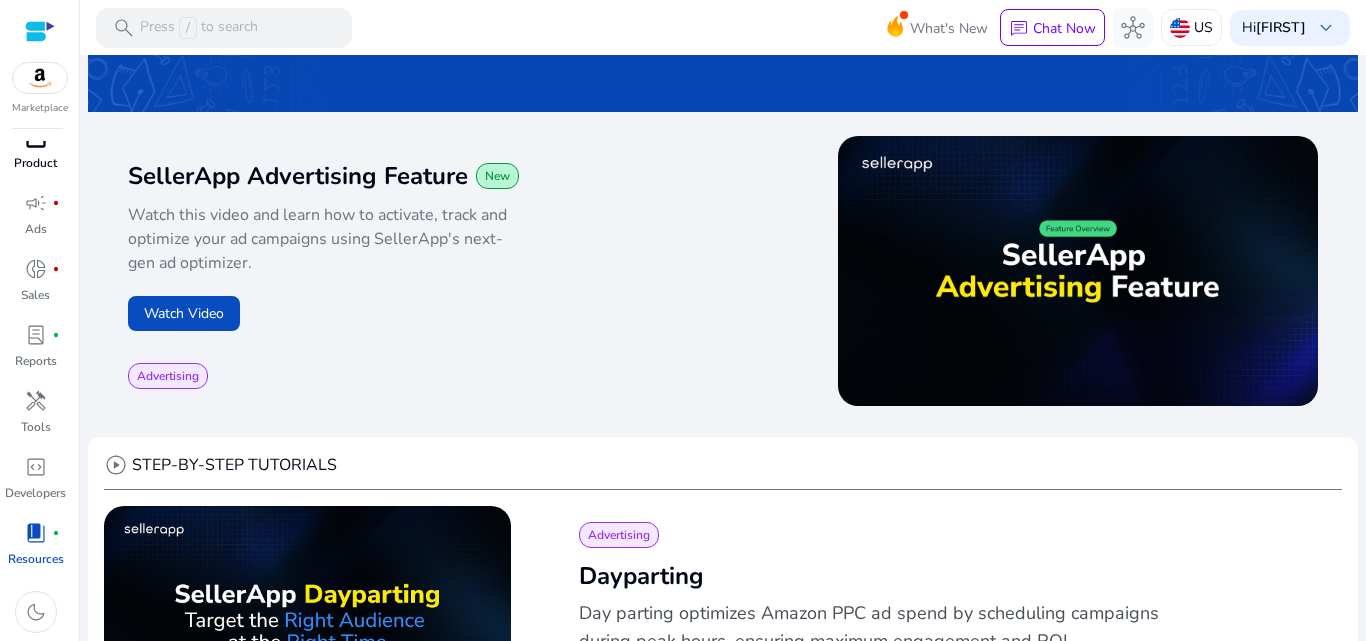 scroll, scrollTop: 0, scrollLeft: 0, axis: both 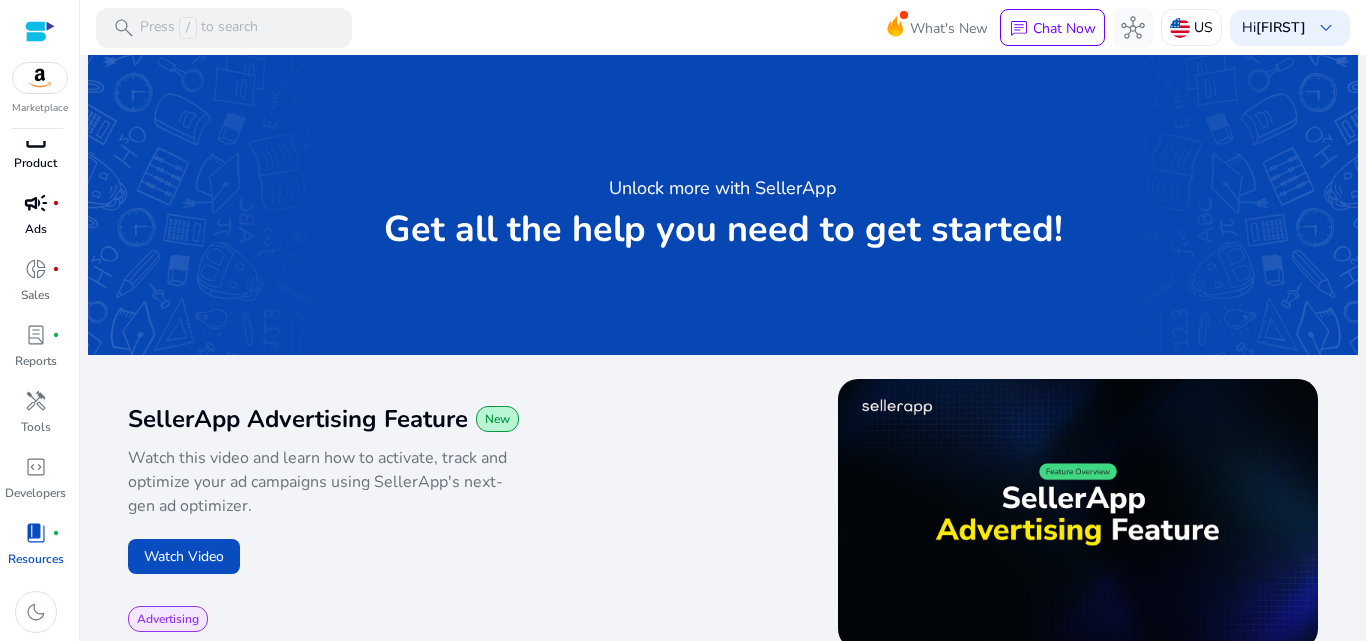 click on "Ads" at bounding box center [36, 229] 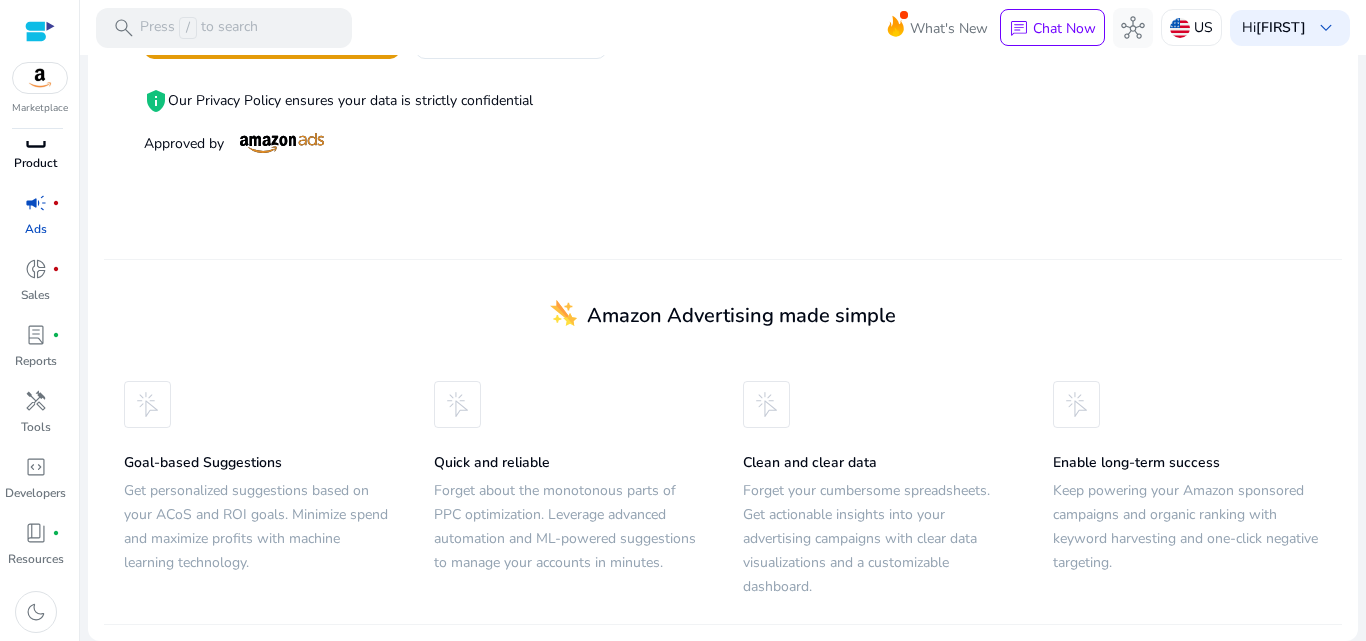 scroll, scrollTop: 0, scrollLeft: 0, axis: both 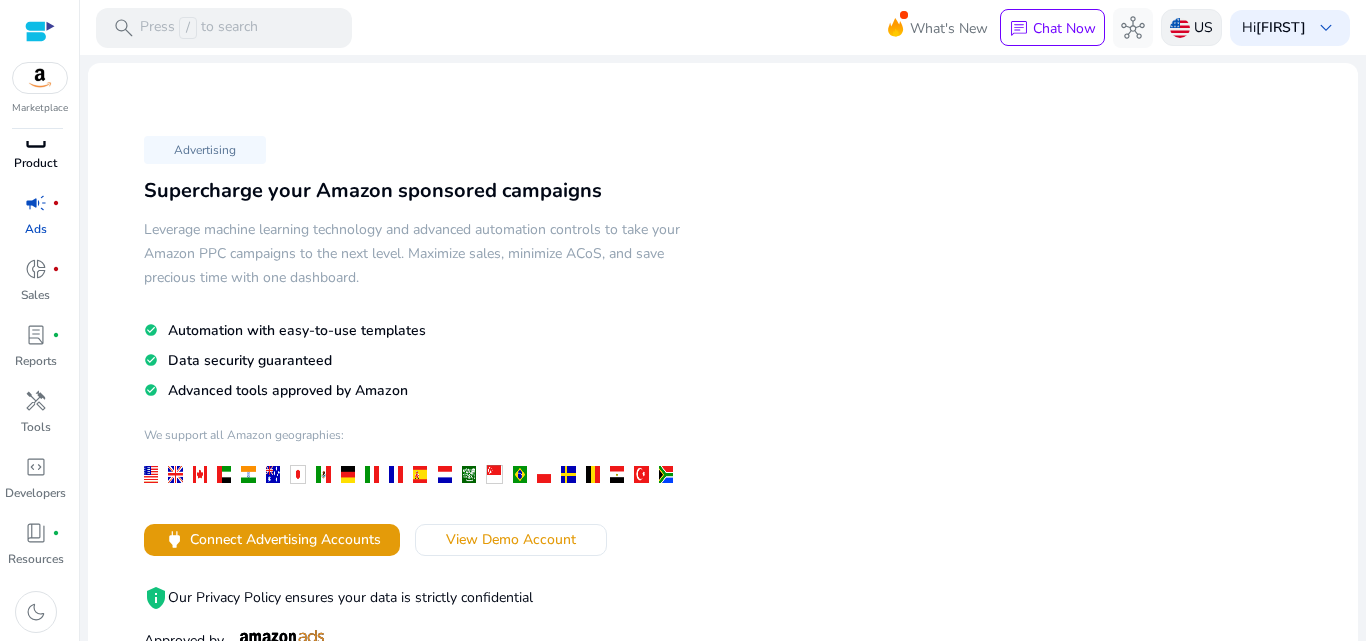 click on "US" at bounding box center (1203, 27) 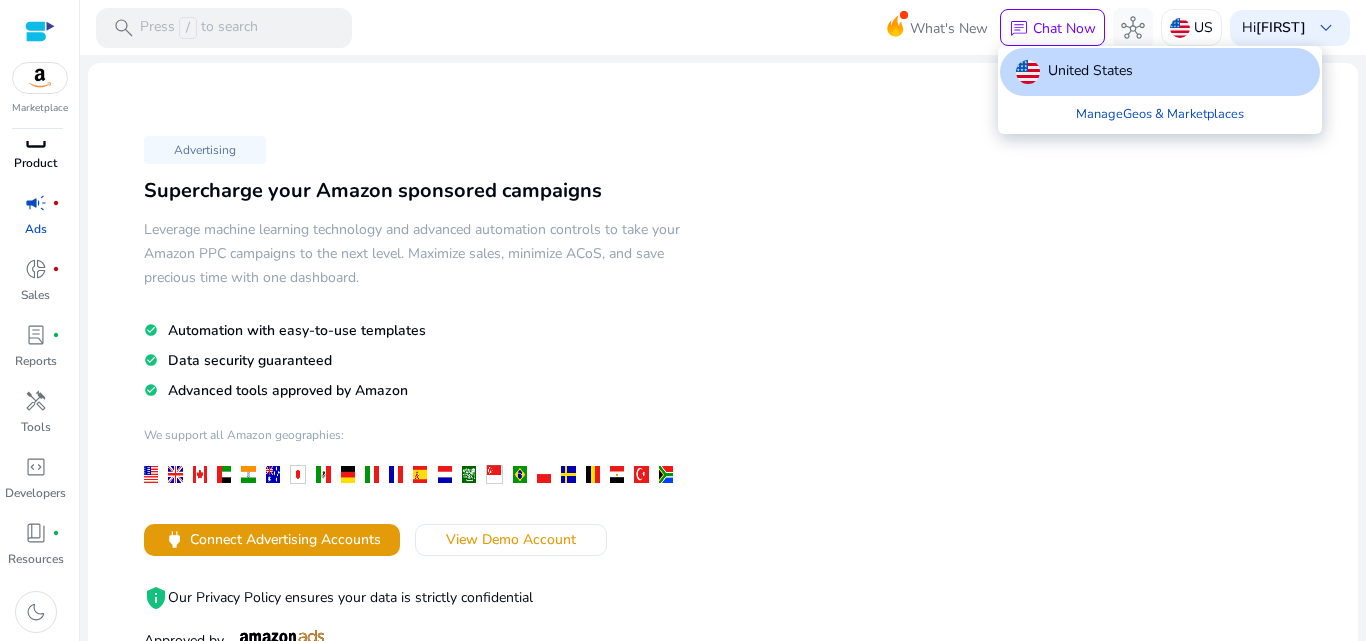 click at bounding box center [683, 320] 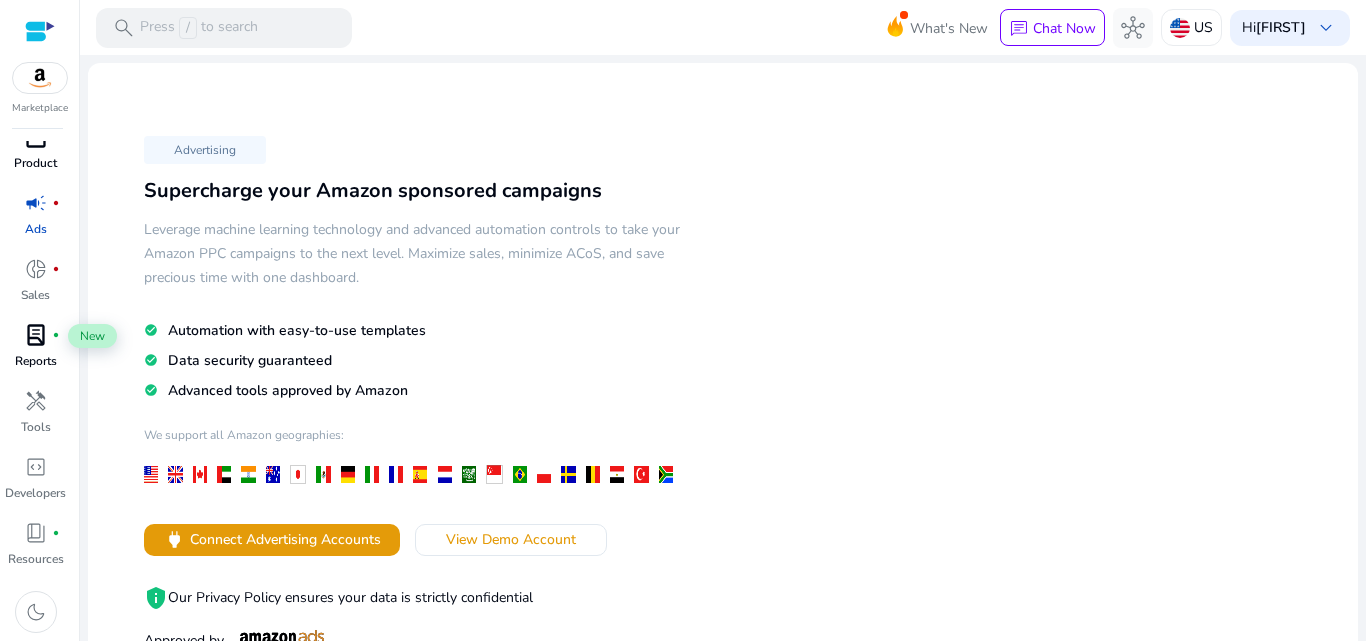 scroll, scrollTop: 0, scrollLeft: 0, axis: both 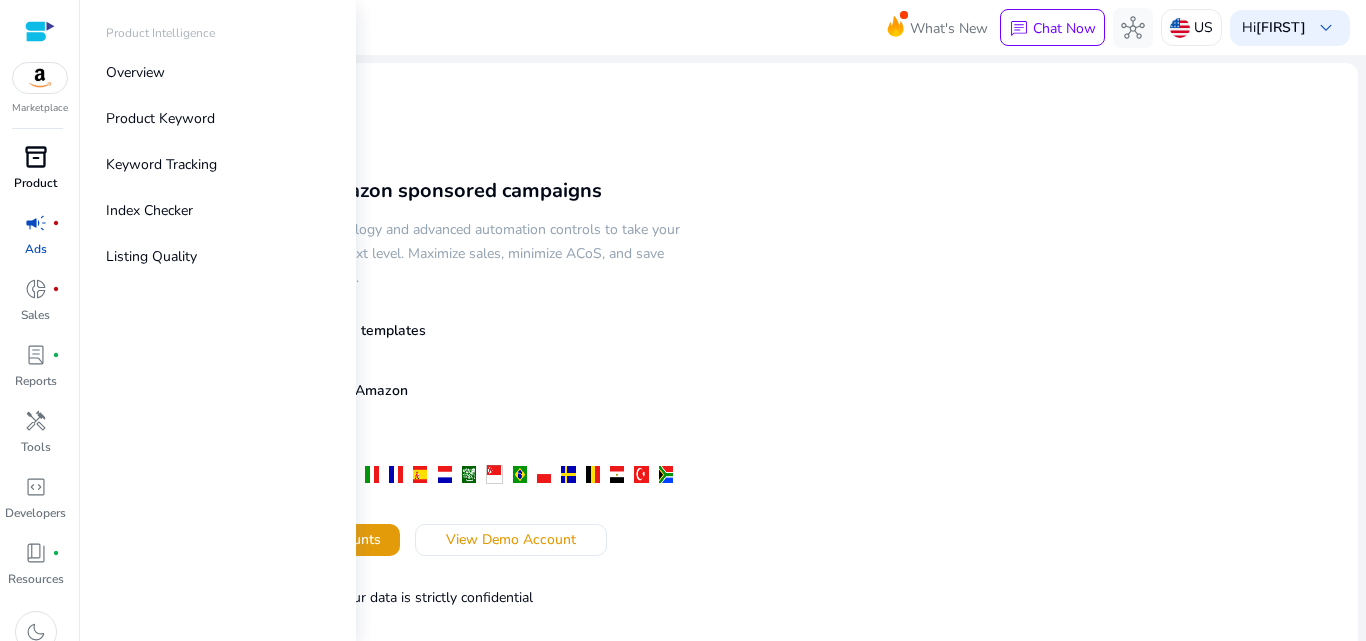 click on "Product" at bounding box center [35, 183] 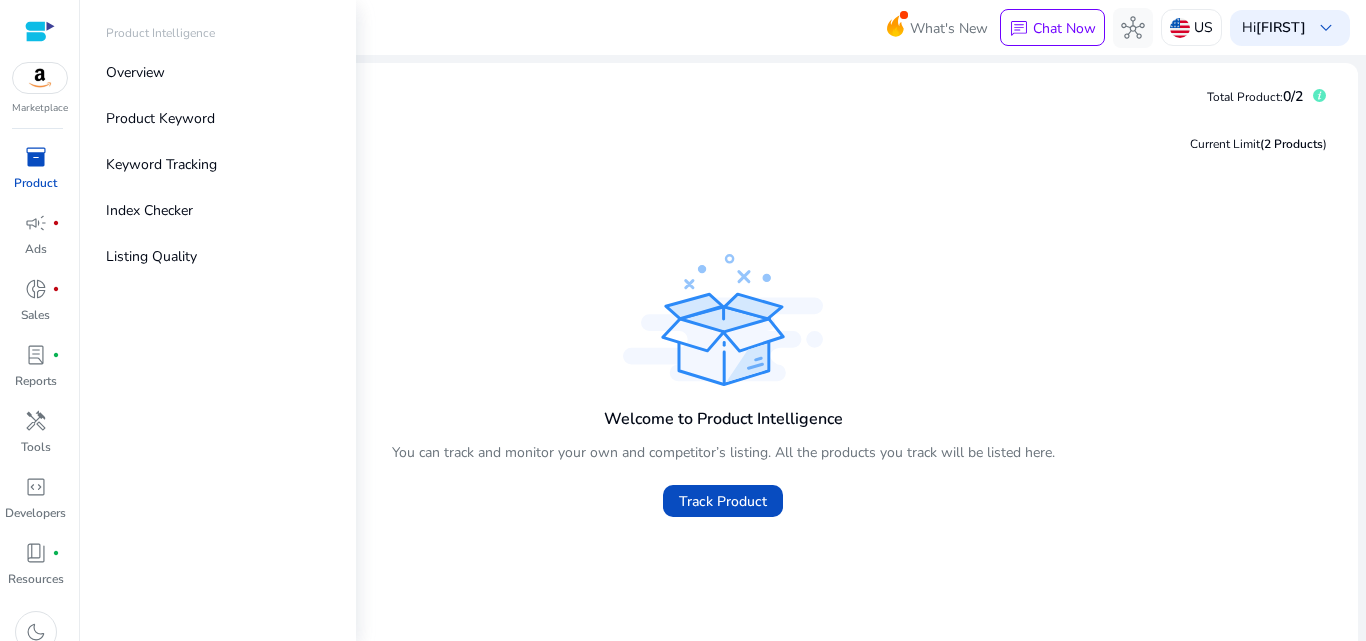 click on "inventory_2" at bounding box center (36, 157) 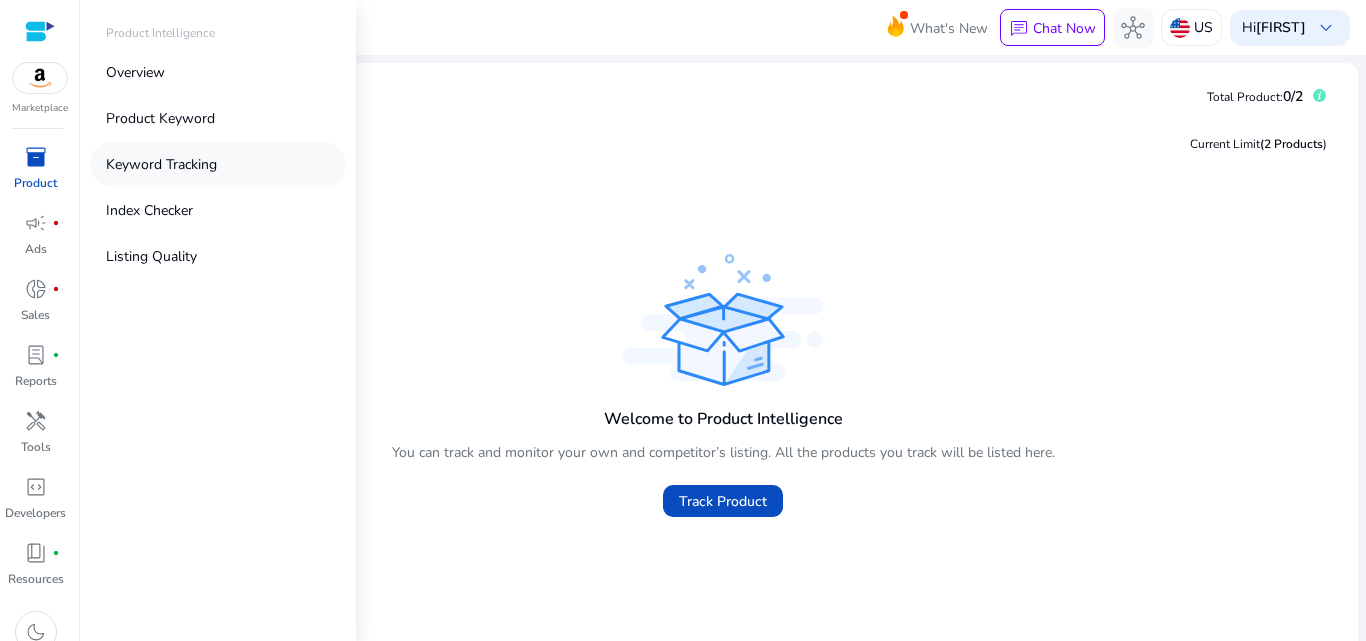click on "Keyword Tracking" at bounding box center (161, 164) 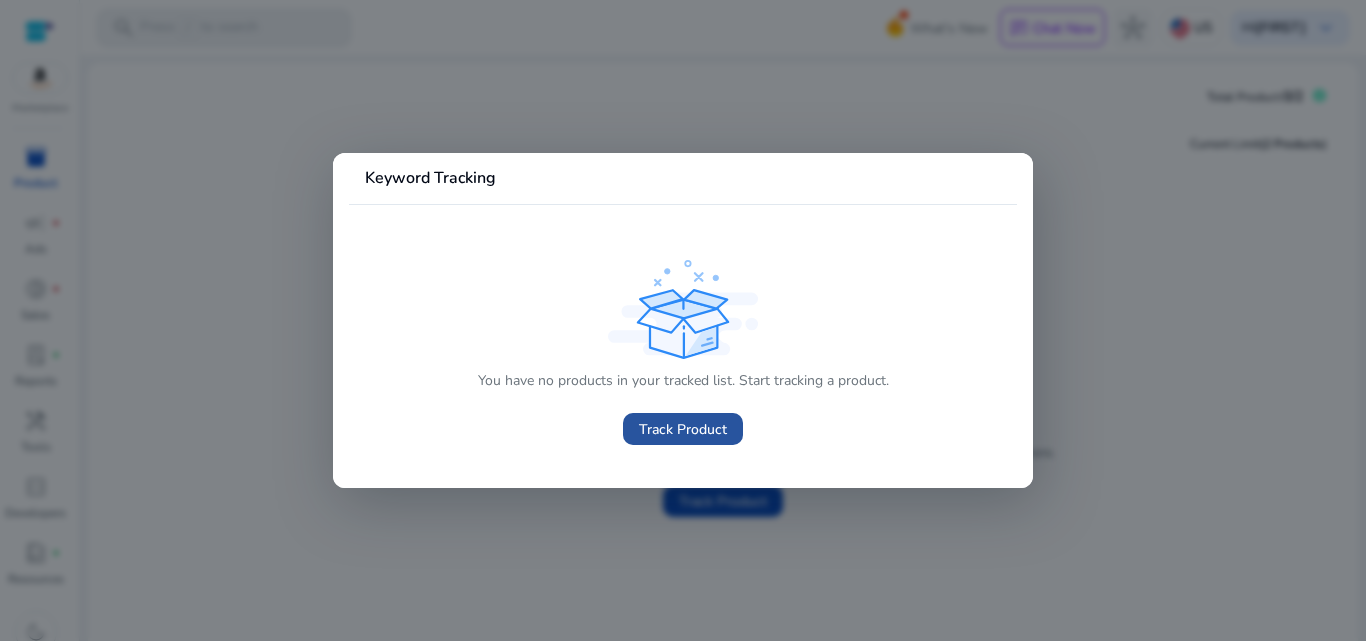 click 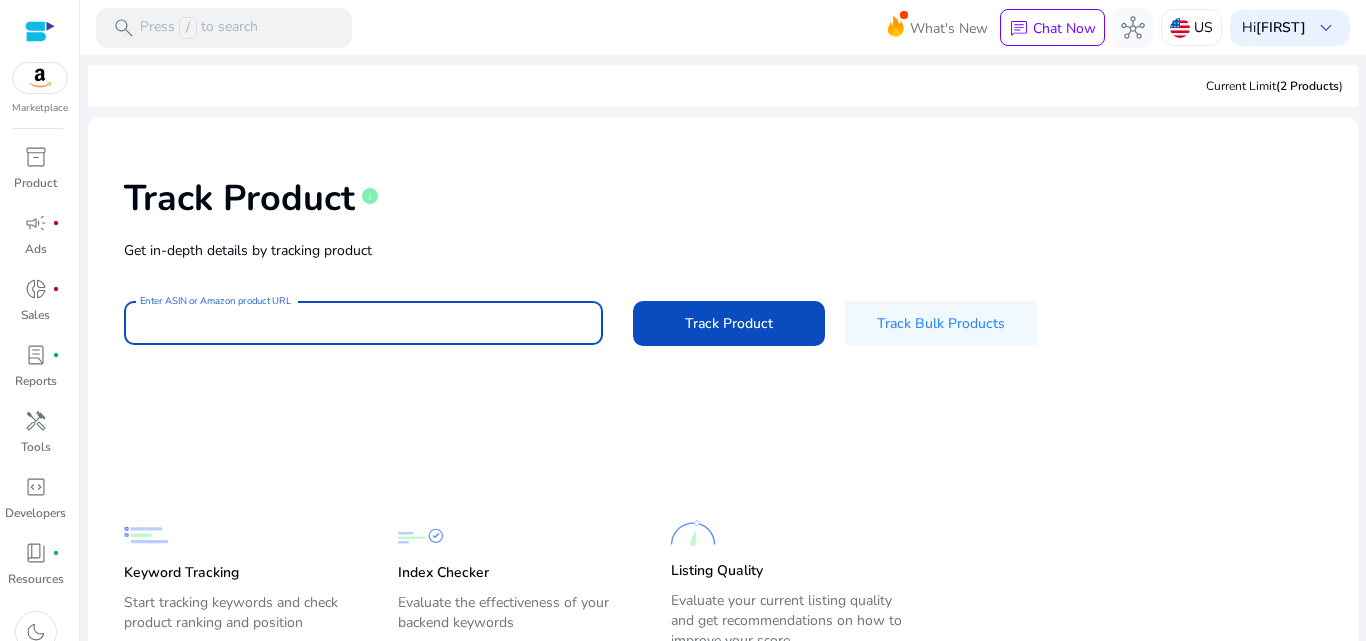 click on "Enter ASIN or Amazon product URL" at bounding box center (363, 323) 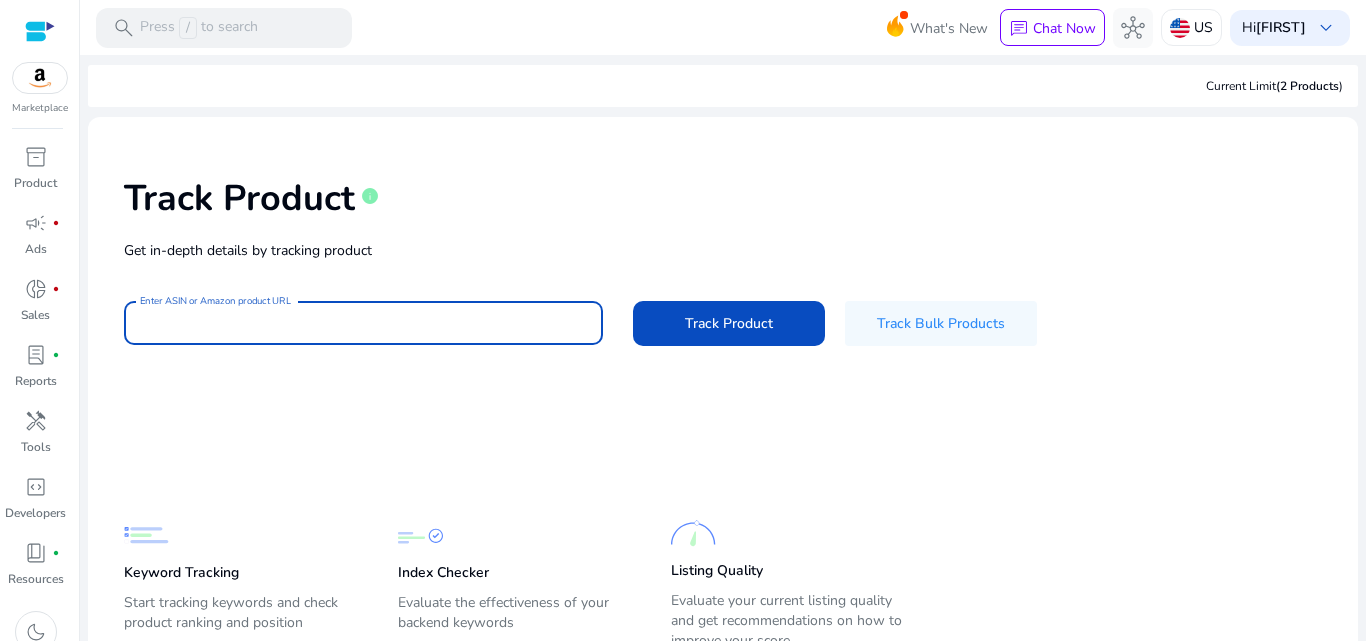 type on "**********" 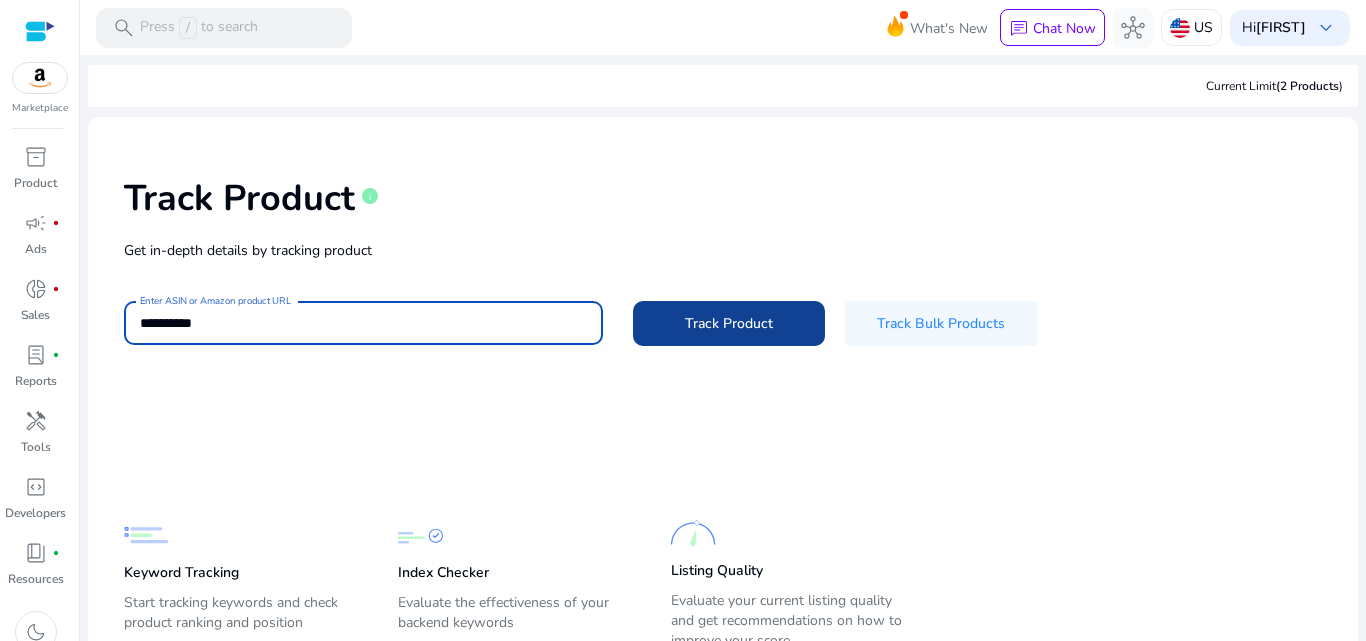 click on "Track Product" 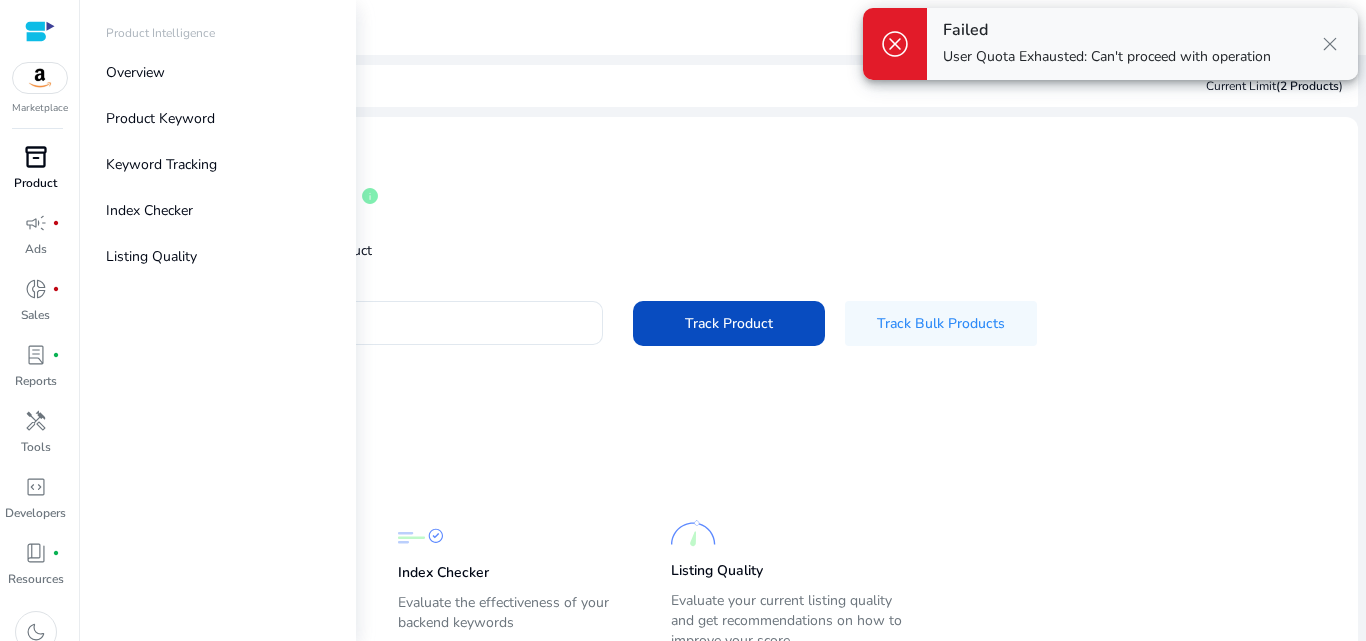 click on "Product" at bounding box center [35, 183] 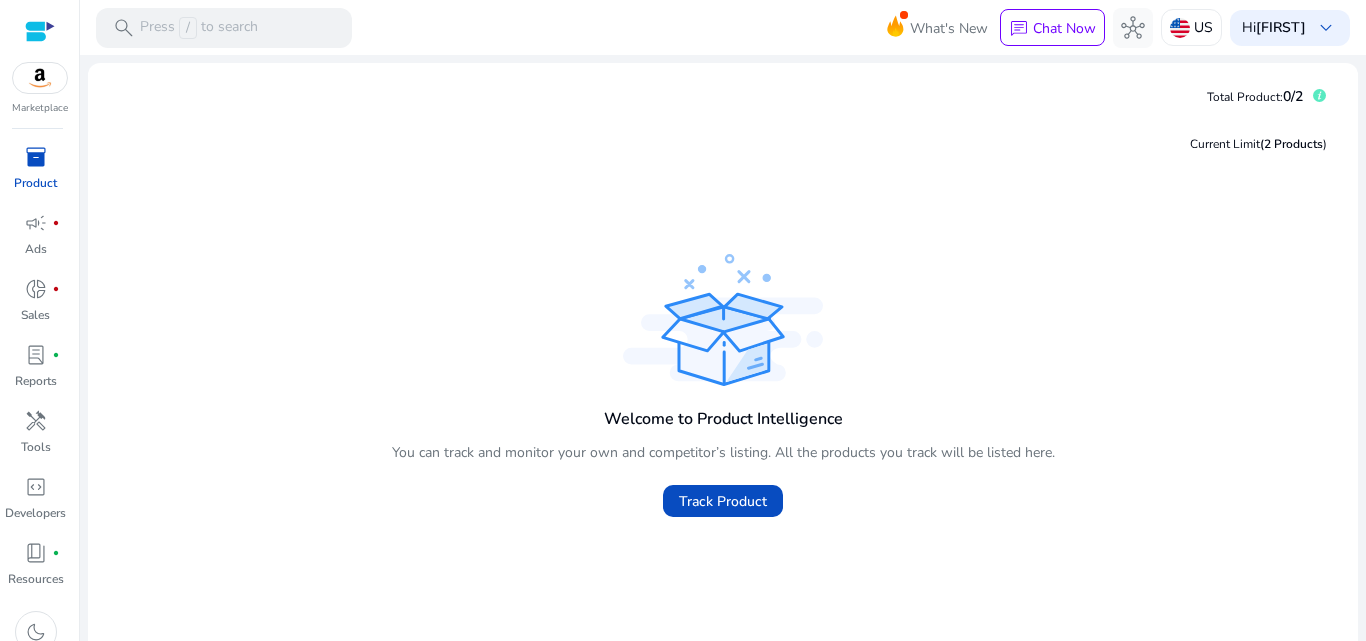 click at bounding box center (40, 78) 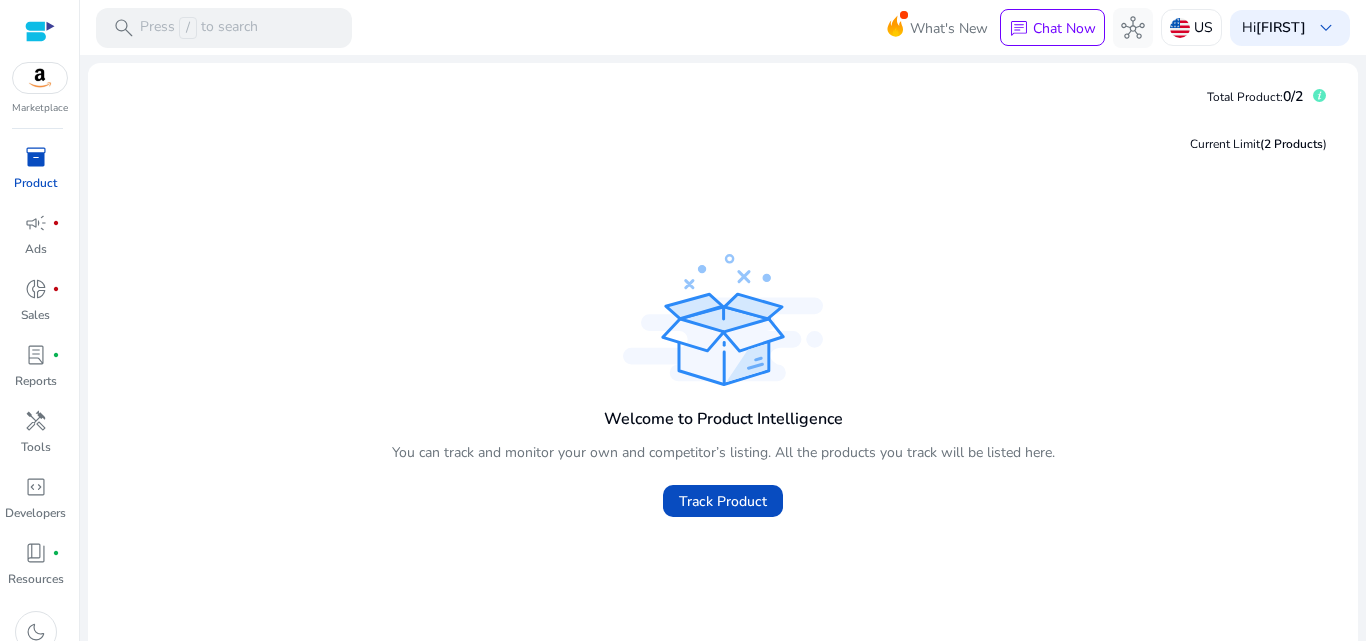click on "Total Product:" 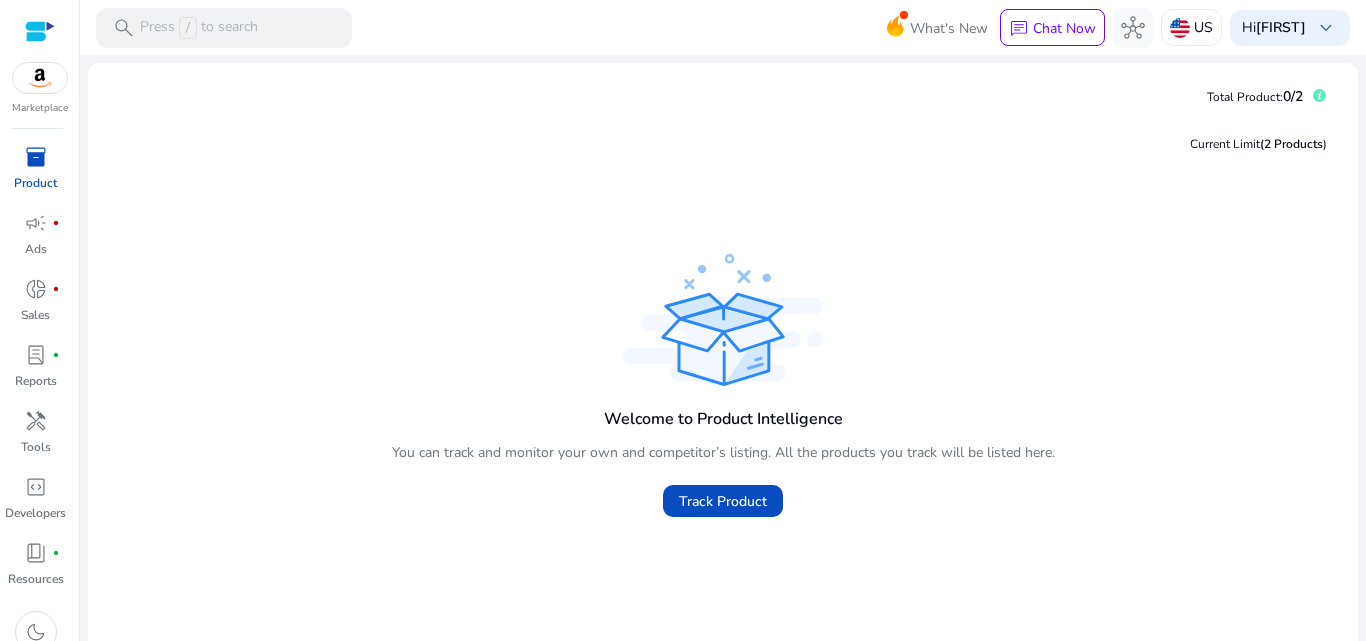 click on "Total Product:   0/2" 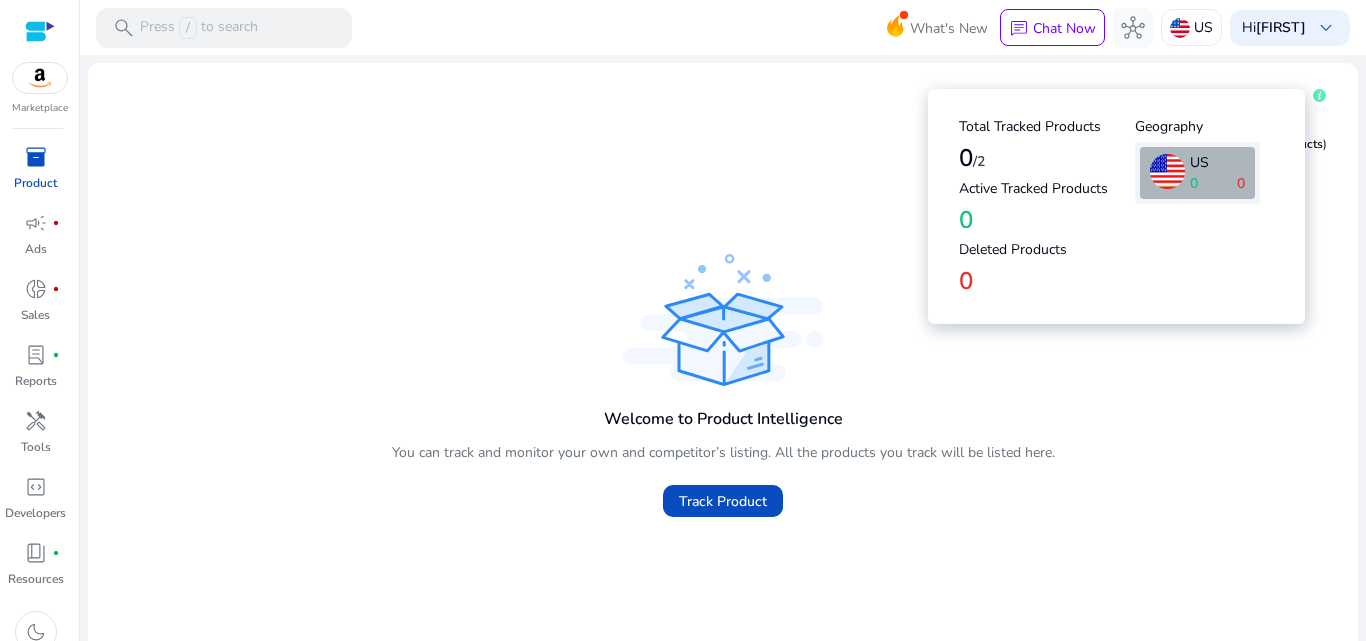 click 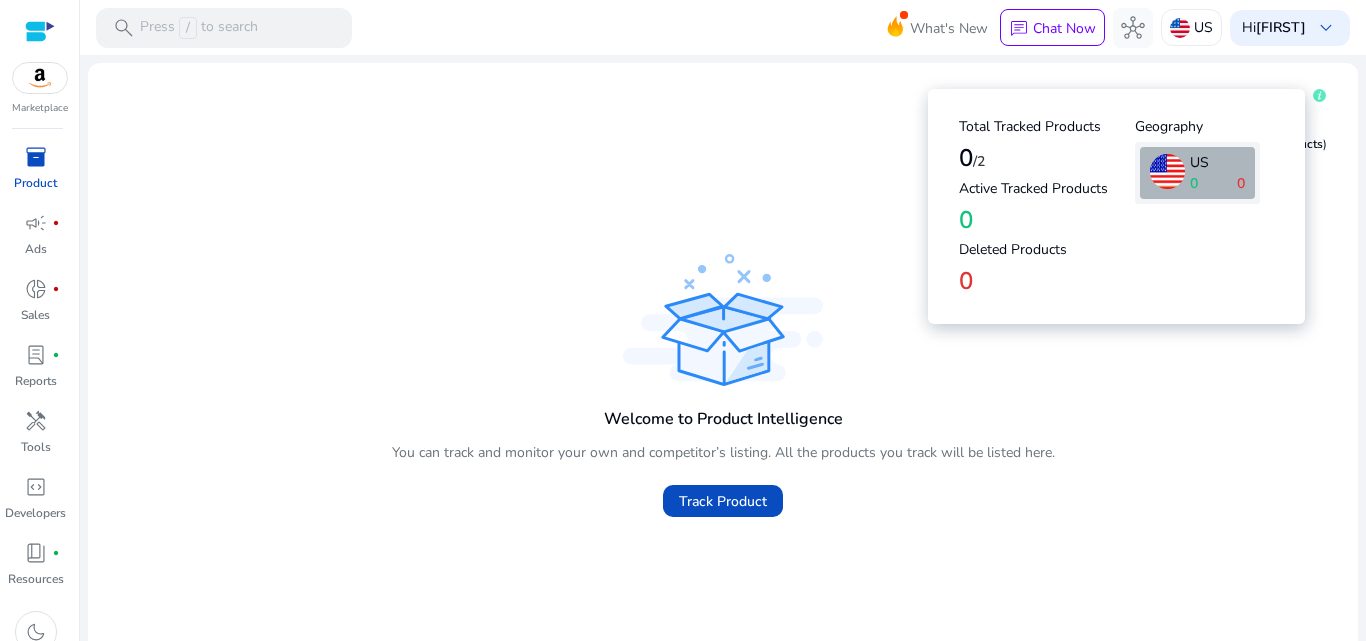 click on "US" at bounding box center (1217, 162) 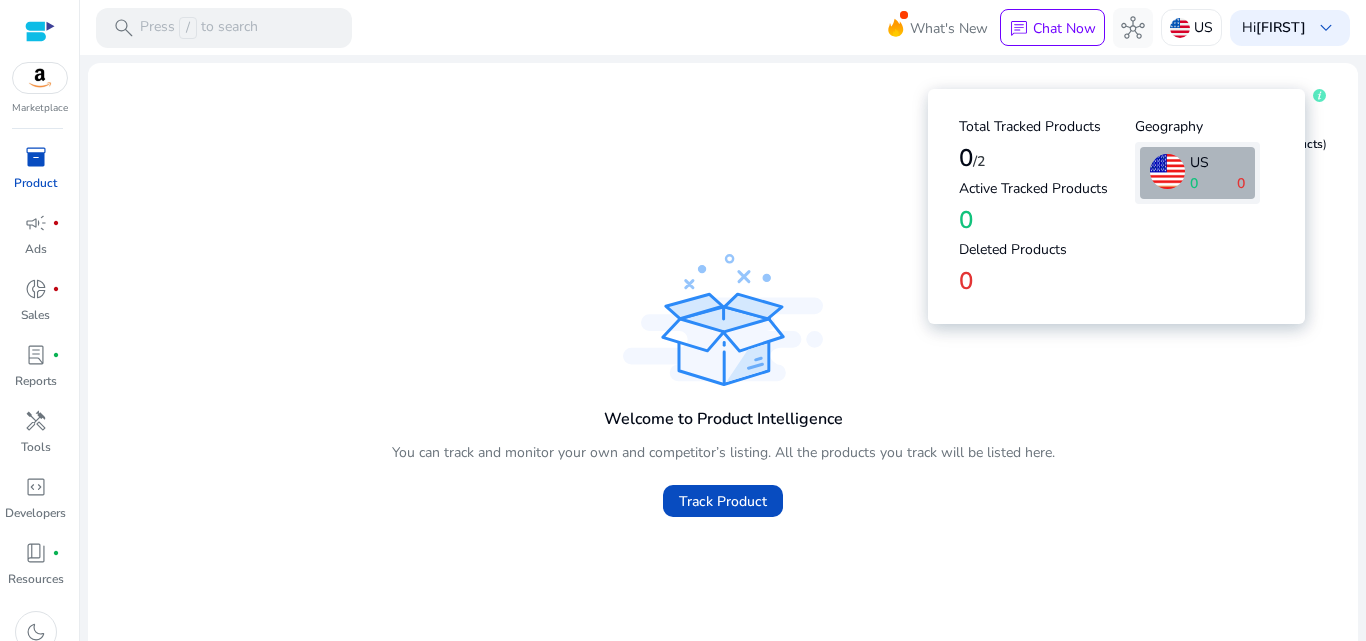 click 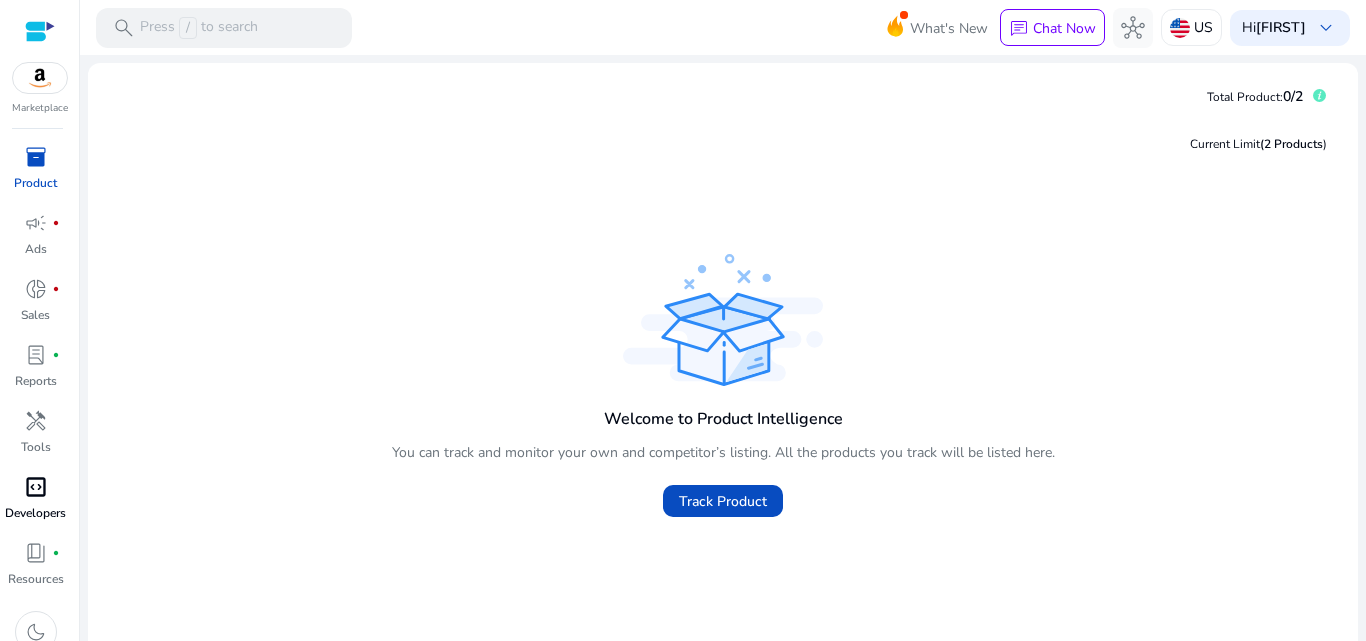 scroll, scrollTop: 20, scrollLeft: 0, axis: vertical 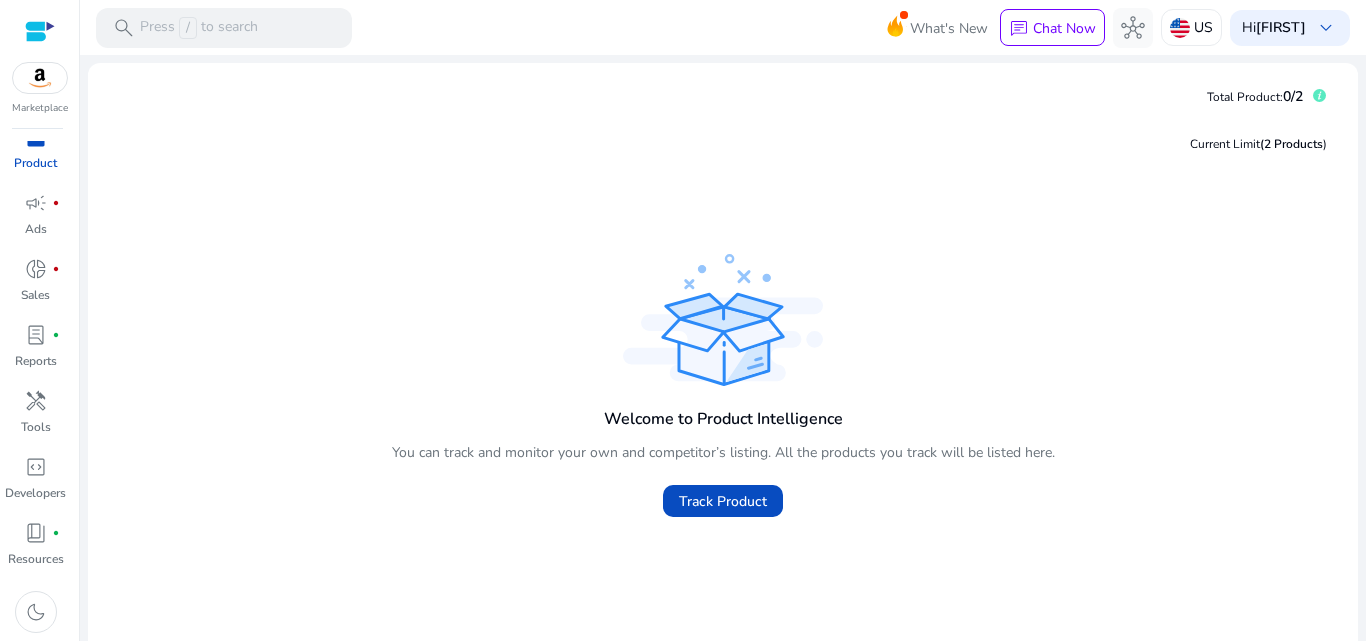 click at bounding box center [40, 78] 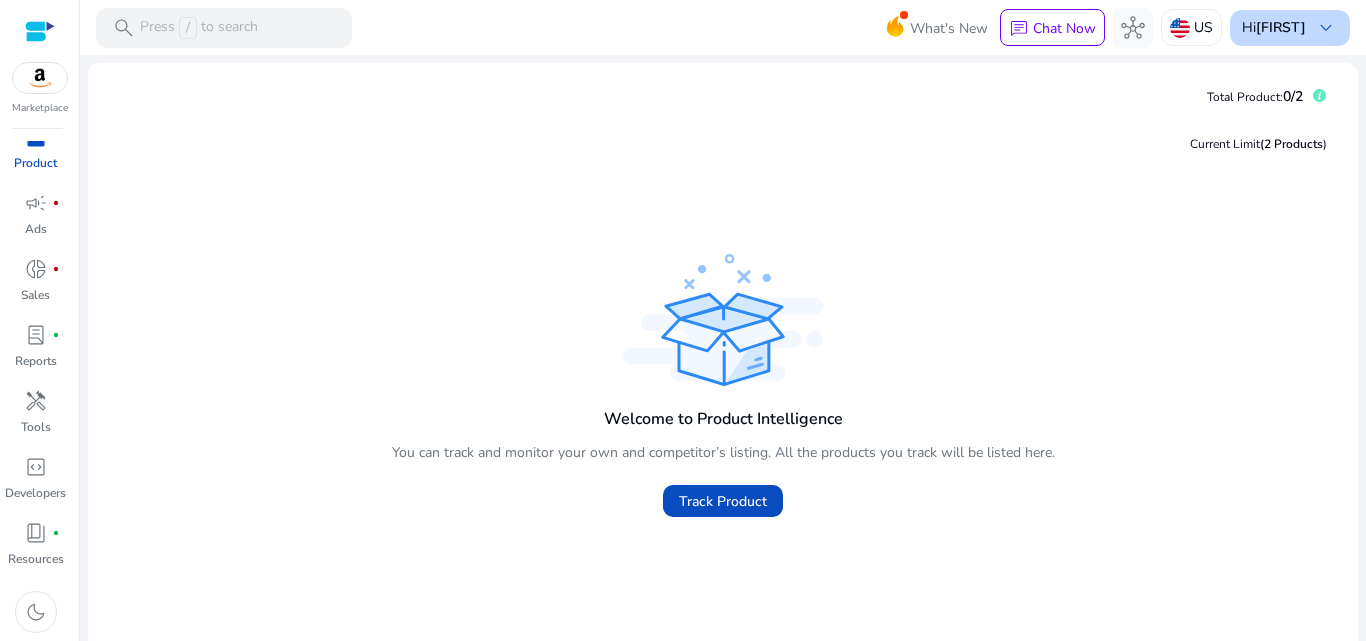 click on "keyboard_arrow_down" at bounding box center [1326, 28] 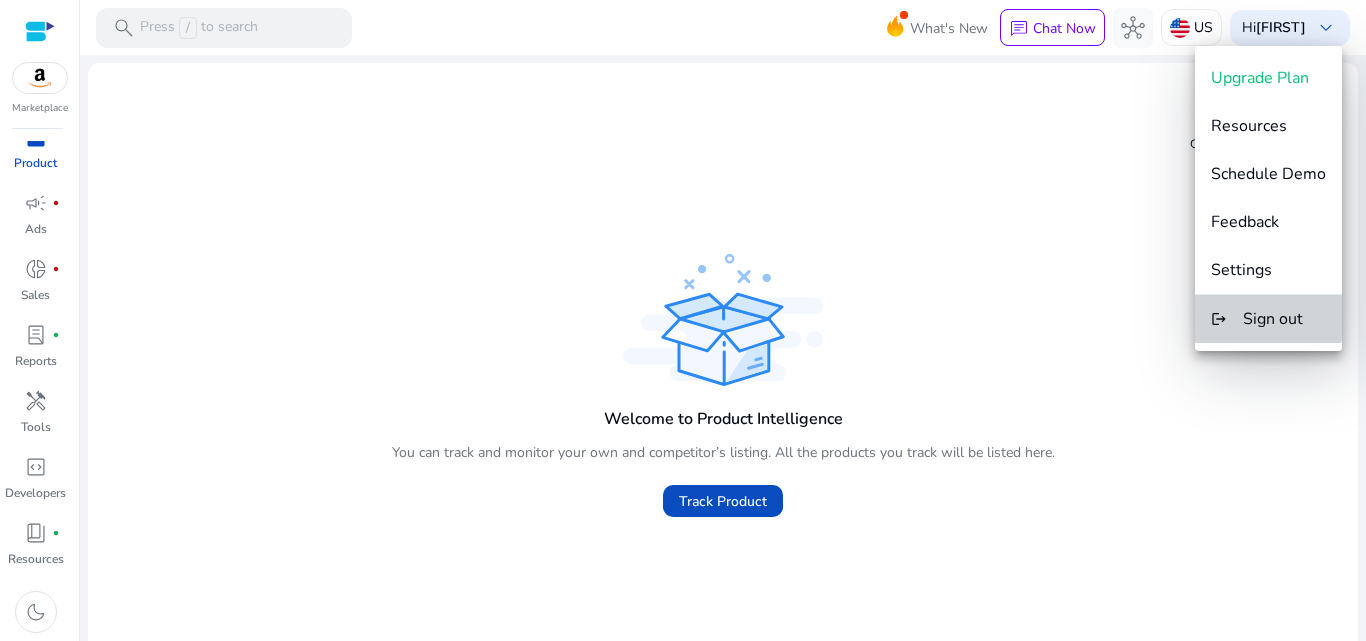 click on "logout Sign out" at bounding box center (1268, 319) 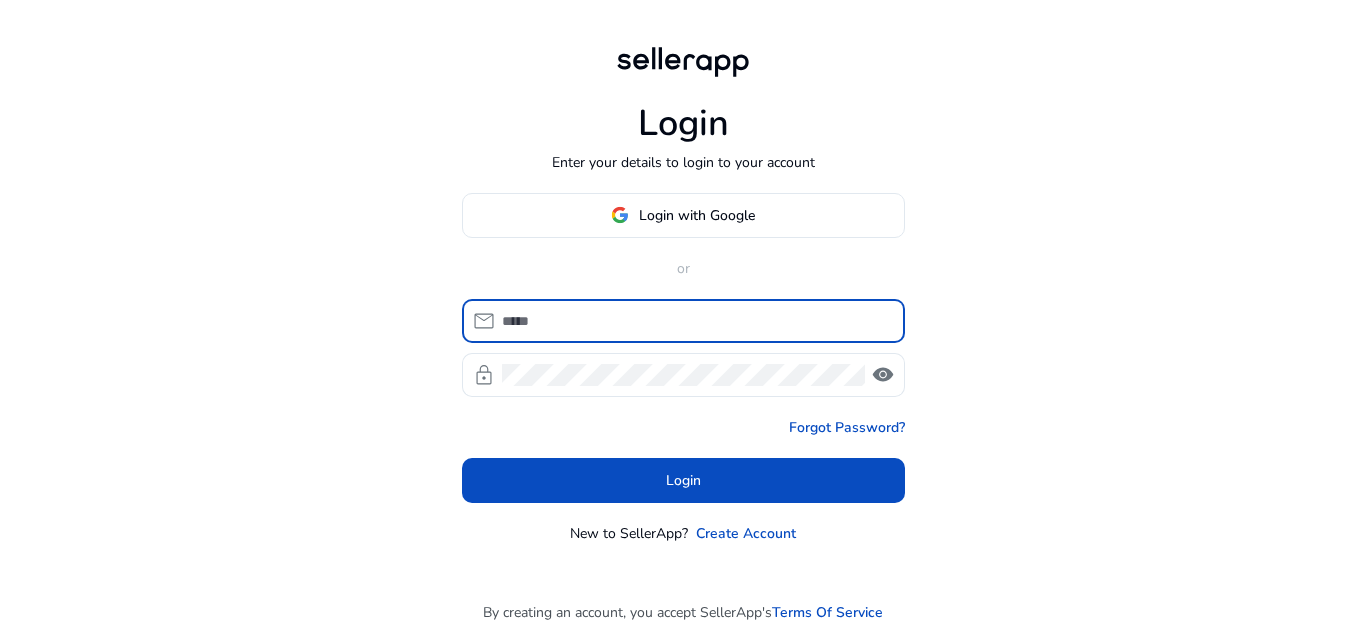 type on "**********" 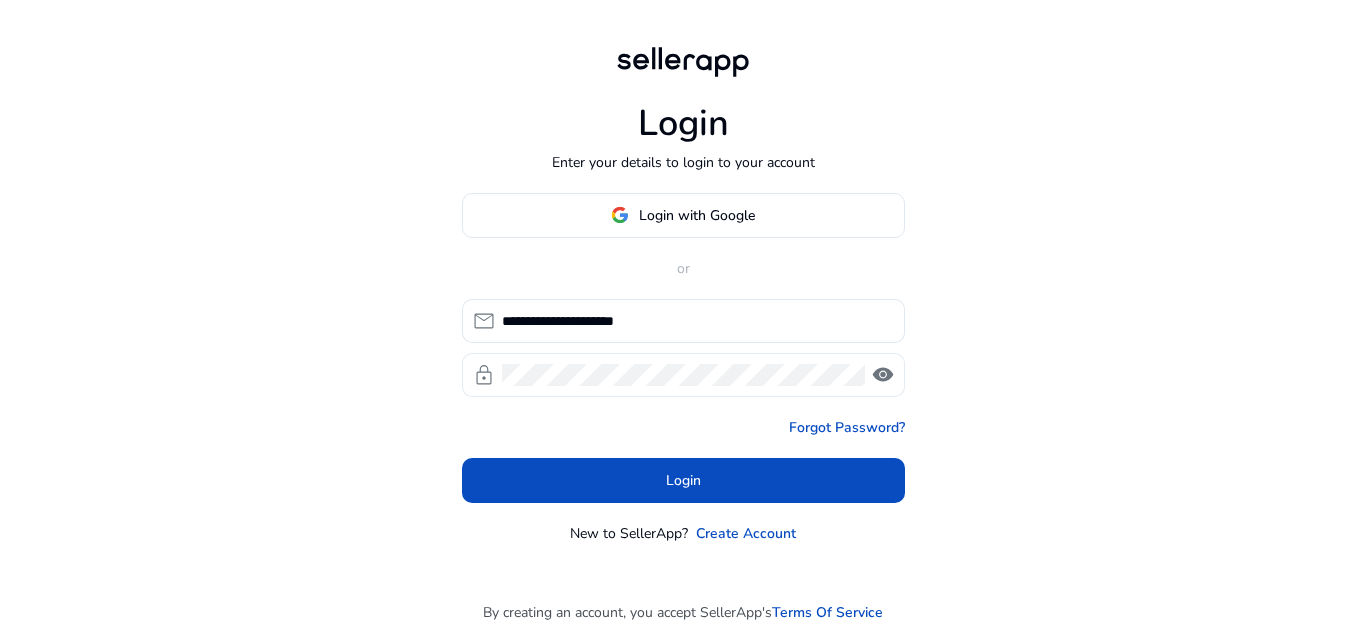 click on "visibility" 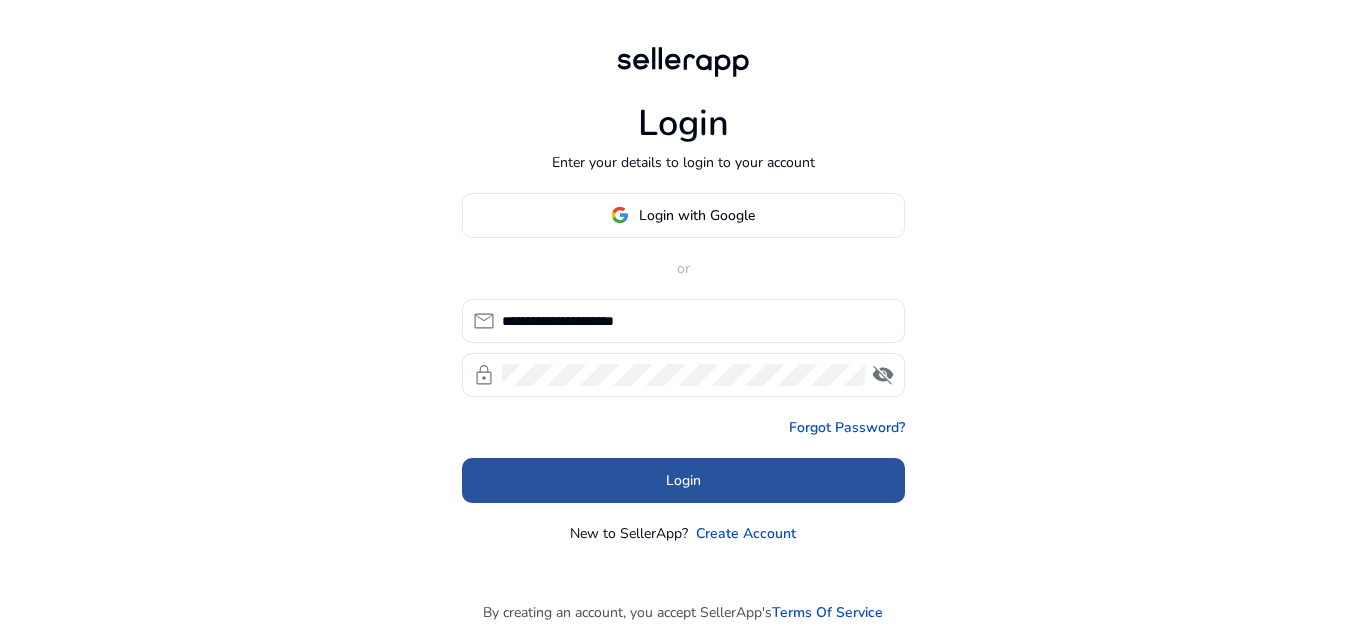 click on "Login" at bounding box center (683, 480) 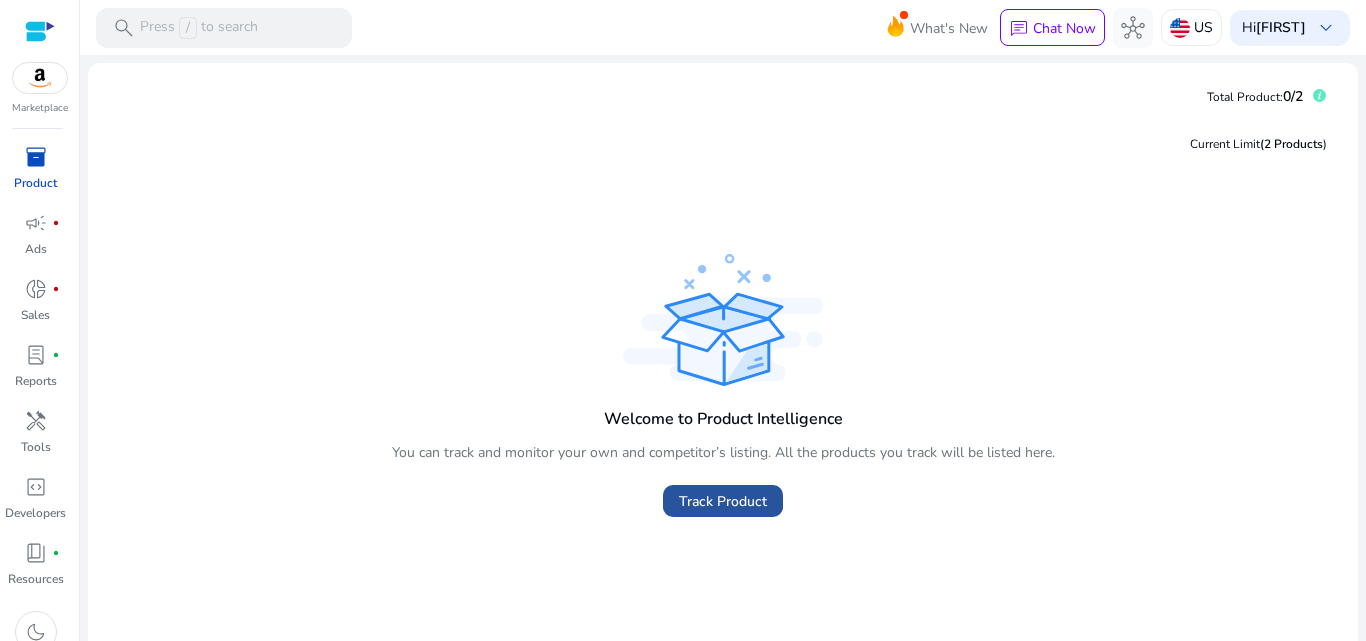 click 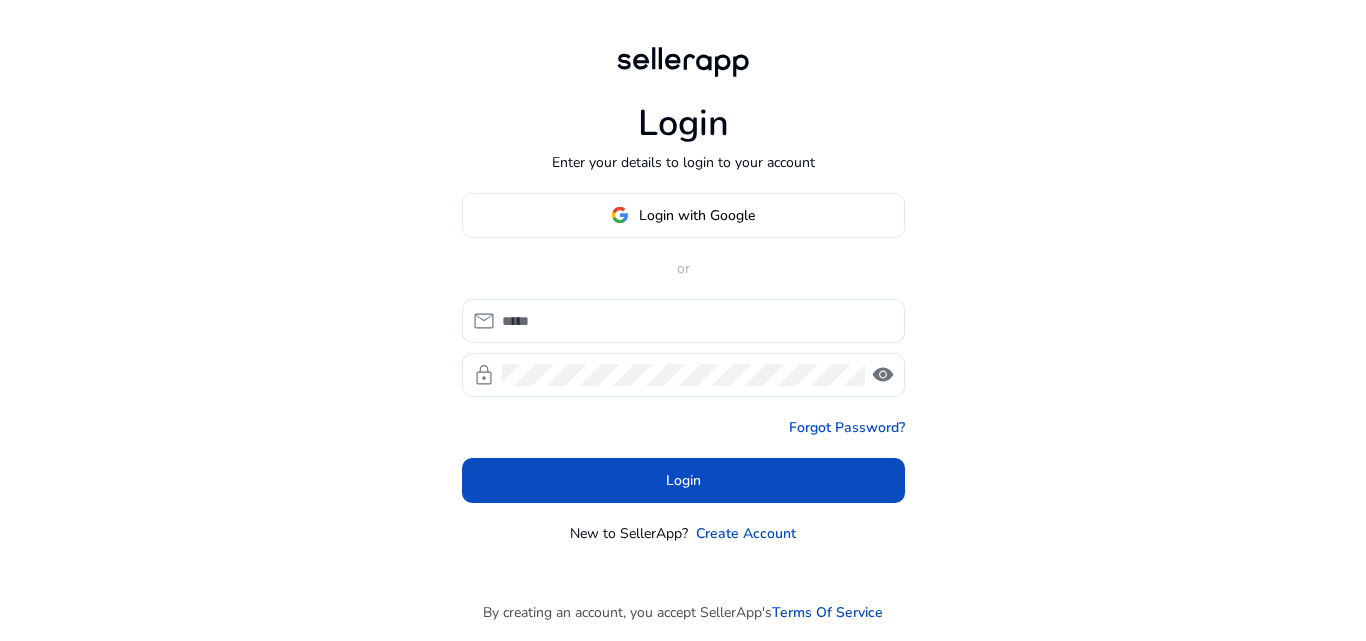 type on "**********" 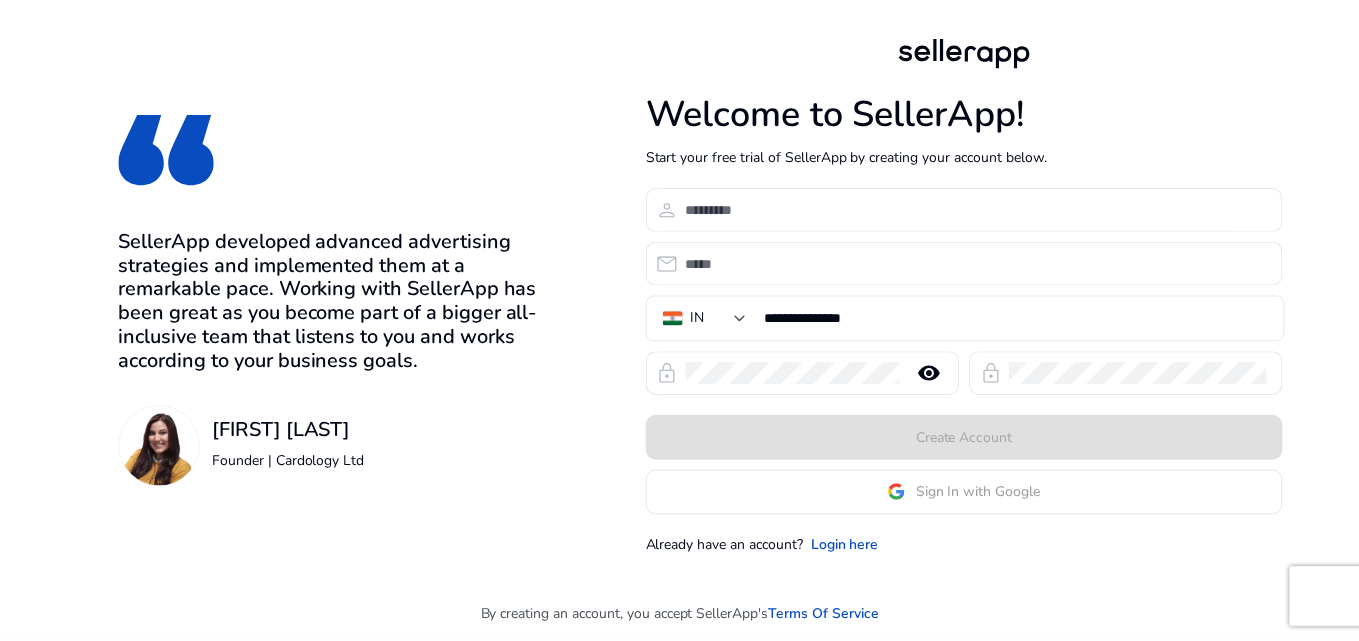 scroll, scrollTop: 0, scrollLeft: 0, axis: both 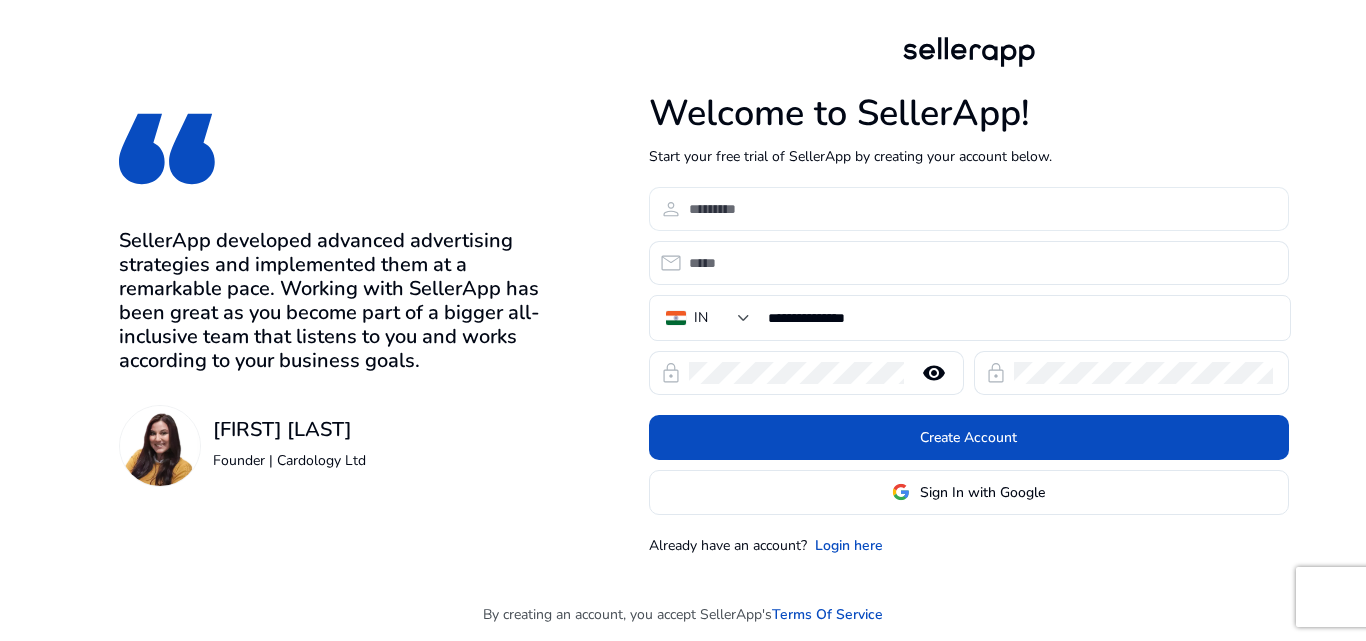 click at bounding box center [981, 209] 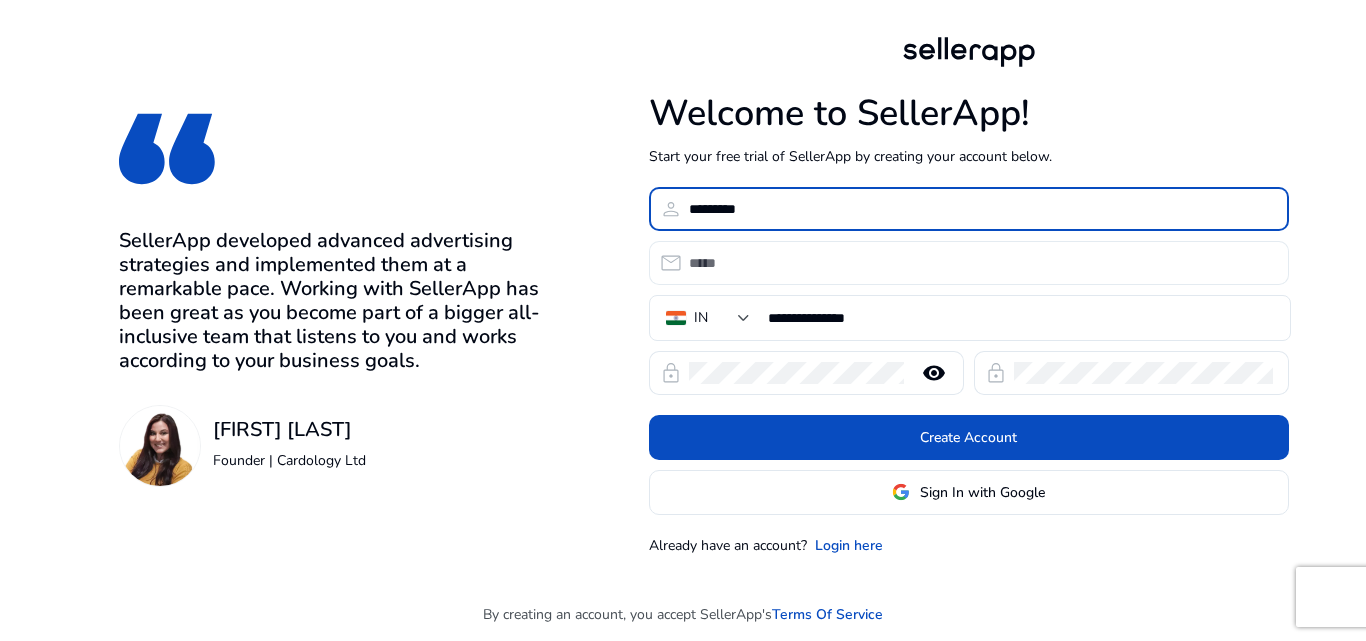 type on "*********" 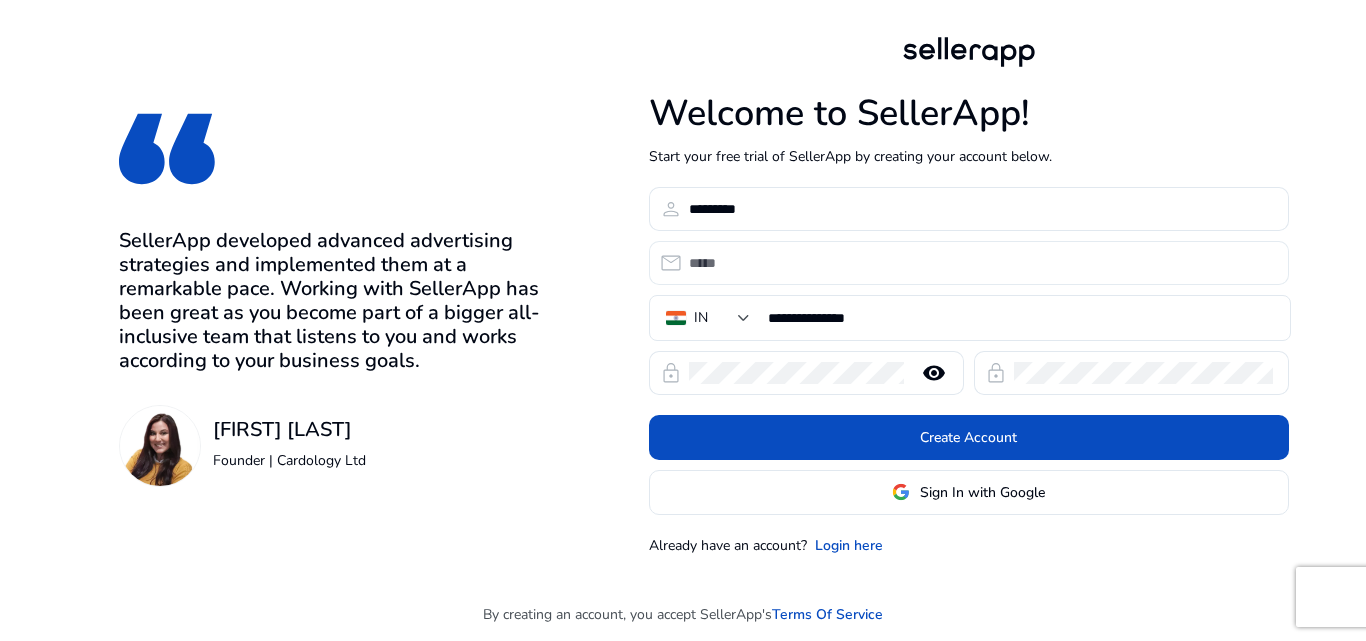 click 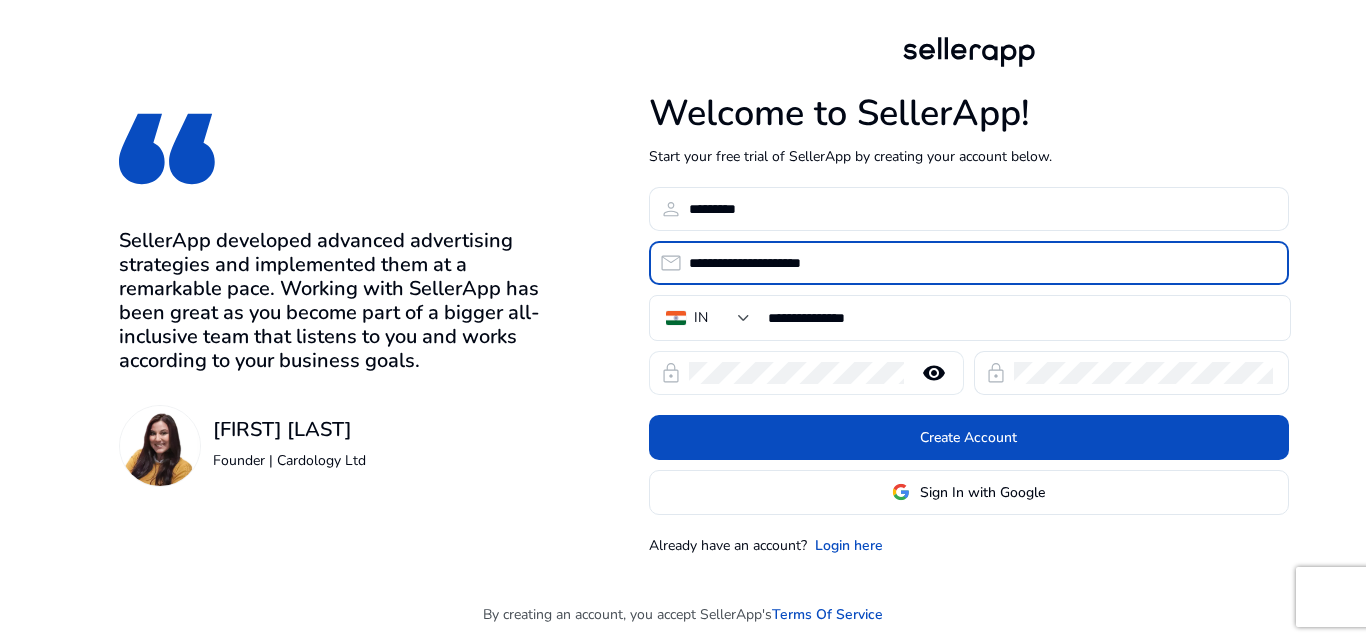 type on "**********" 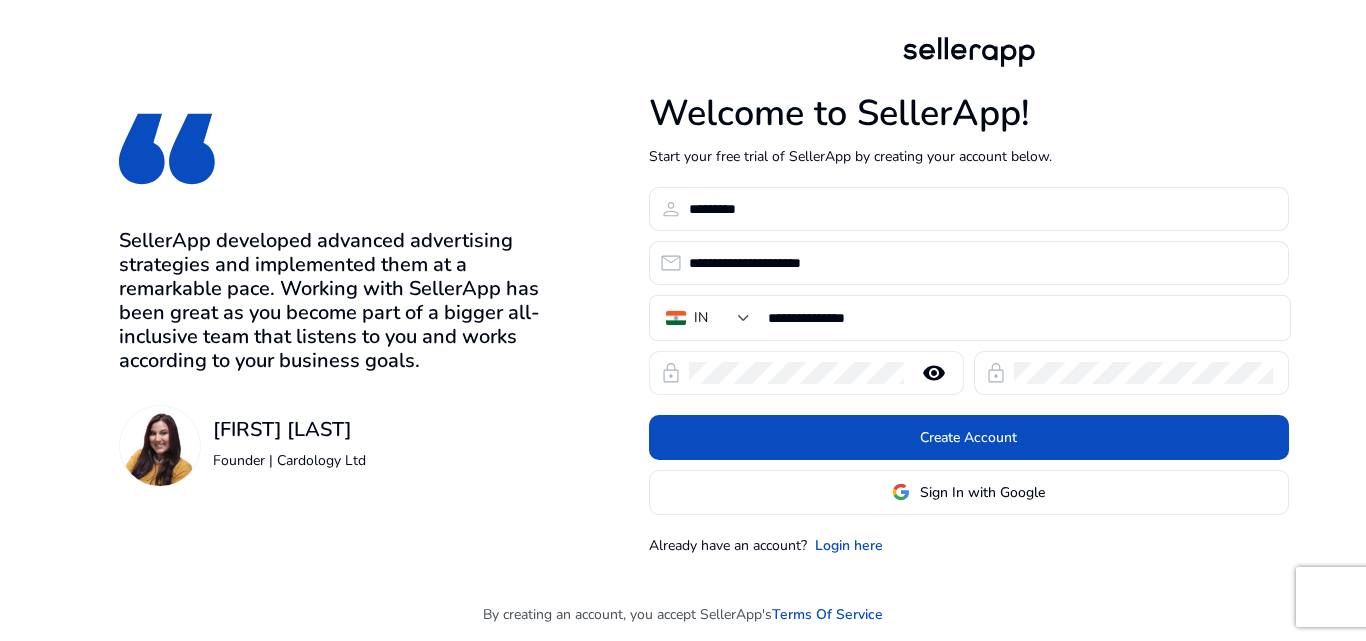 click on "remove_red_eye" 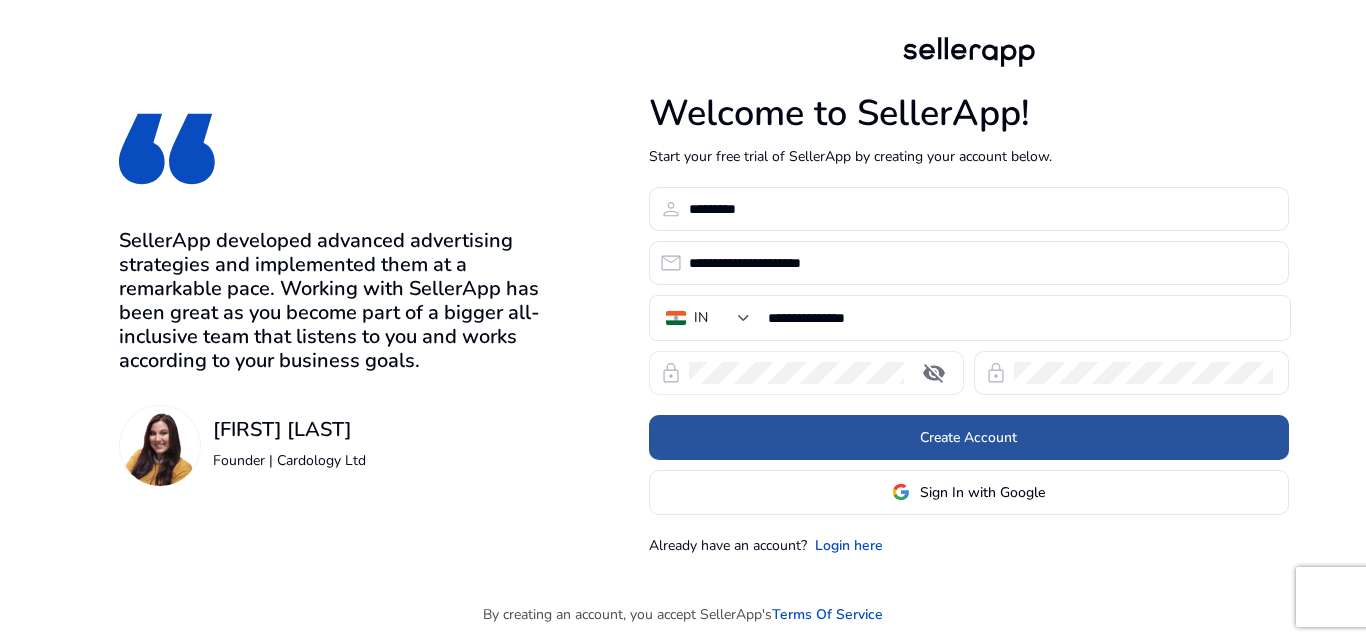 click at bounding box center (969, 437) 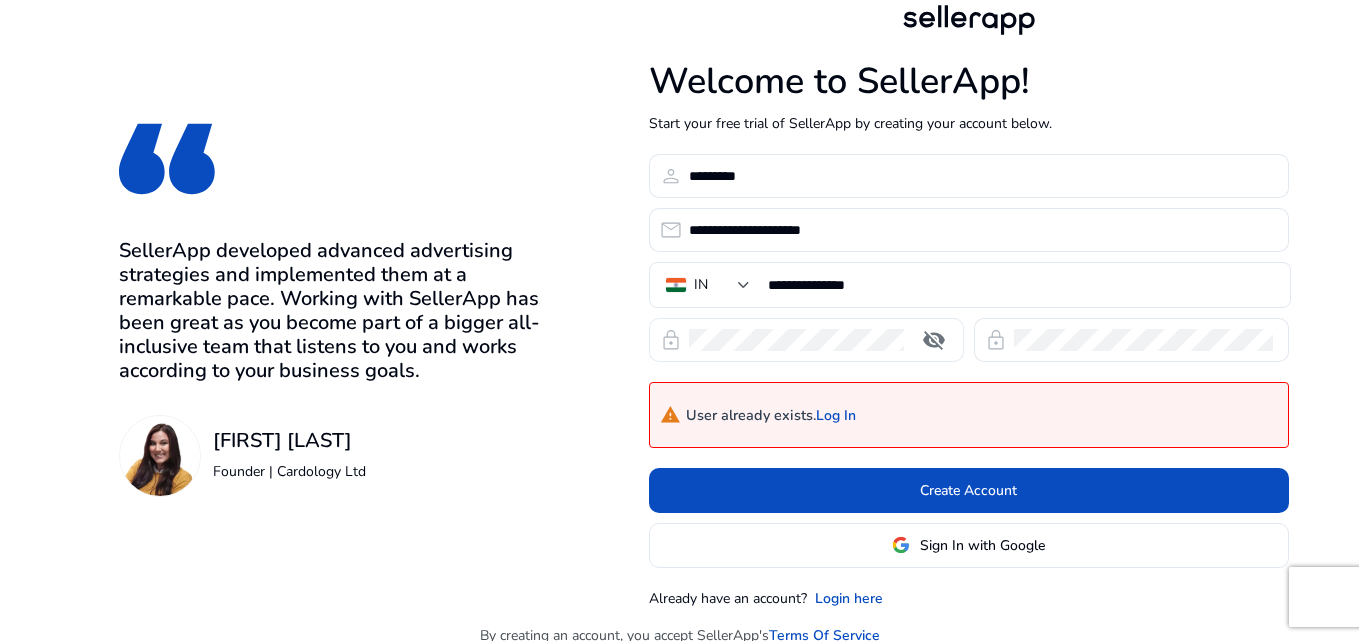 click on "warning  User already exists.     Log In" 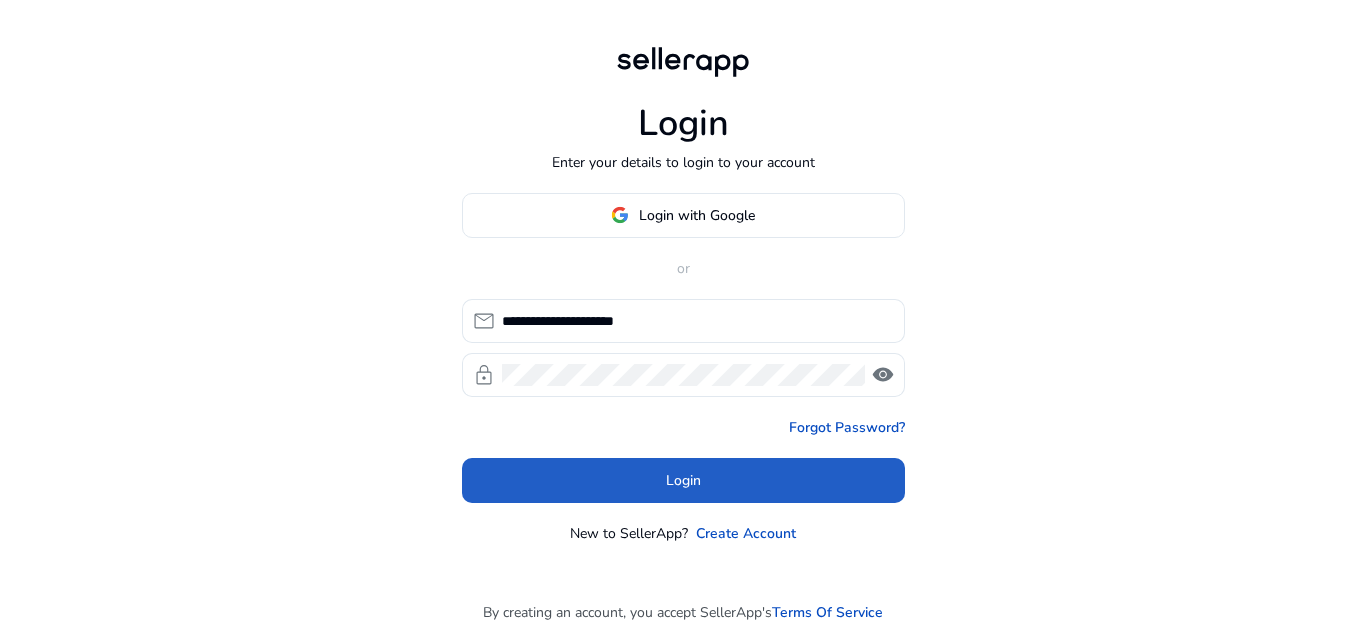 click at bounding box center [683, 480] 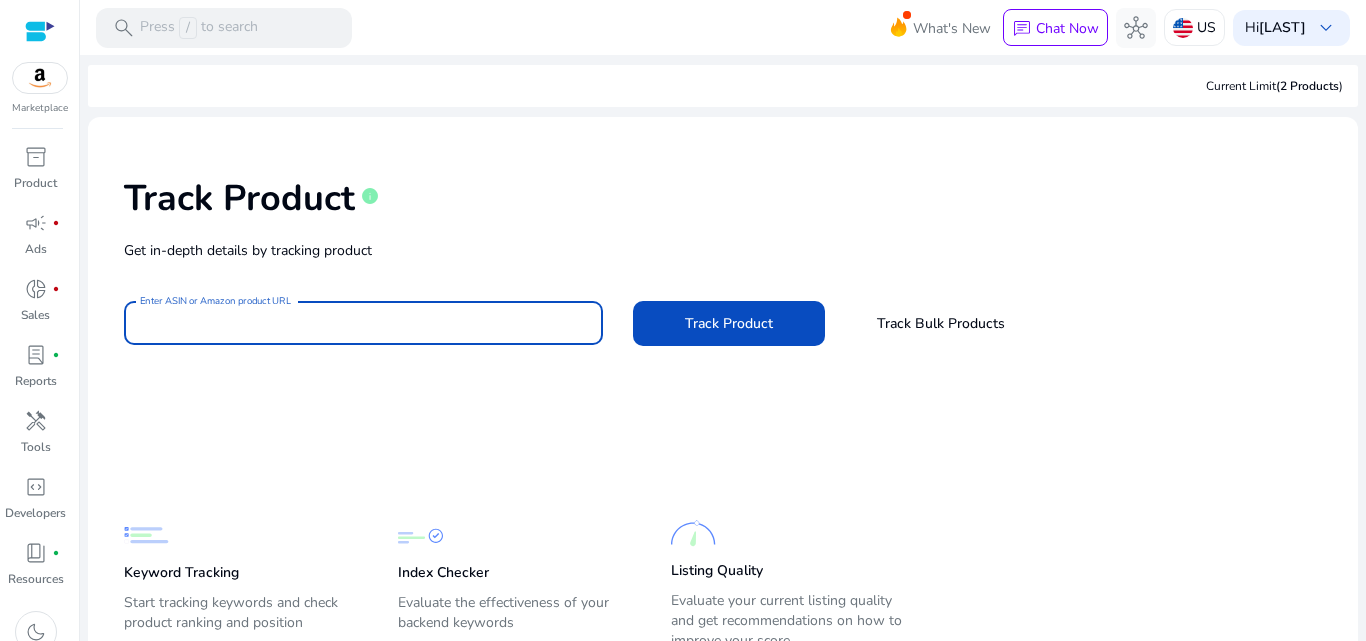 click on "Enter ASIN or Amazon product URL" at bounding box center [363, 323] 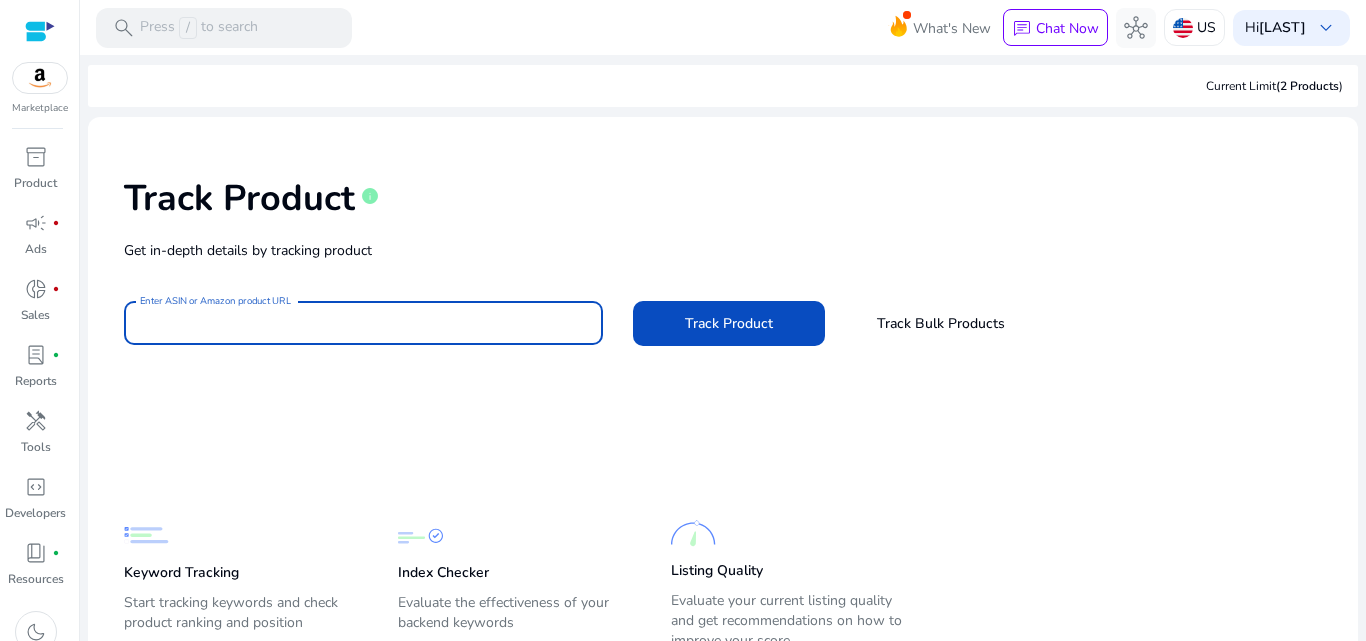 paste on "**********" 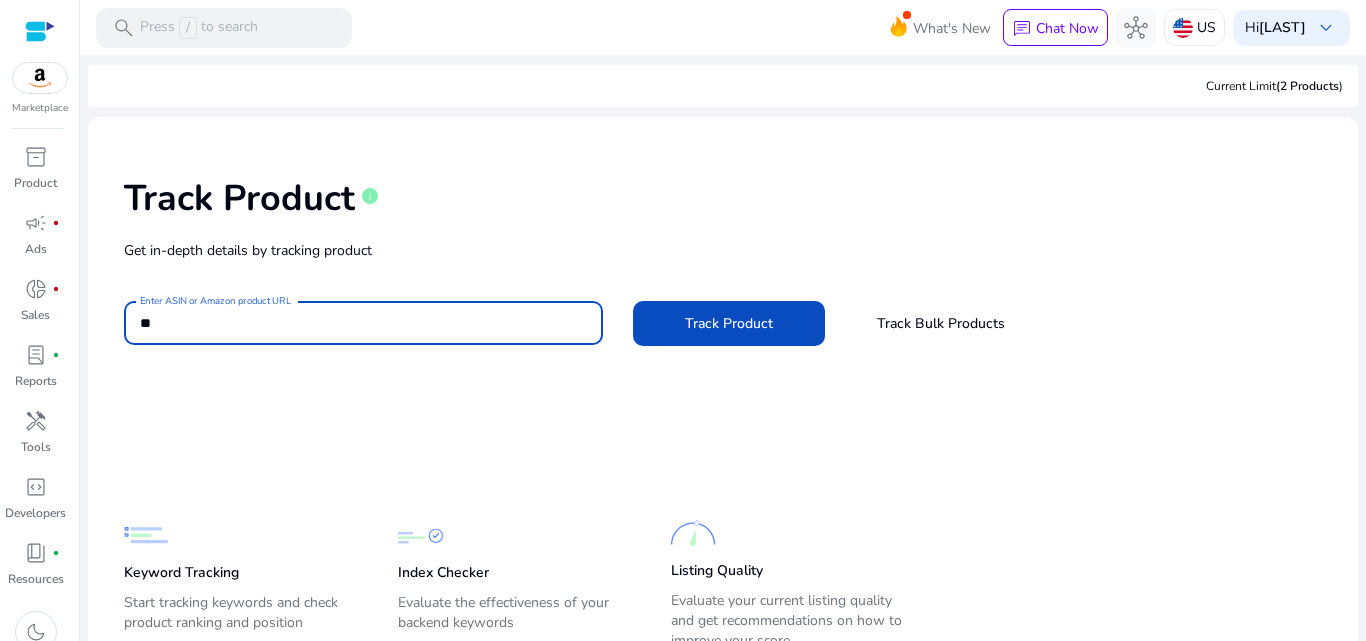 type on "*" 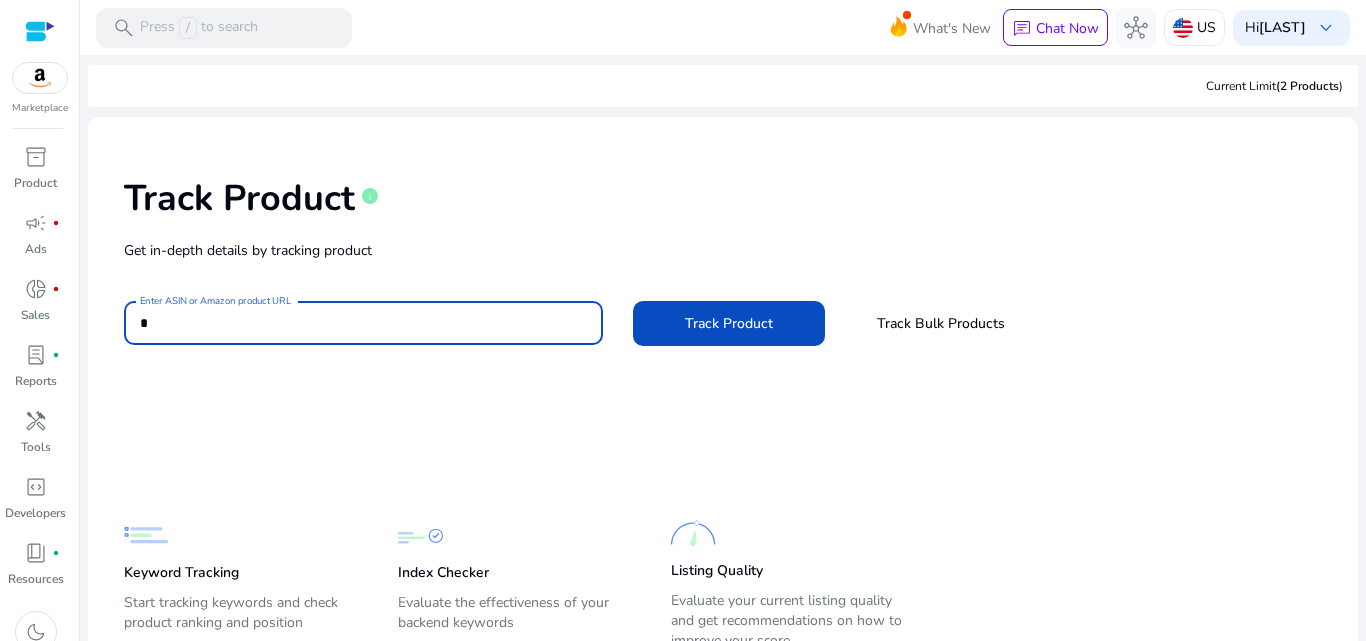 type 